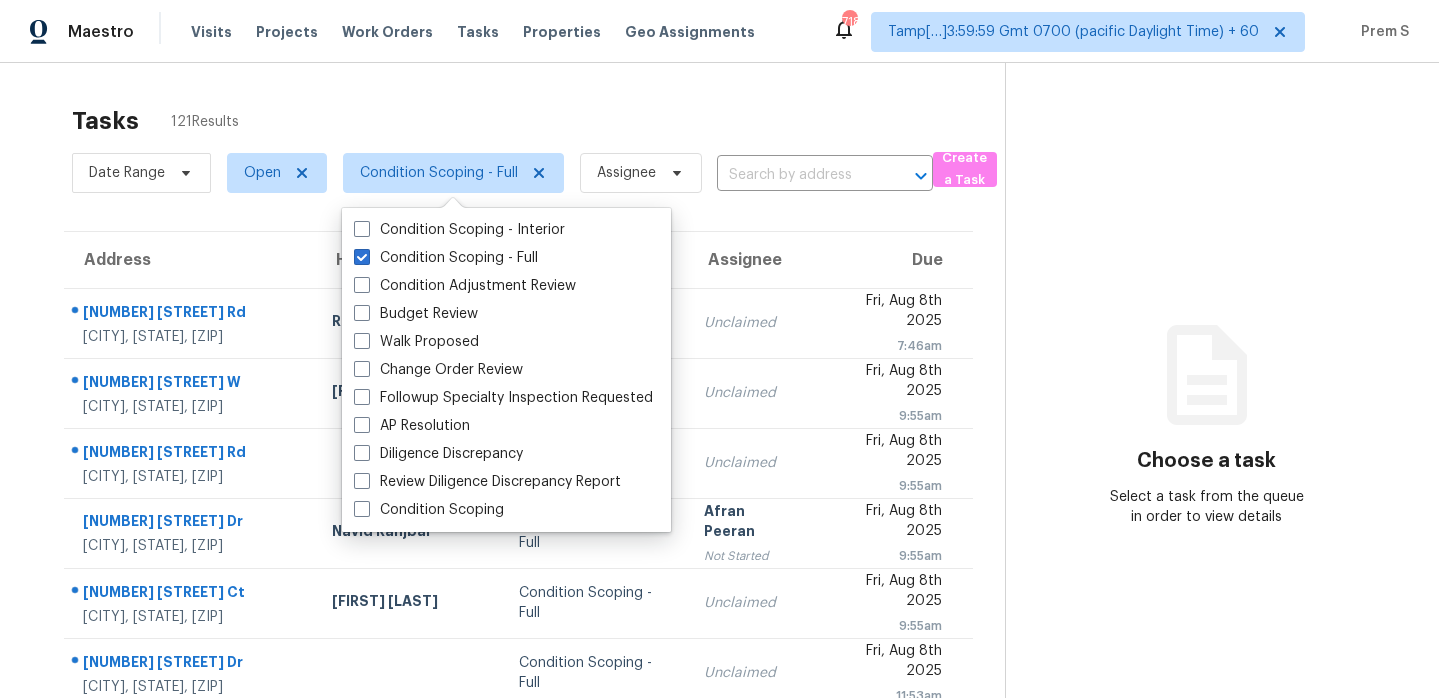 scroll, scrollTop: 0, scrollLeft: 0, axis: both 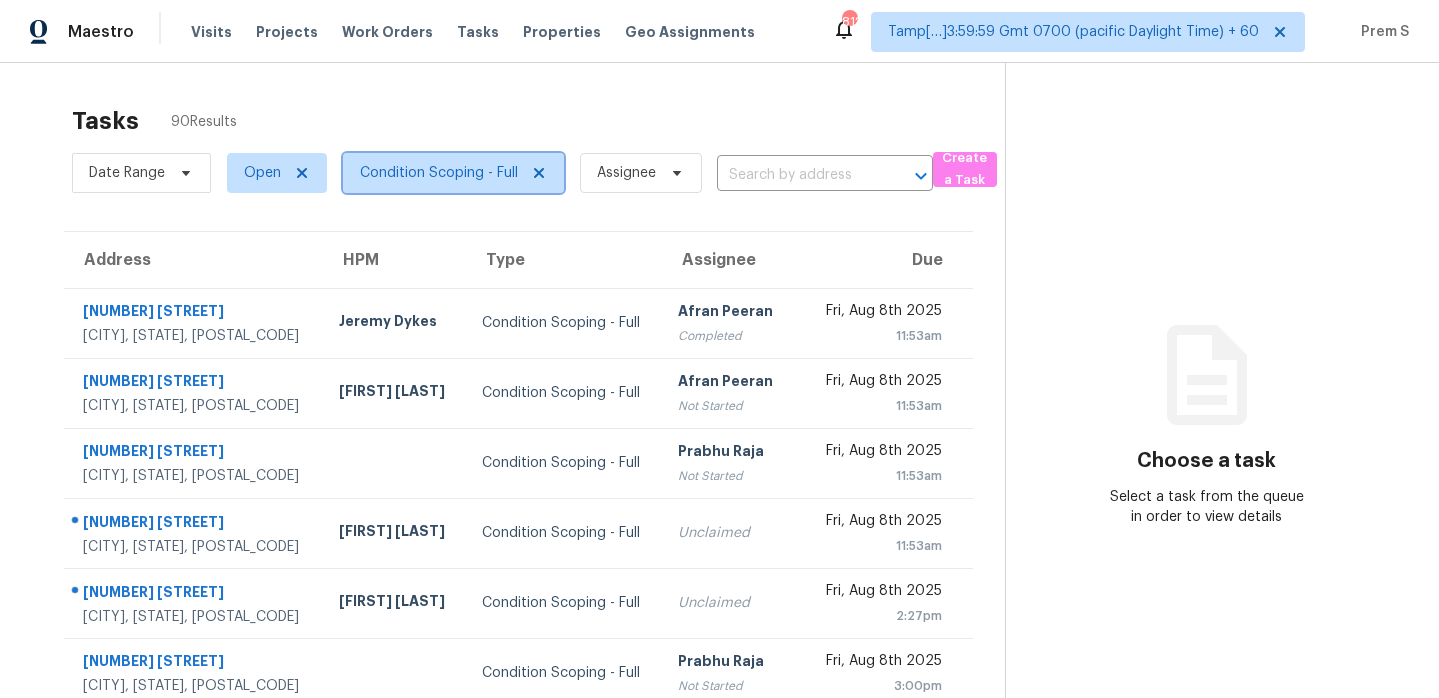 click on "Condition Scoping - Full" at bounding box center [439, 173] 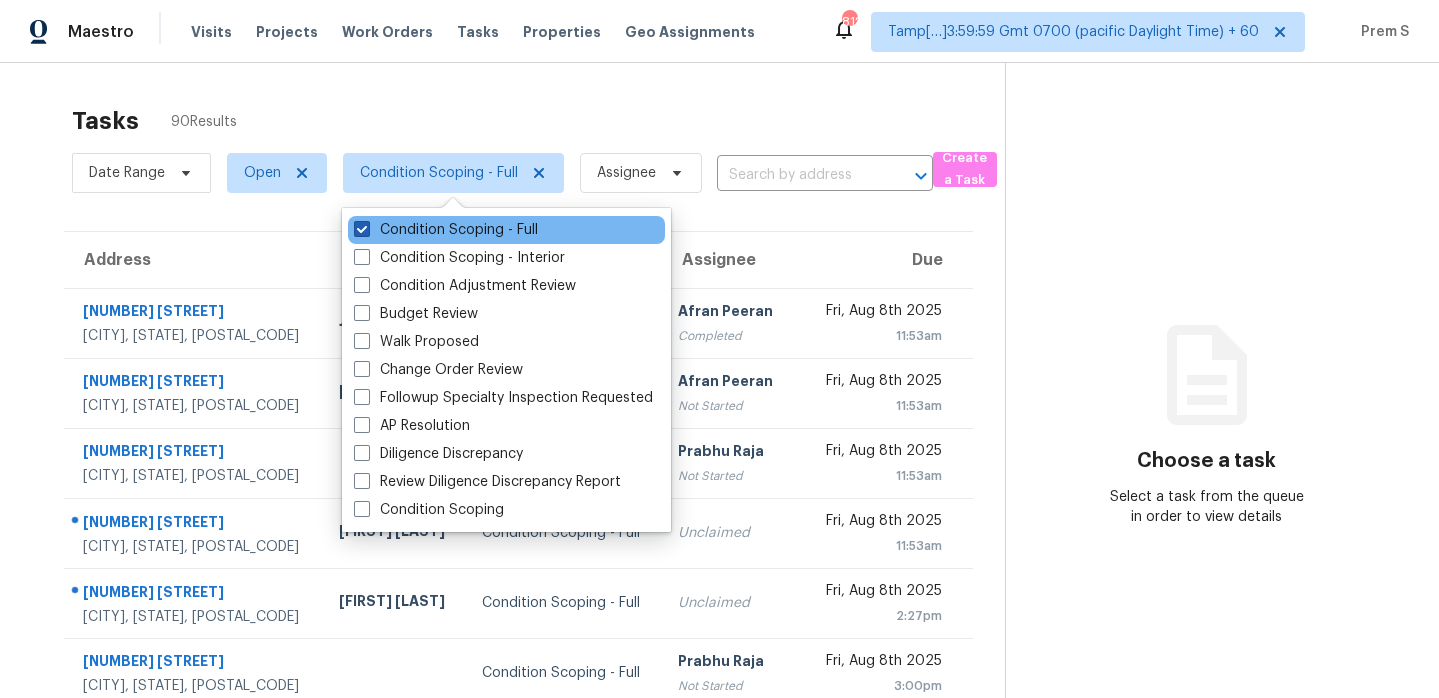 click on "Condition Scoping - Full" at bounding box center [446, 230] 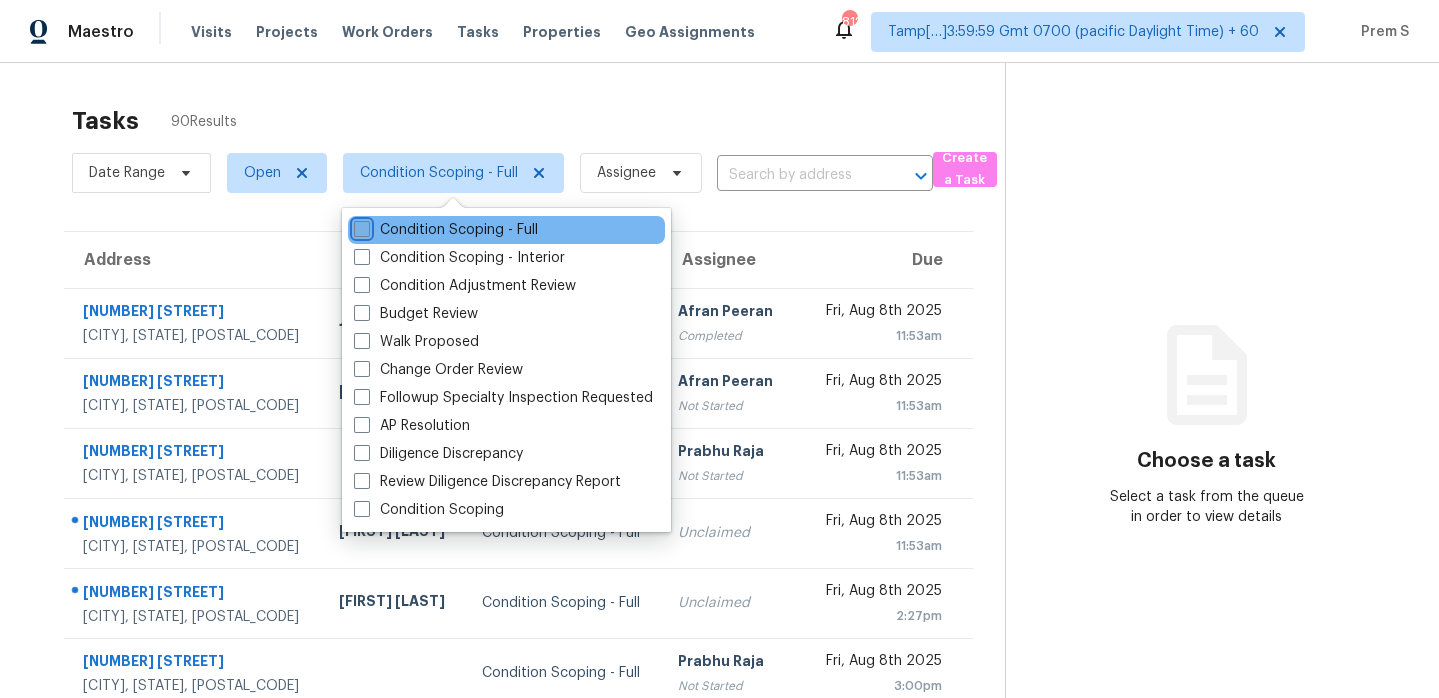 checkbox on "false" 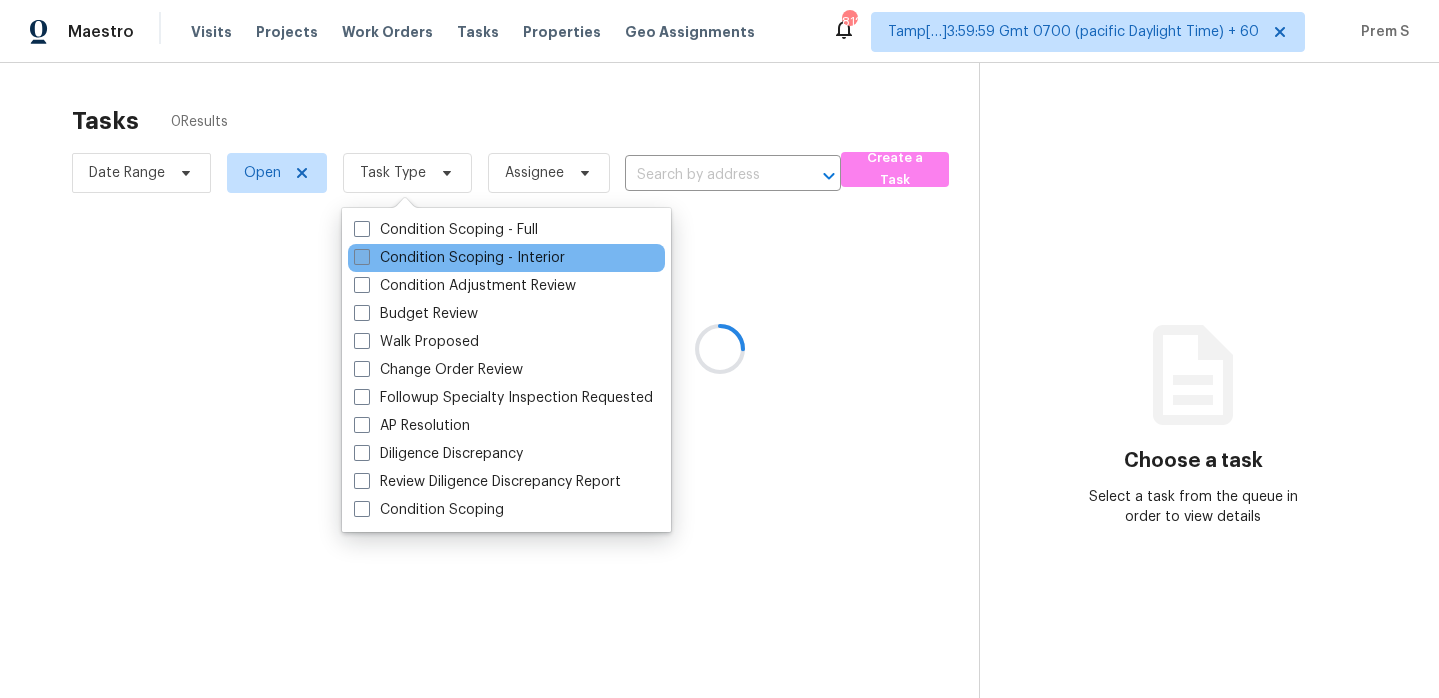 click on "Condition Scoping - Interior" at bounding box center [459, 258] 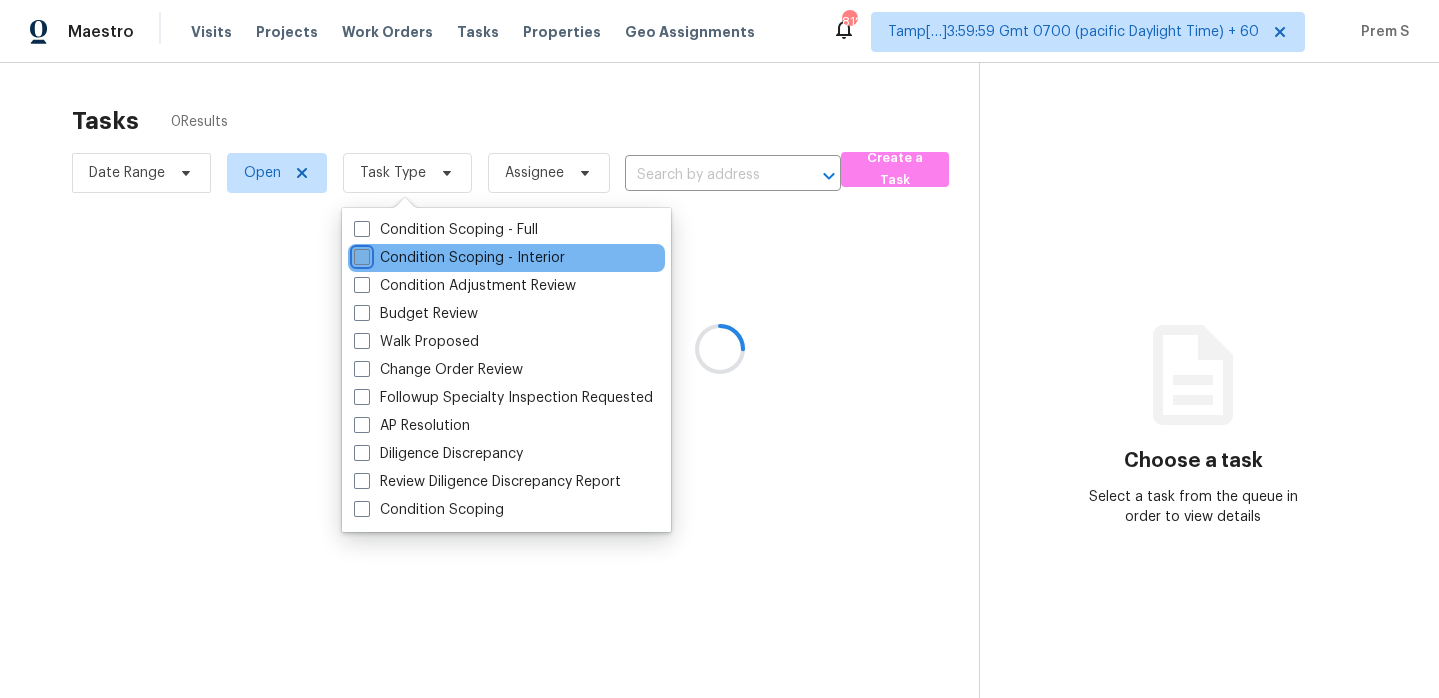 click on "Condition Scoping - Interior" at bounding box center (360, 254) 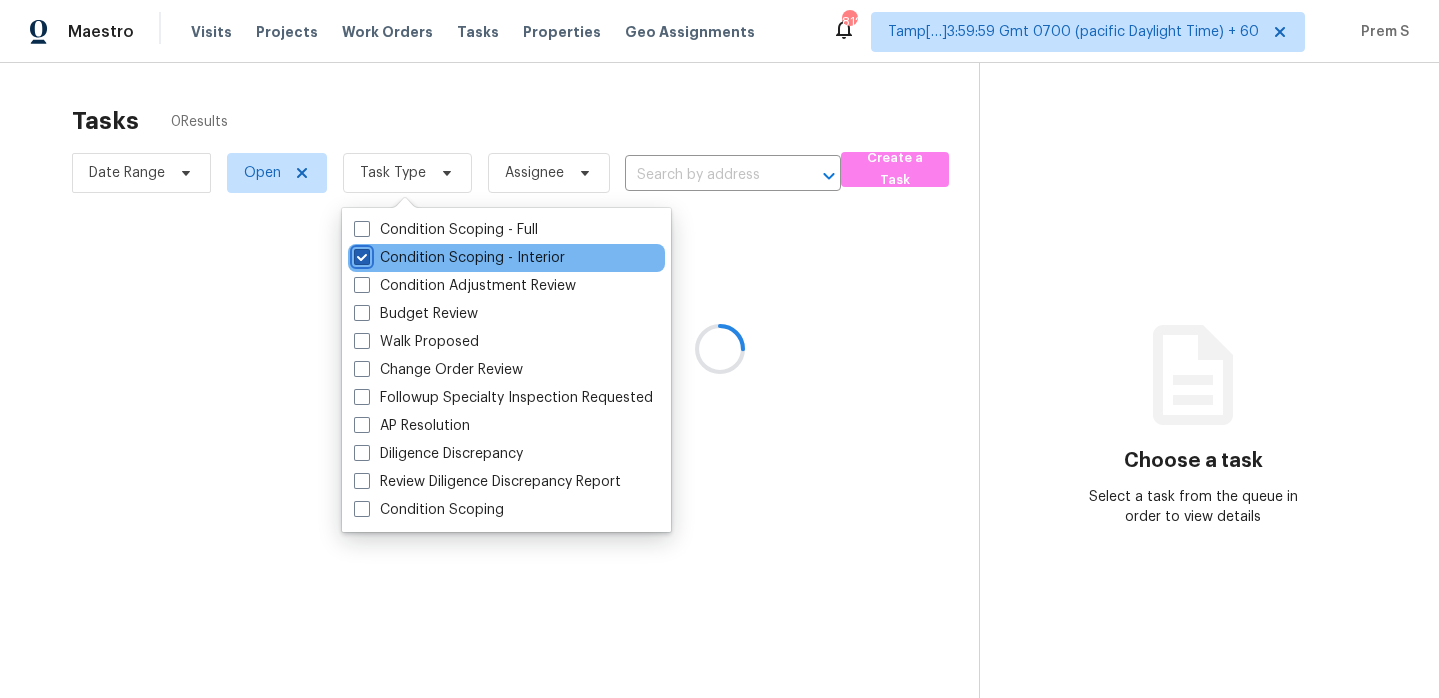 checkbox on "true" 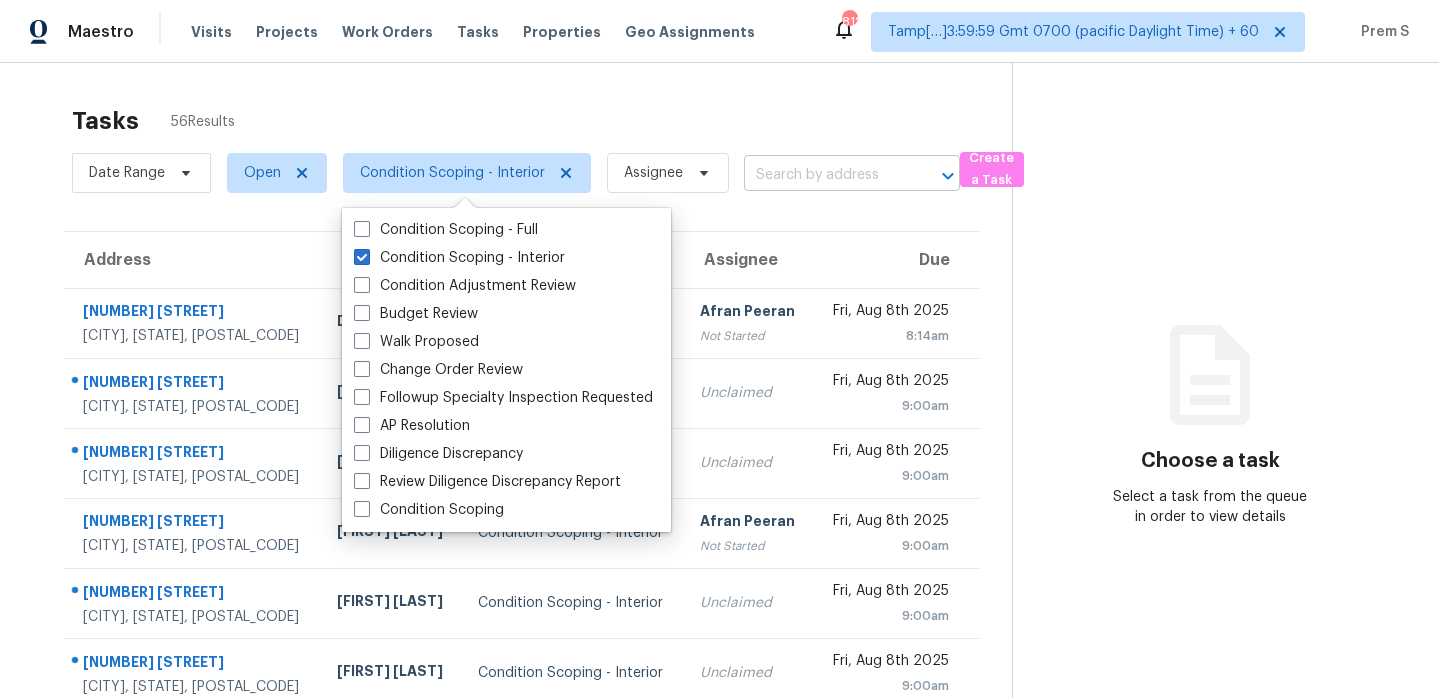 click at bounding box center (824, 175) 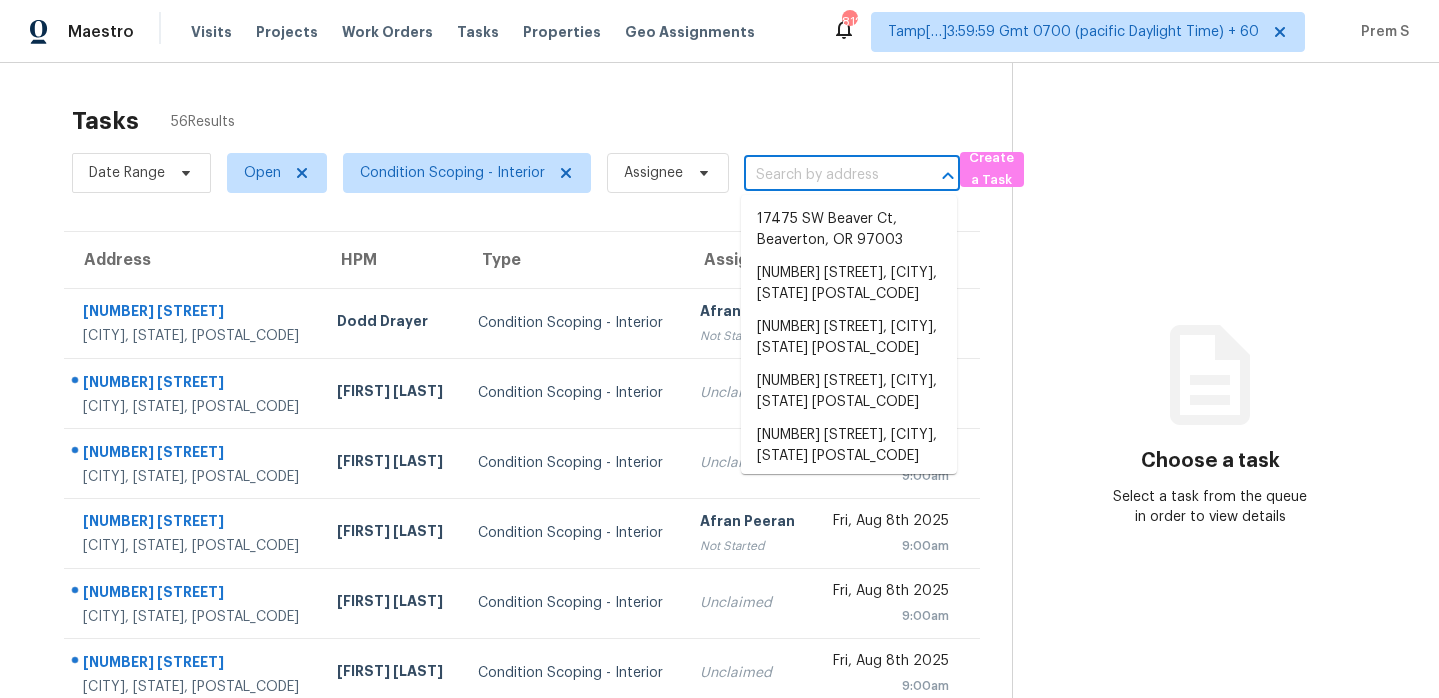 paste on "[NUMBER] [STREET] [CITY], [STATE], [POSTAL_CODE]" 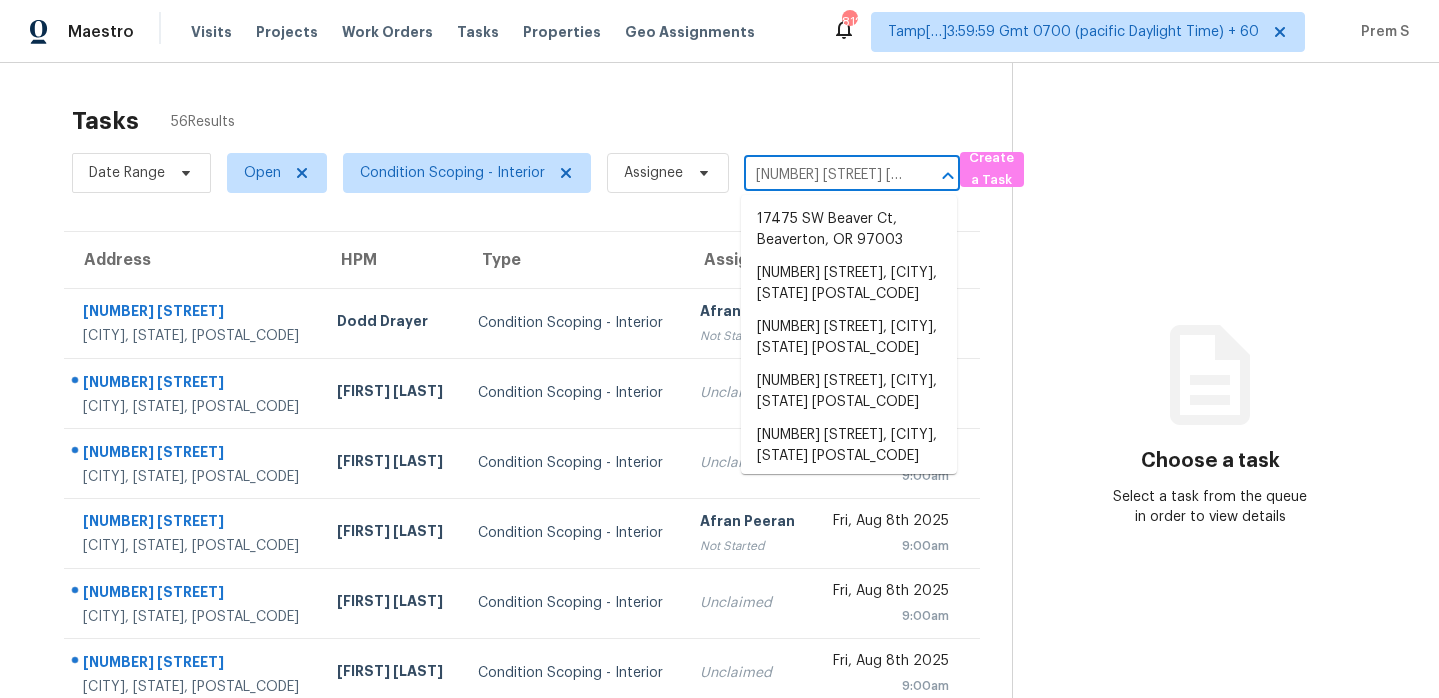 scroll, scrollTop: 0, scrollLeft: 175, axis: horizontal 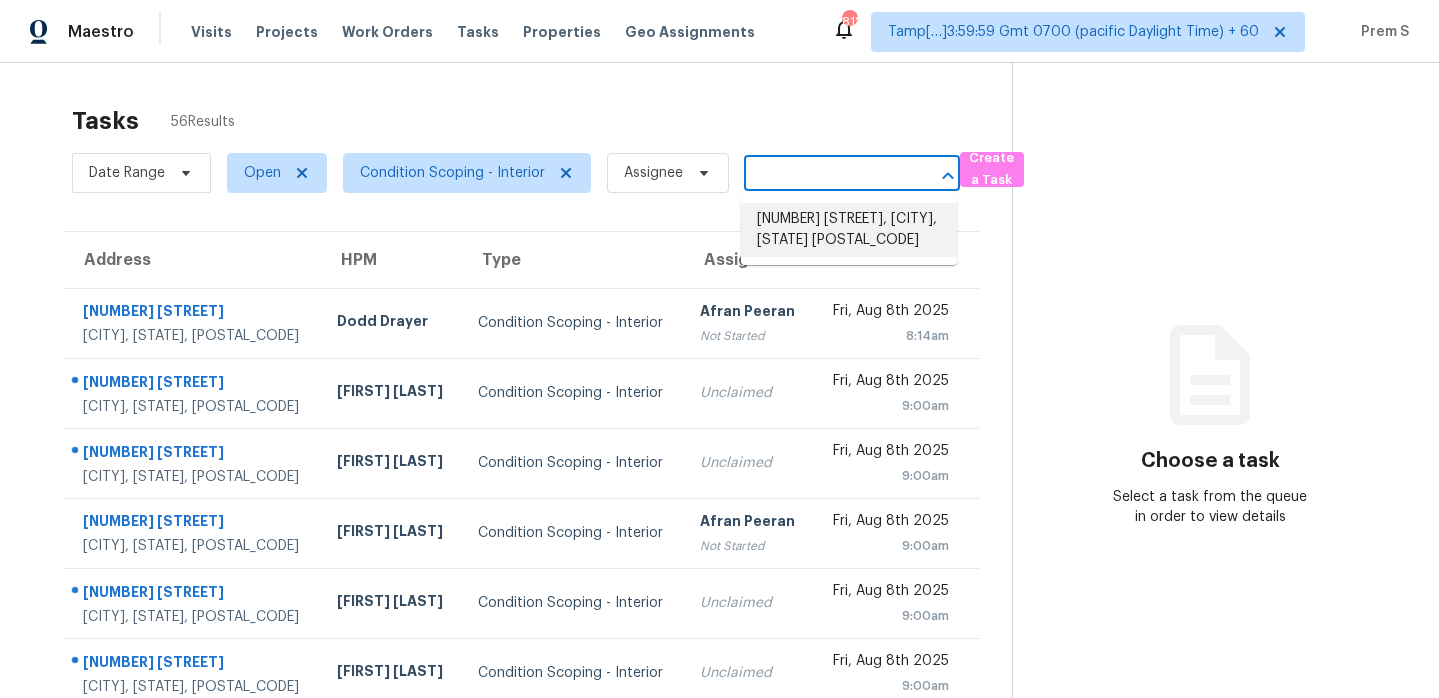 click on "[NUMBER] [STREET], [CITY], [STATE] [POSTAL_CODE]" at bounding box center (849, 230) 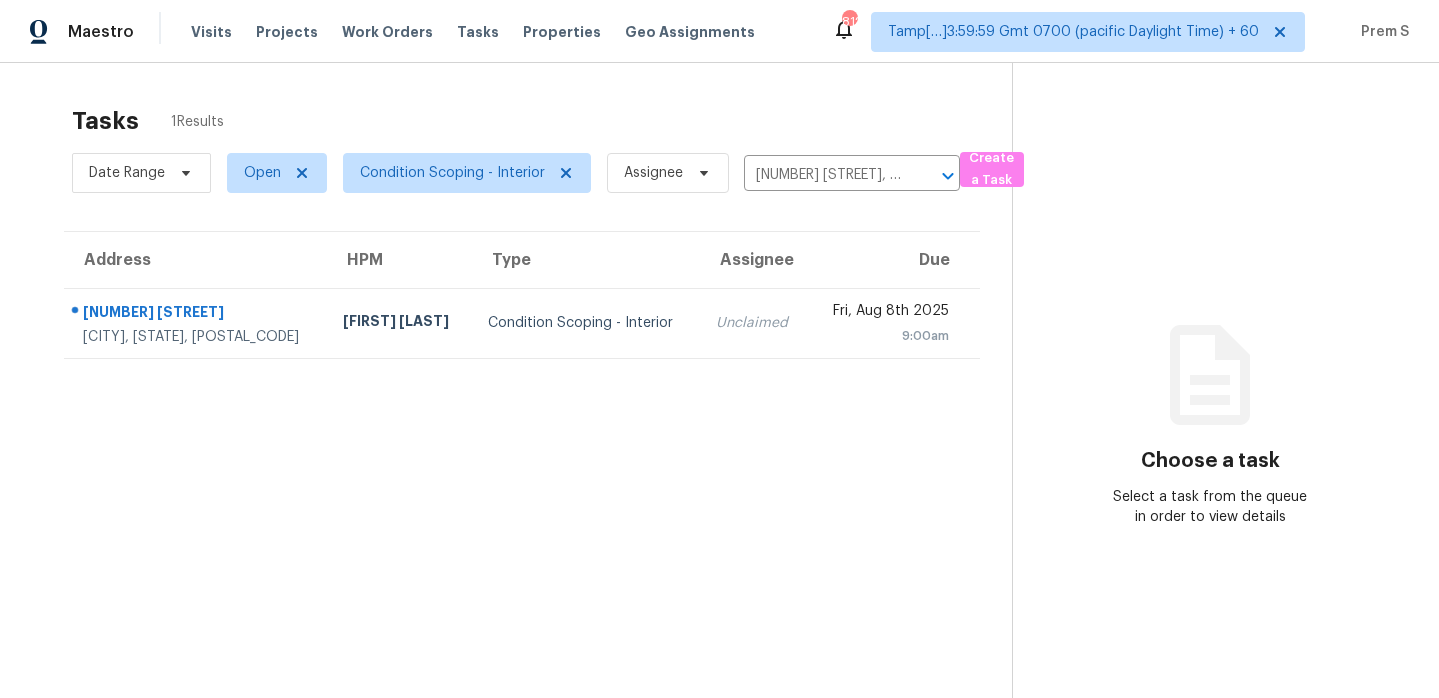 click on "Unclaimed" at bounding box center [754, 323] 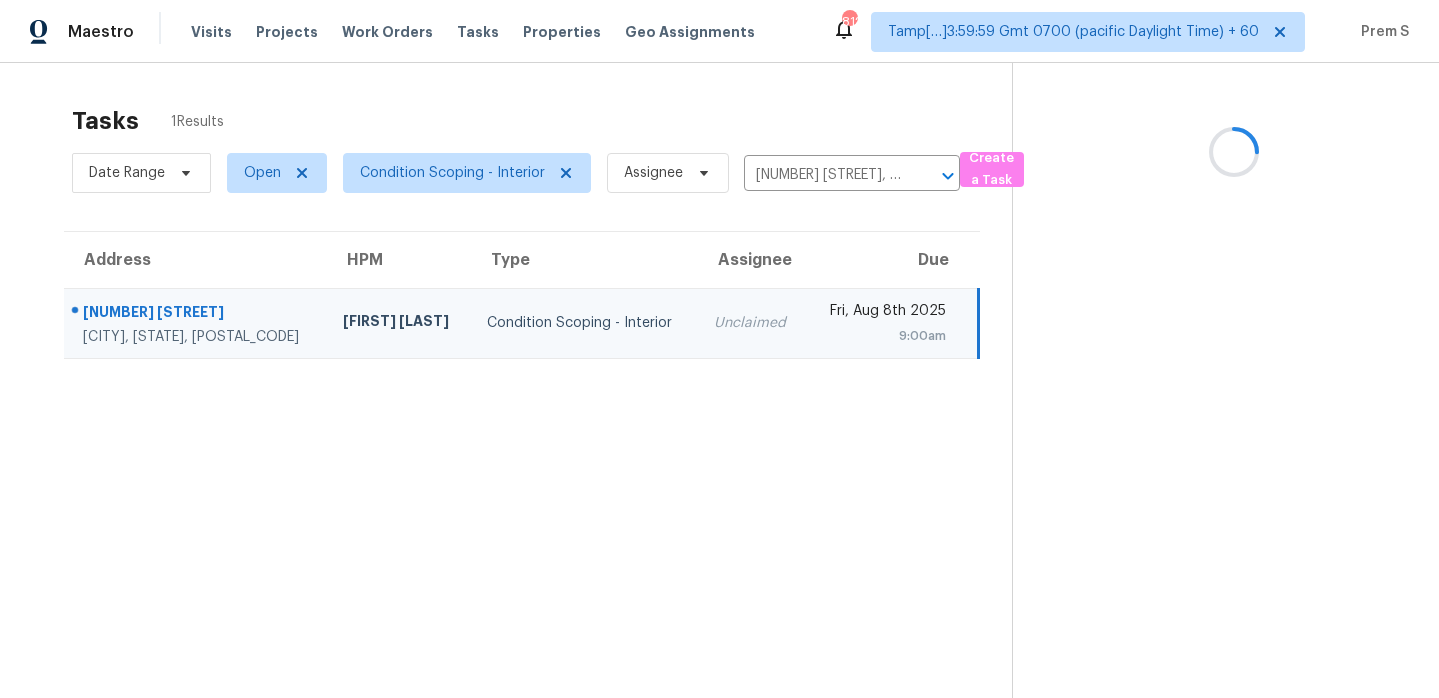 scroll, scrollTop: 63, scrollLeft: 0, axis: vertical 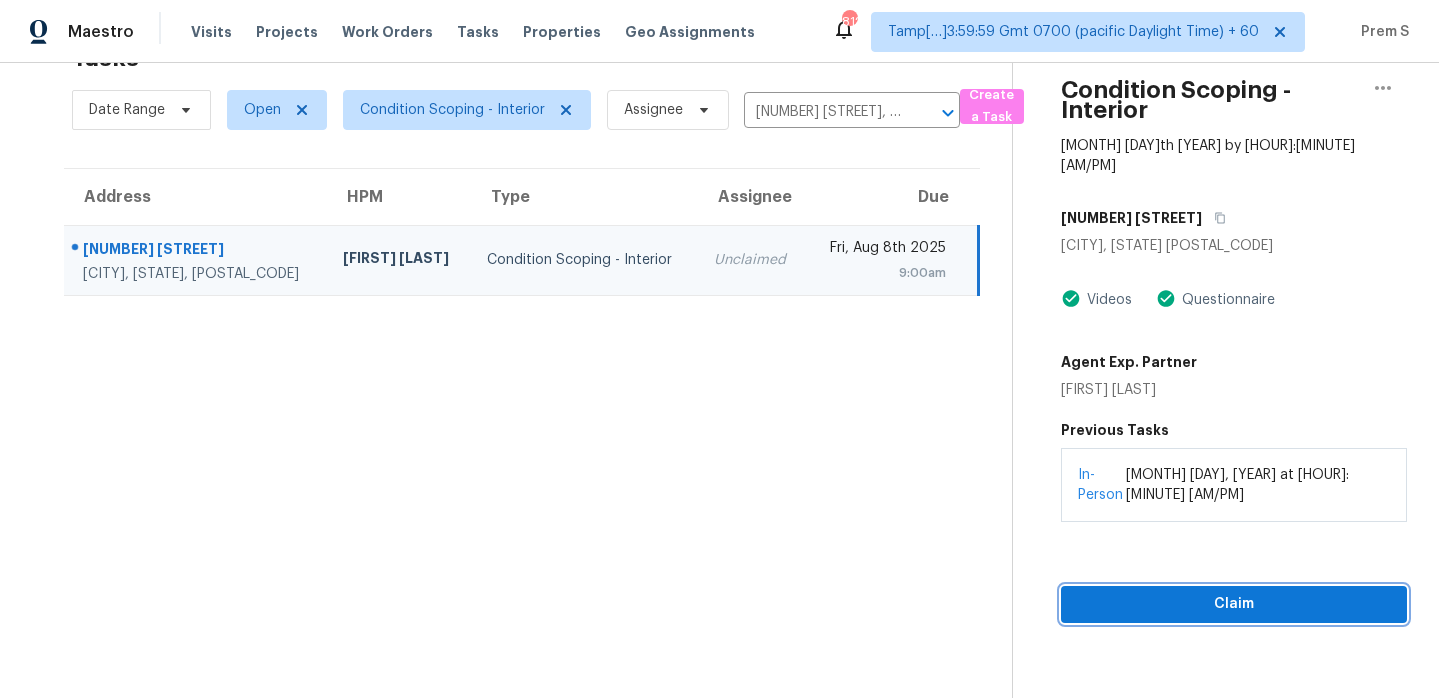 click on "Claim" at bounding box center [1234, 604] 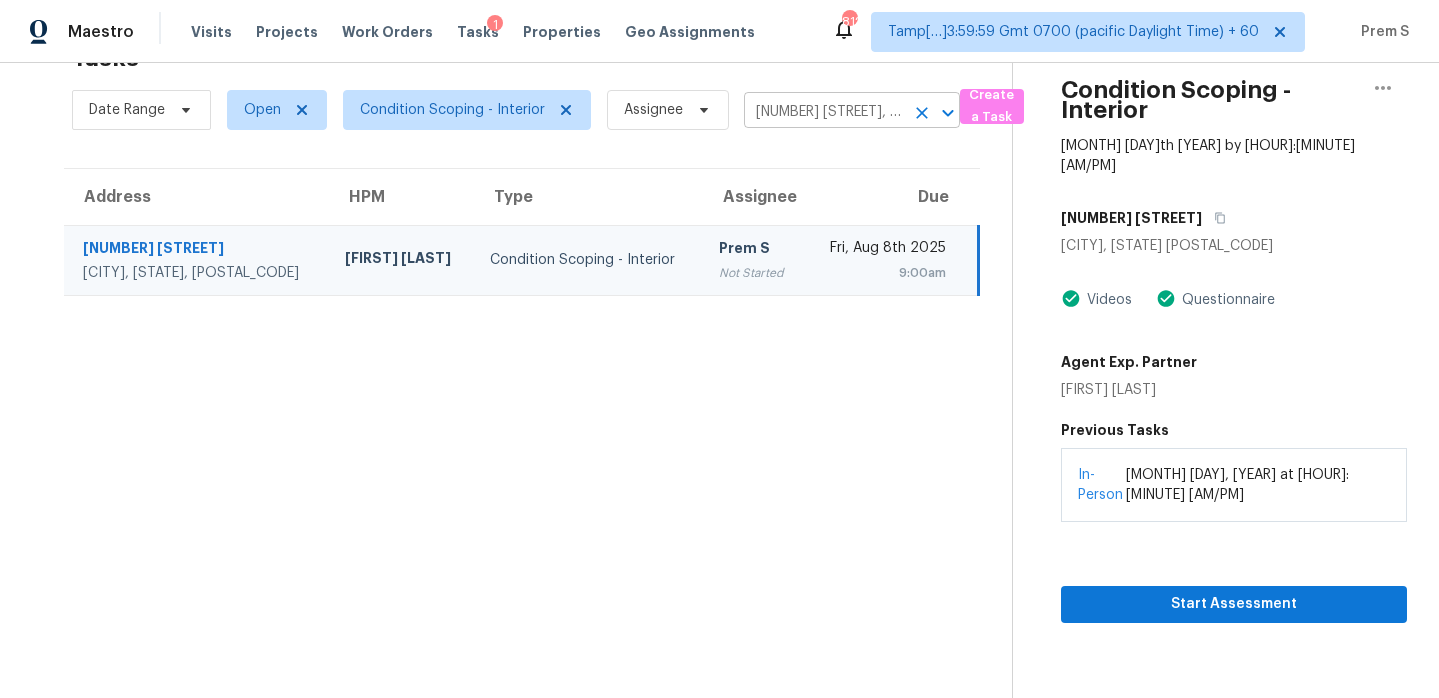 click 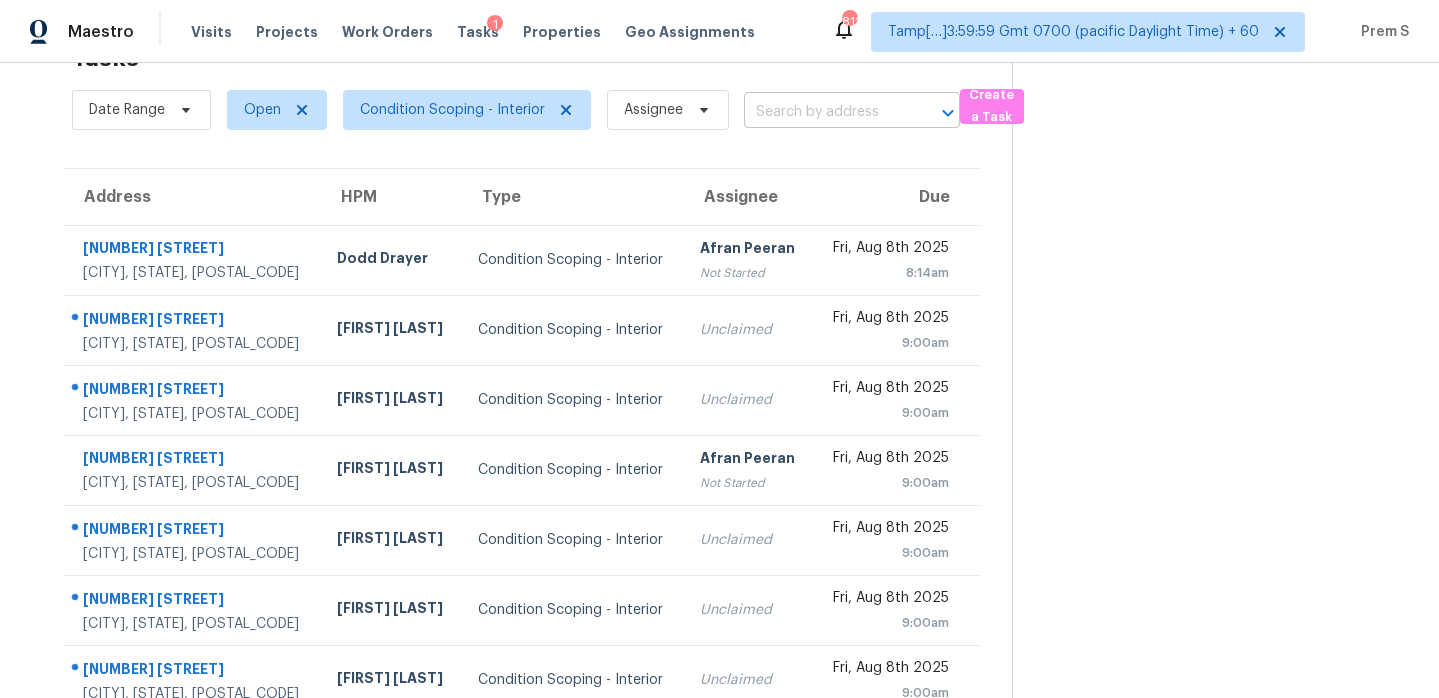 click at bounding box center [824, 112] 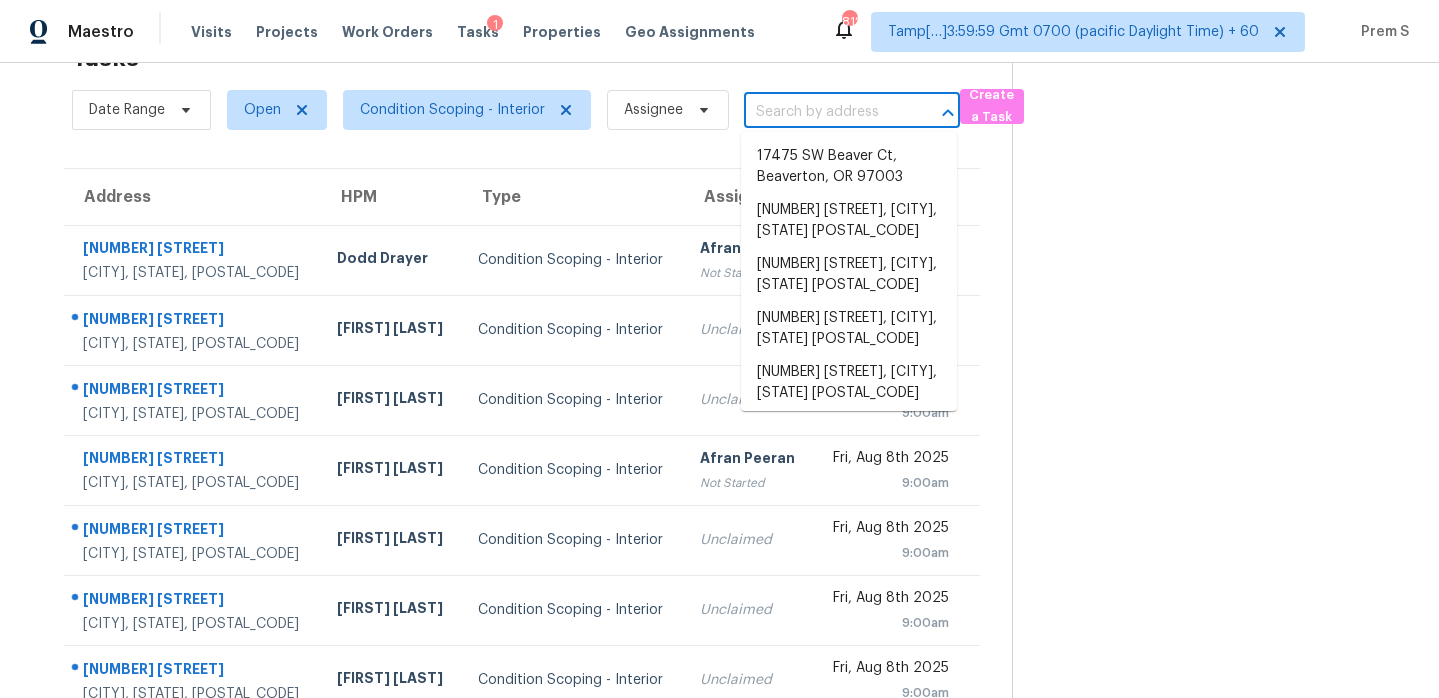 click at bounding box center [824, 112] 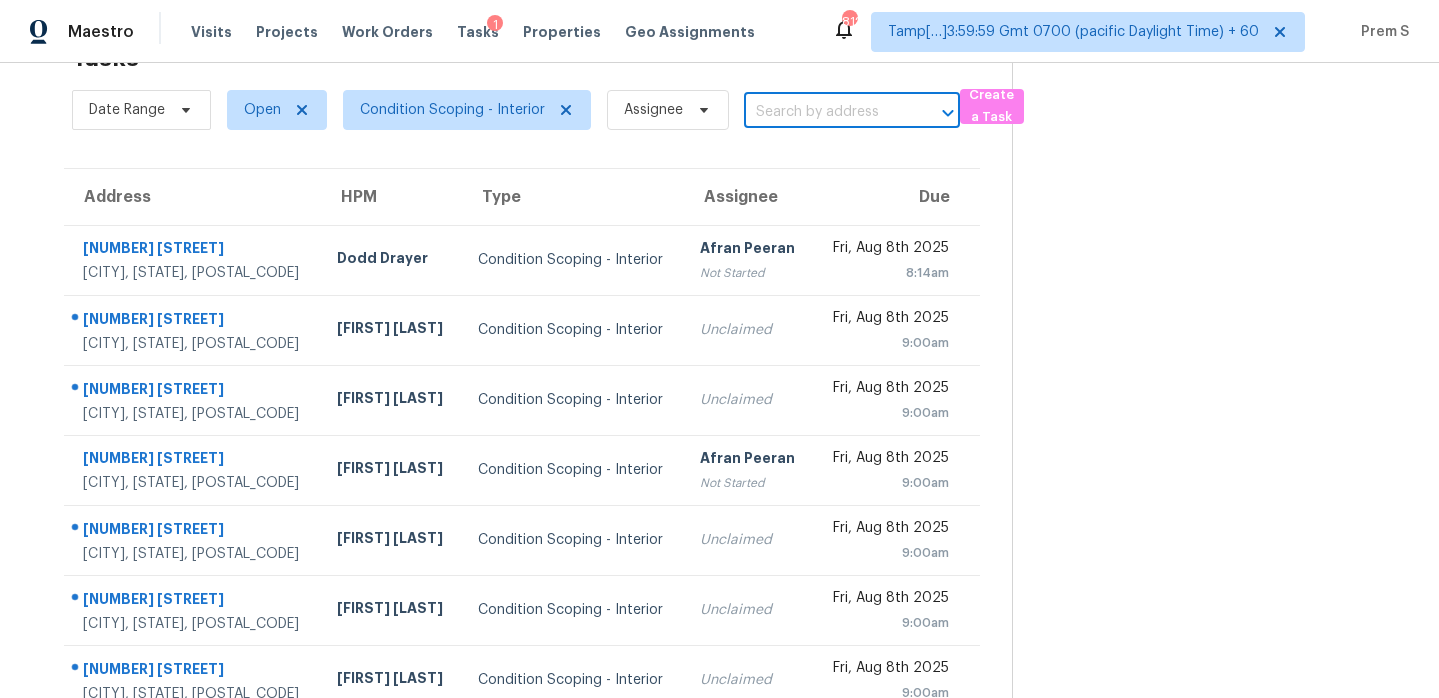 paste on "[NUMBER] [STREET] [CITY], [STATE], [POSTAL_CODE]" 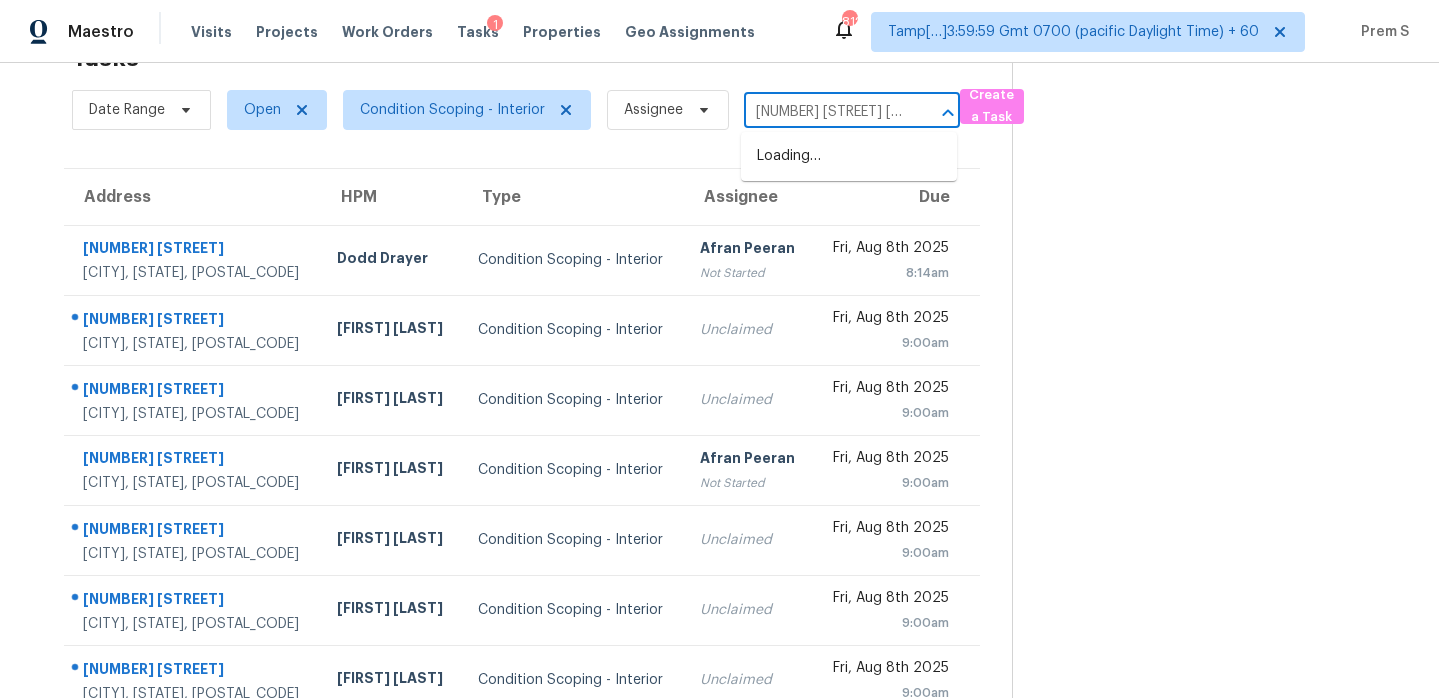 scroll, scrollTop: 0, scrollLeft: 49, axis: horizontal 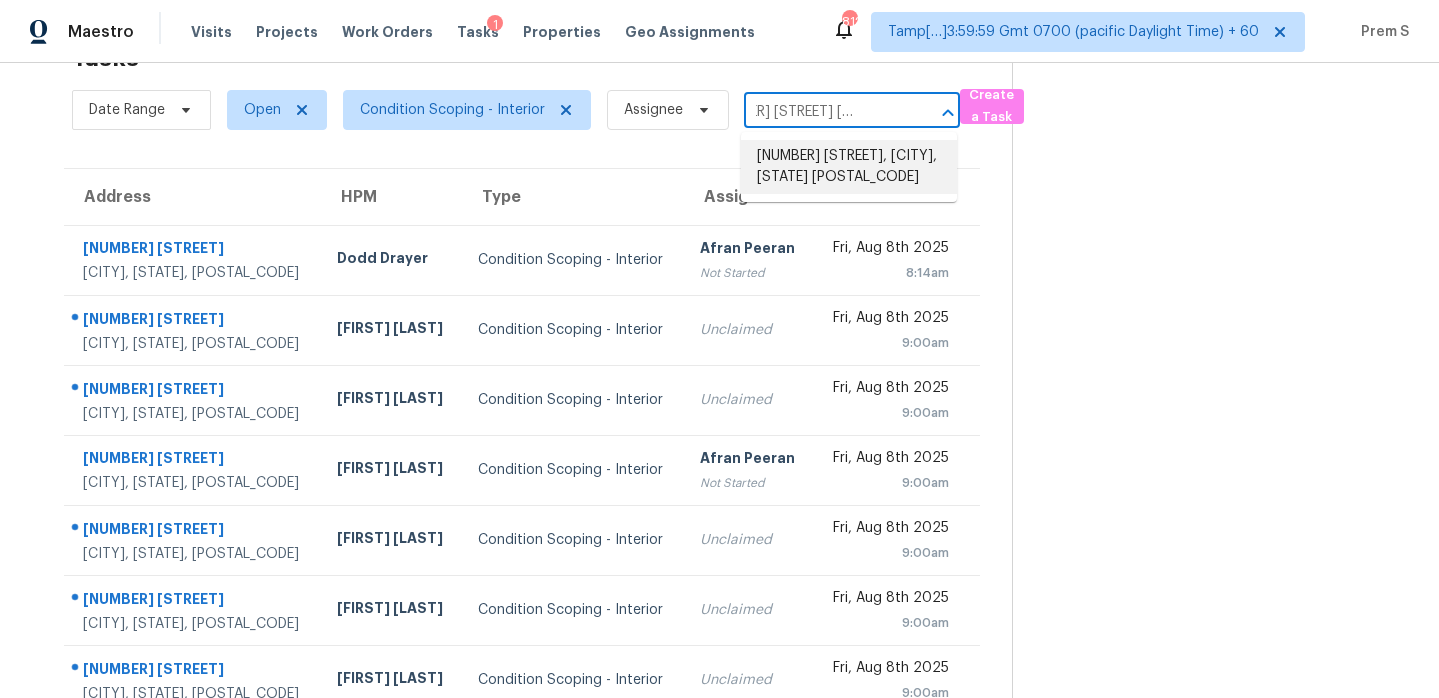 click on "[NUMBER] [STREET], [CITY], [STATE] [POSTAL_CODE]" at bounding box center (849, 167) 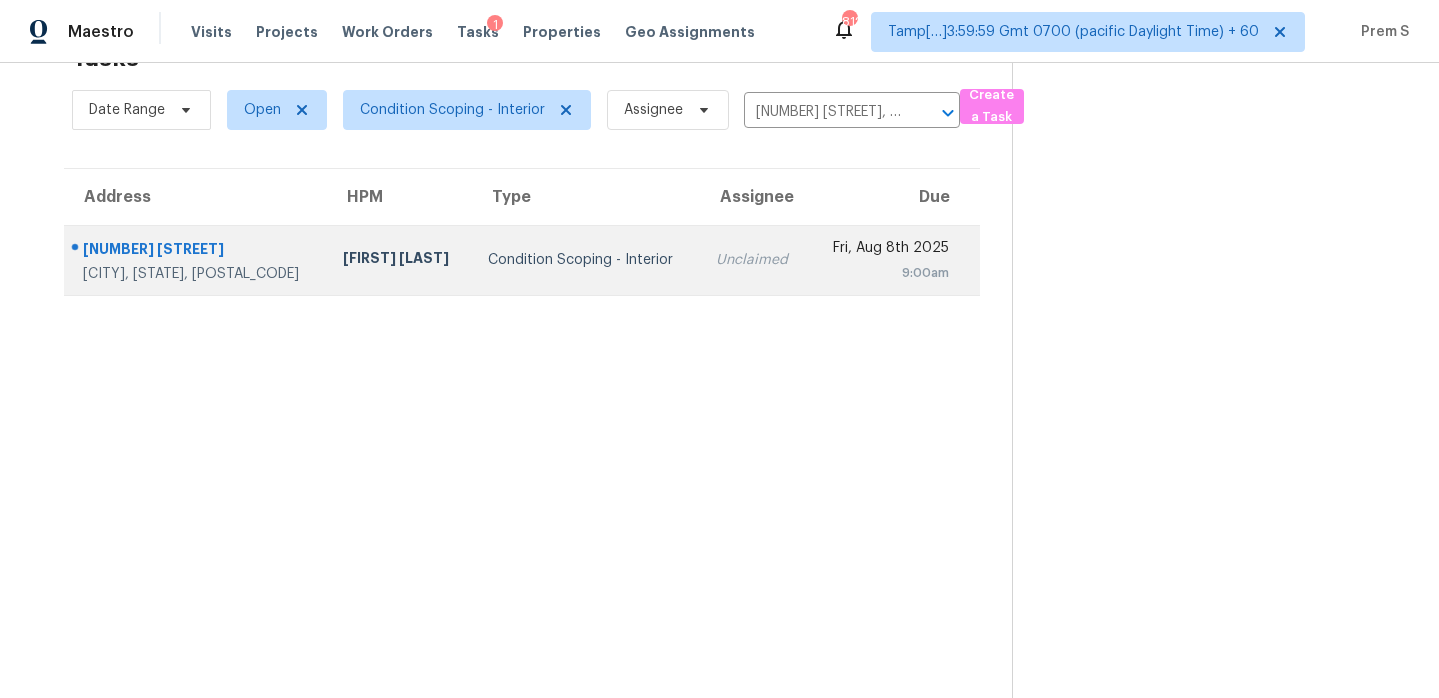 click on "Unclaimed" at bounding box center (754, 260) 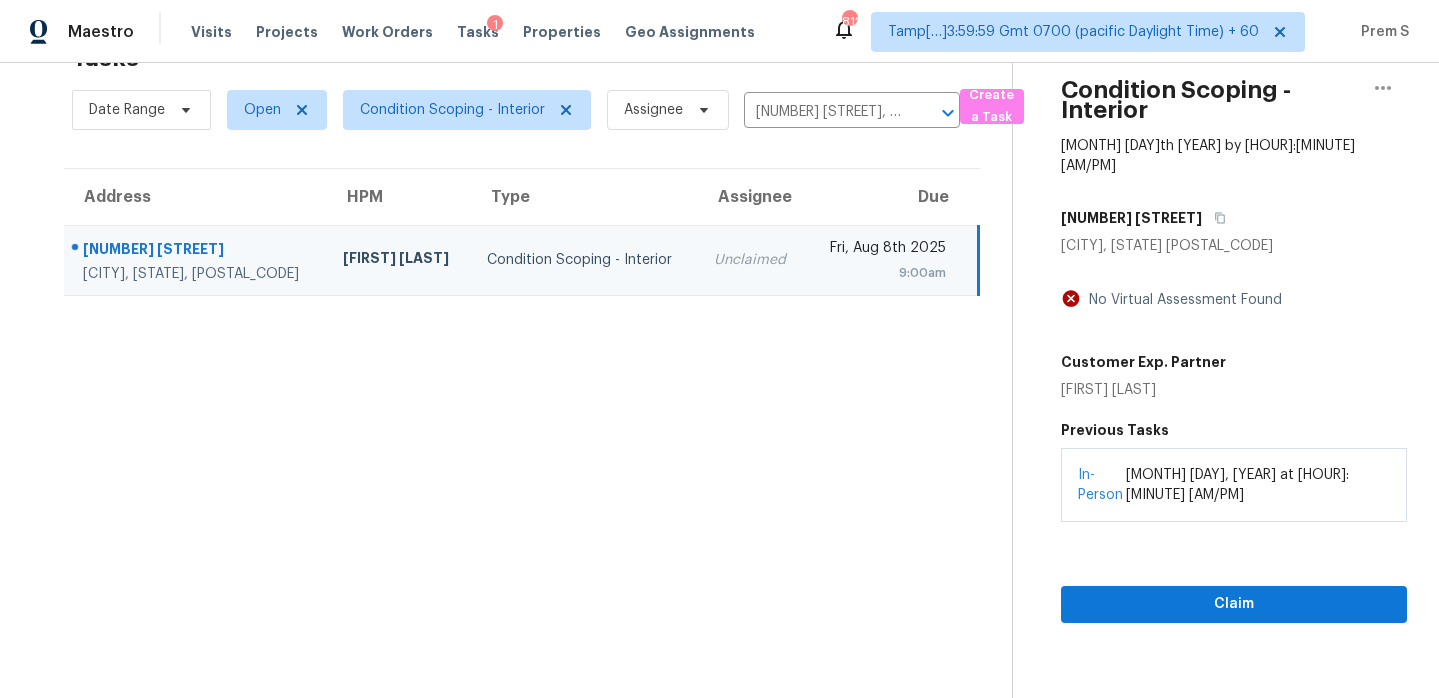 click on "Claim" at bounding box center (1234, 572) 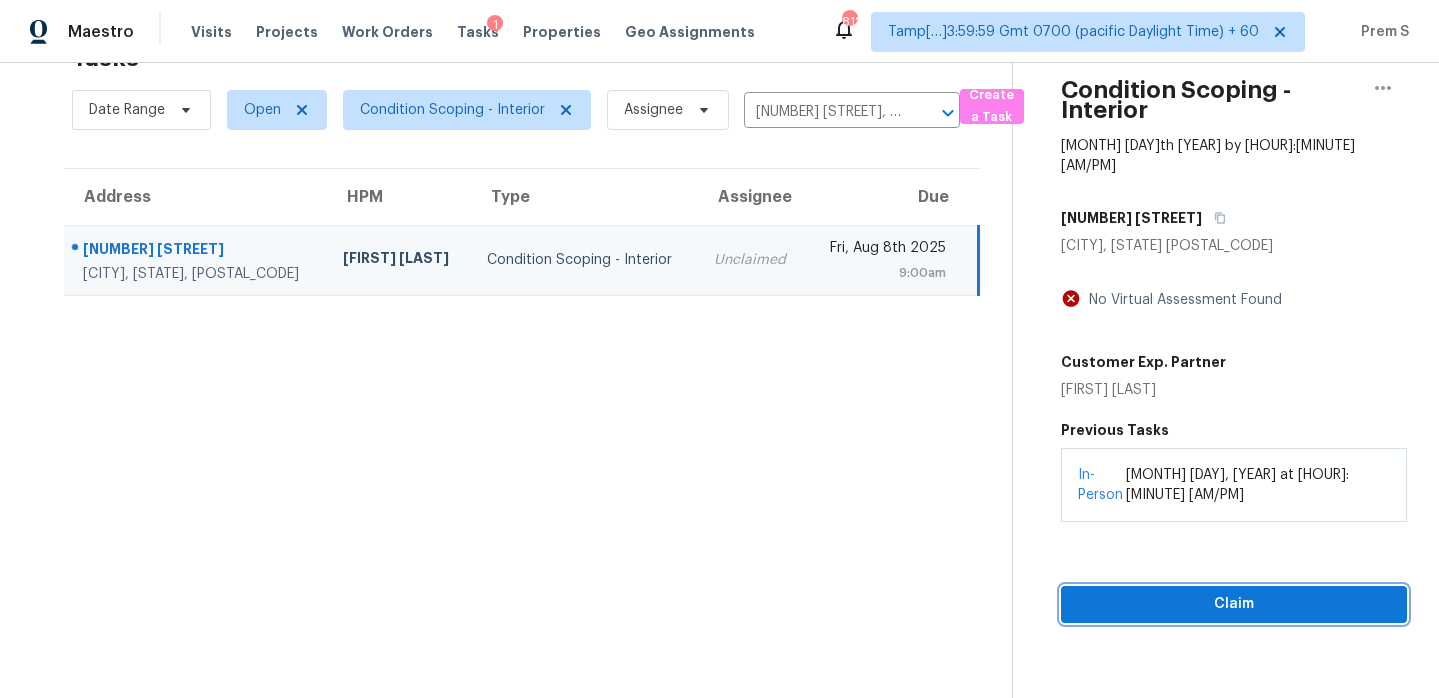 click on "Claim" at bounding box center (1234, 604) 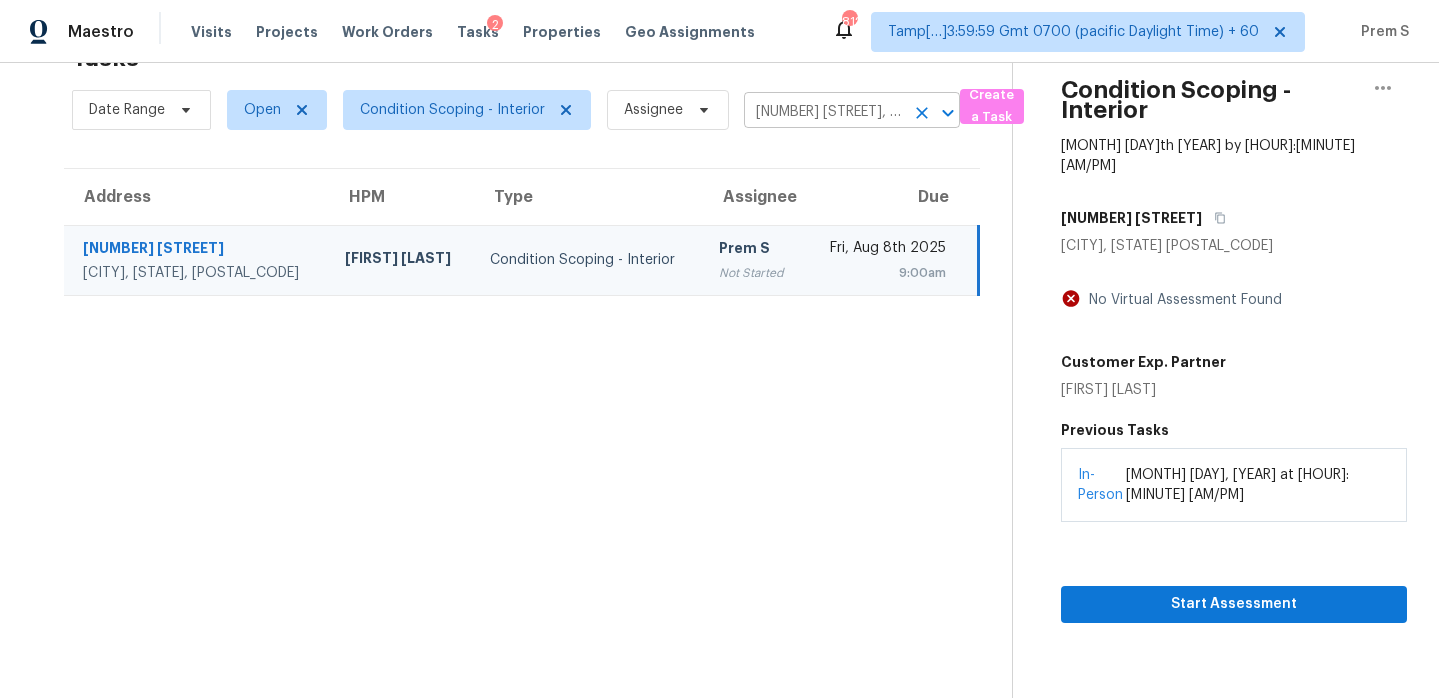 click 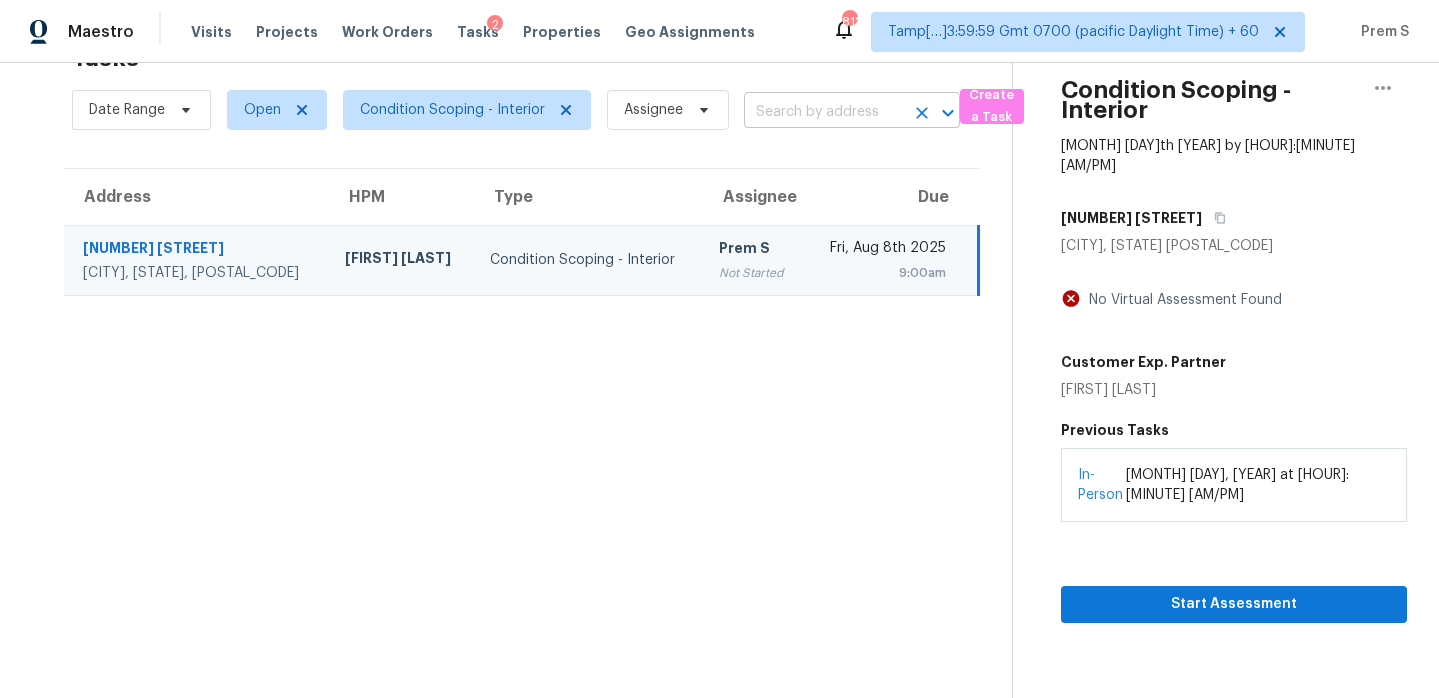 scroll, scrollTop: 0, scrollLeft: 0, axis: both 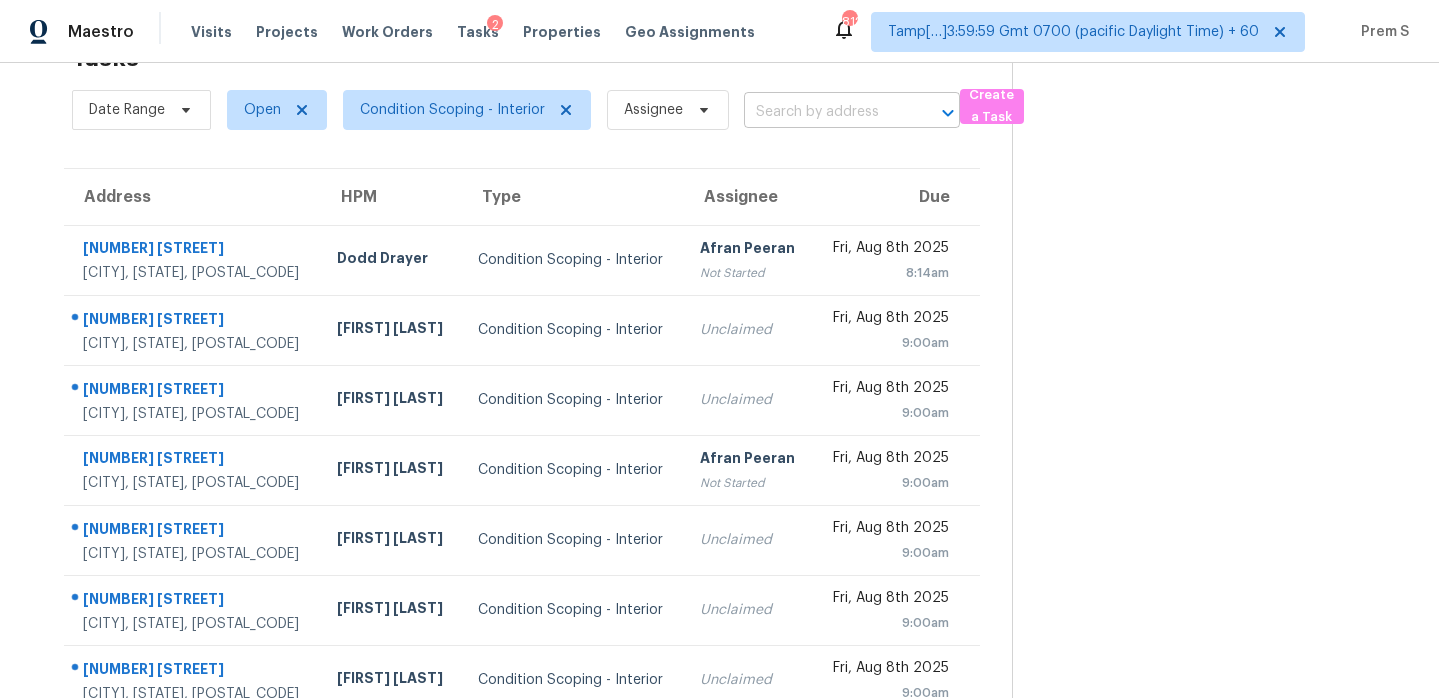 click at bounding box center (824, 112) 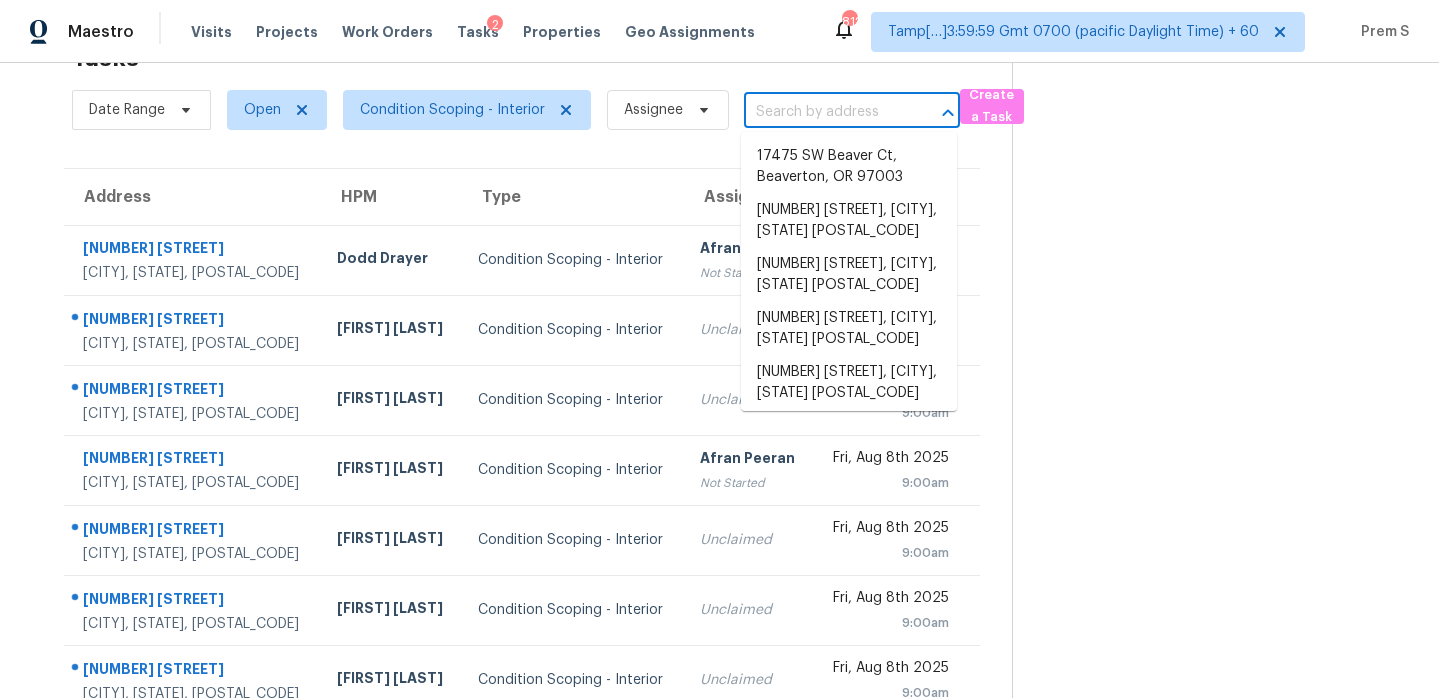 paste on "[NUMBER] [STREET] [CITY], [STATE], [POSTAL_CODE]" 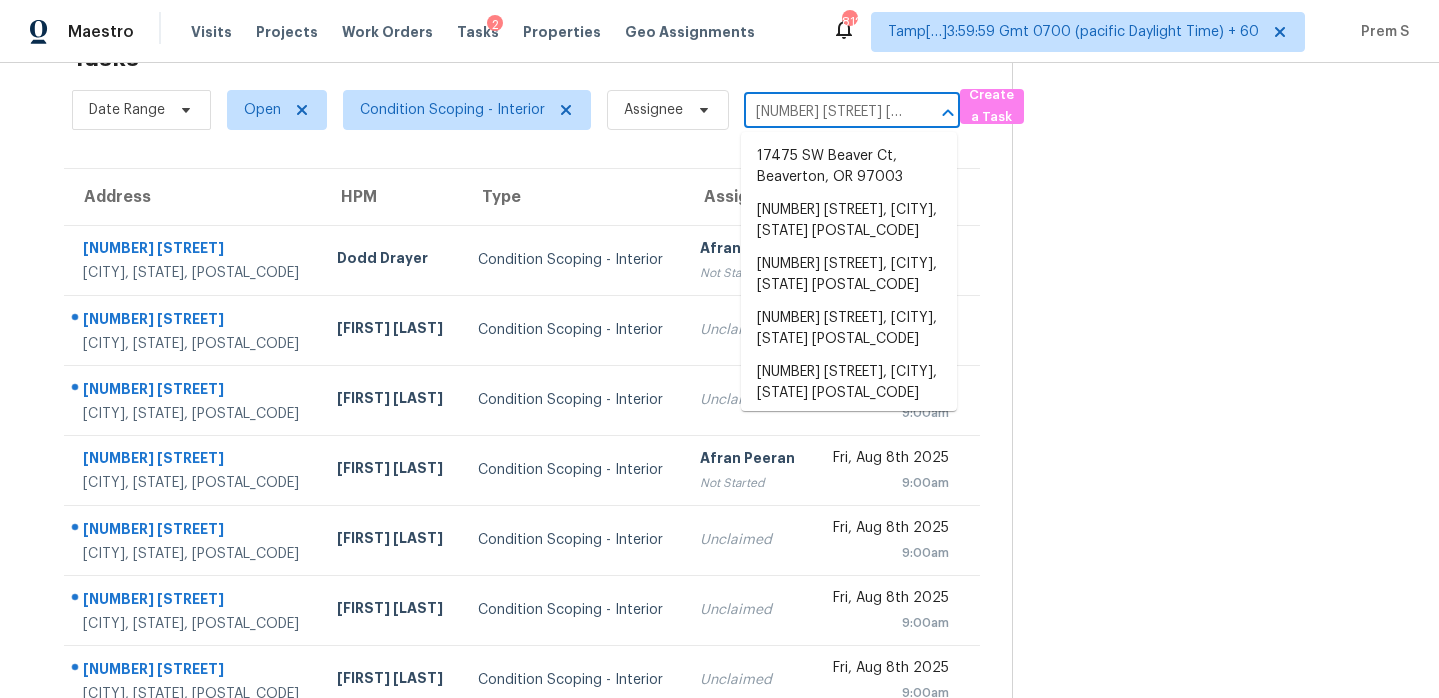 scroll, scrollTop: 0, scrollLeft: 147, axis: horizontal 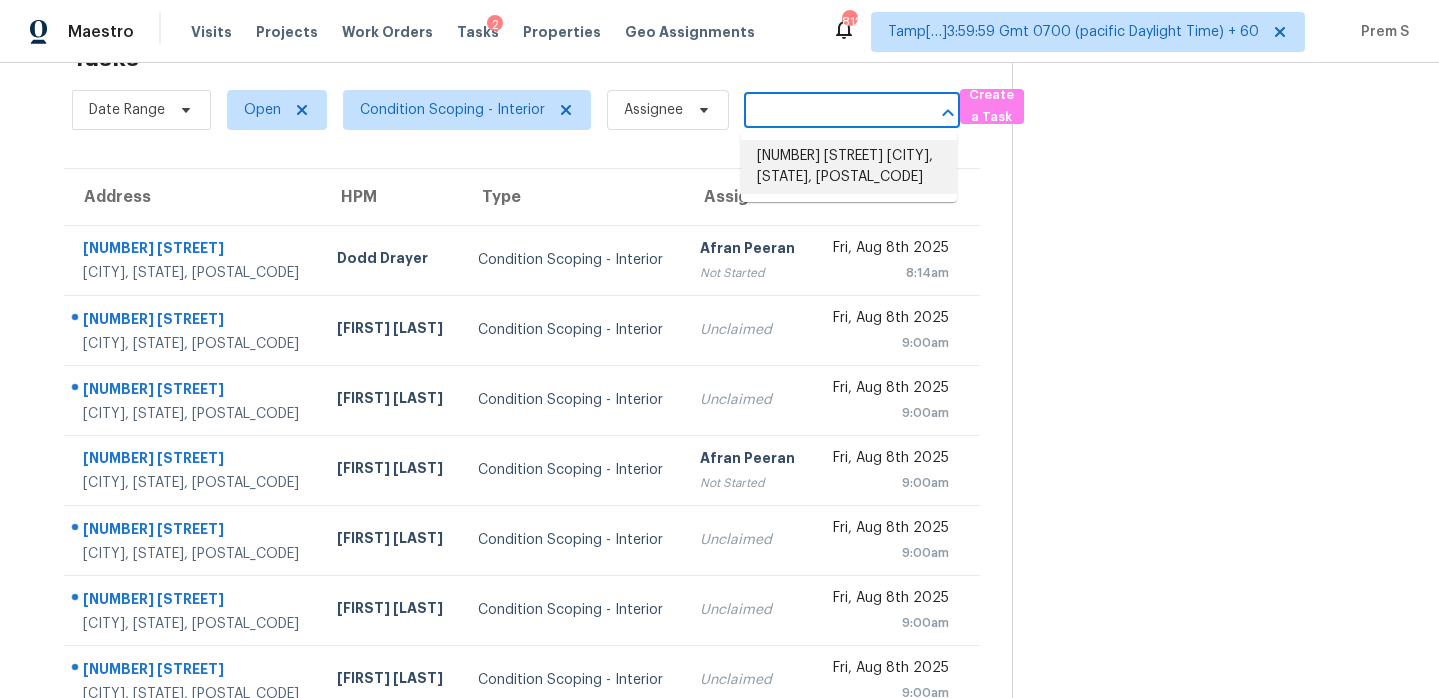 click on "[NUMBER] [STREET] [CITY], [STATE], [POSTAL_CODE]" at bounding box center [849, 167] 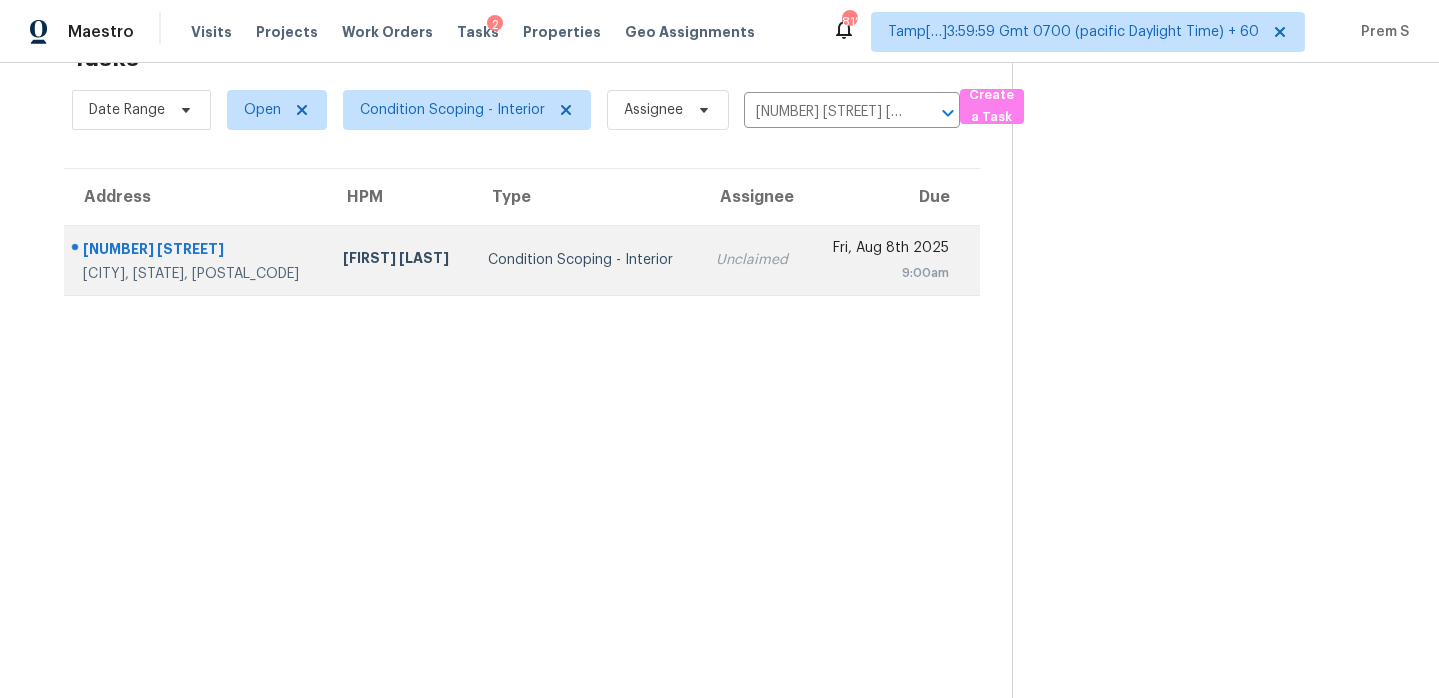 click on "Unclaimed" at bounding box center (754, 260) 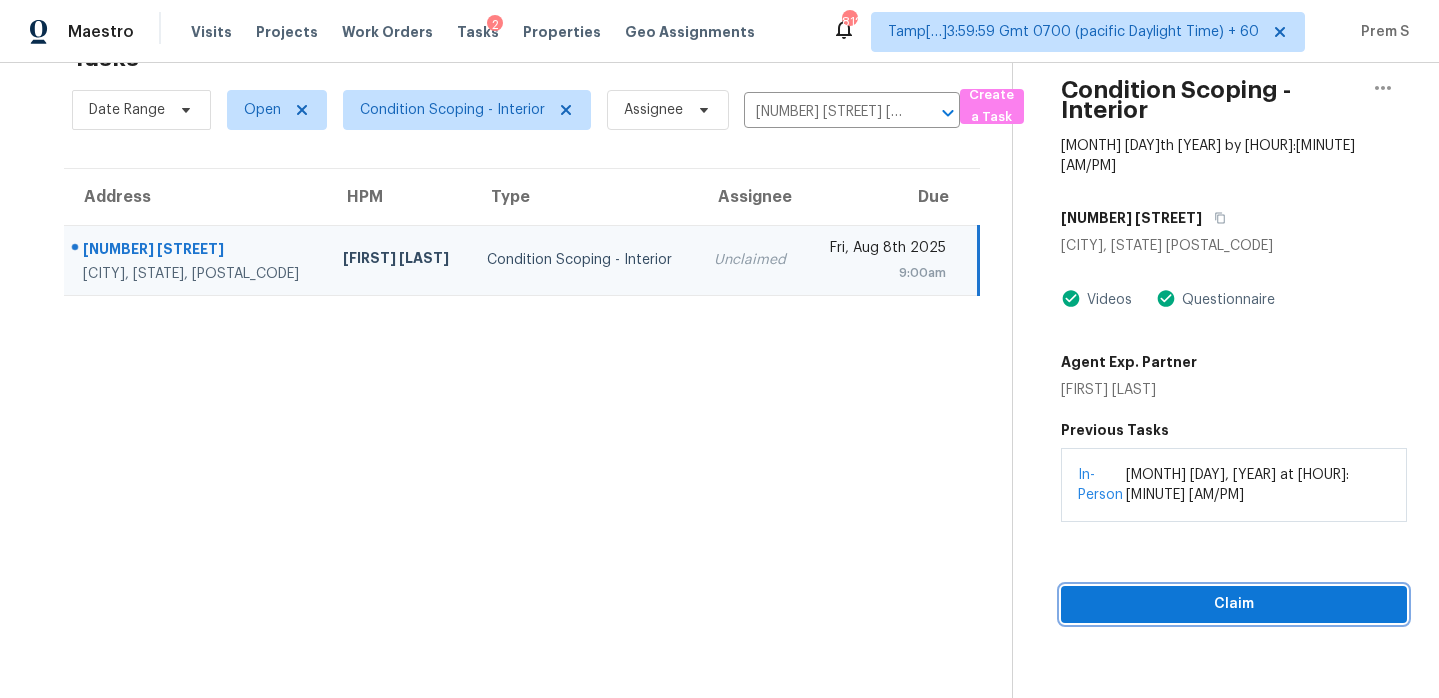 click on "Claim" at bounding box center (1234, 604) 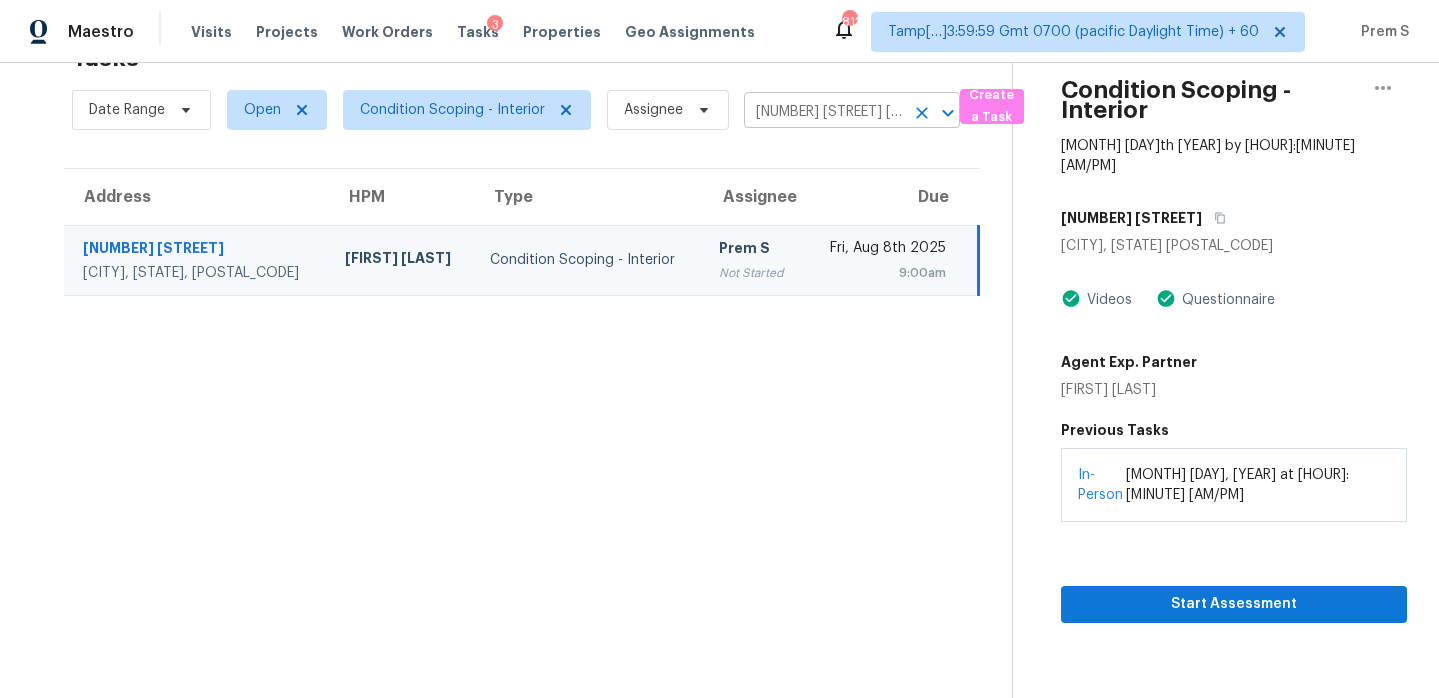 click 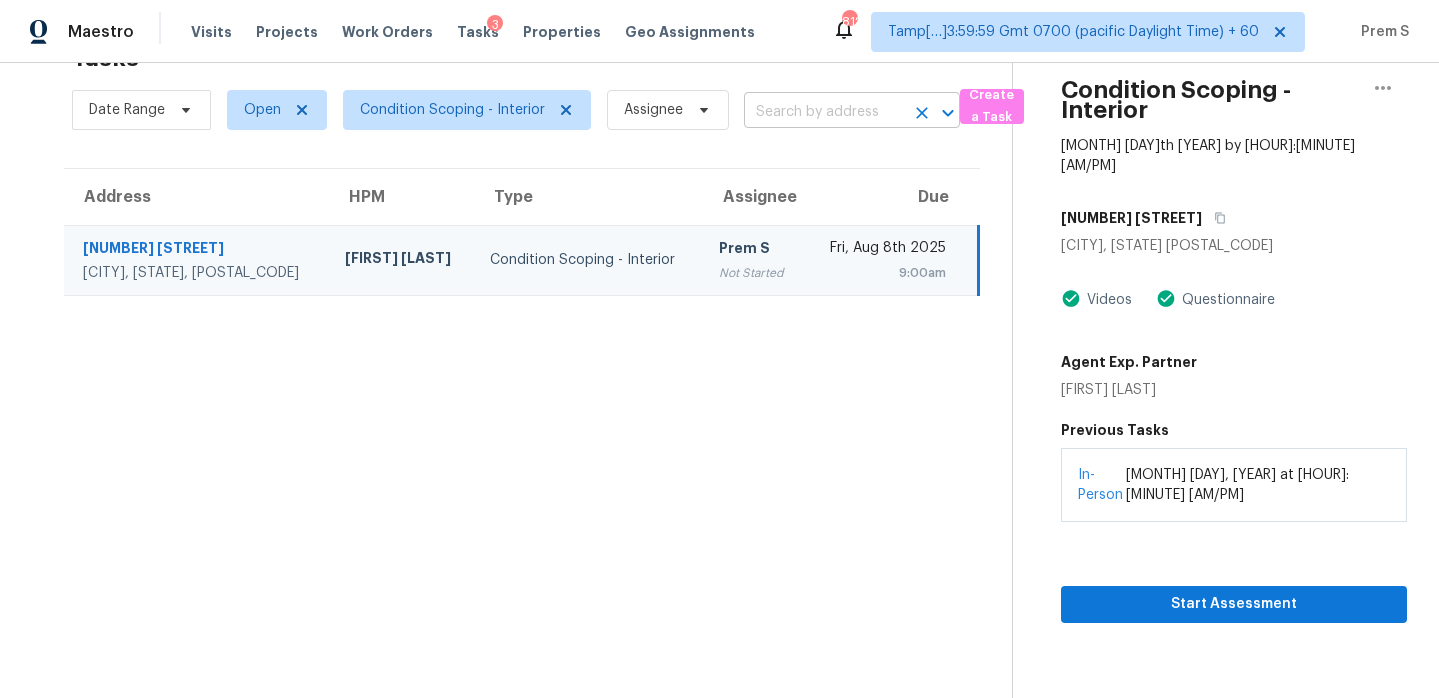 scroll, scrollTop: 0, scrollLeft: 0, axis: both 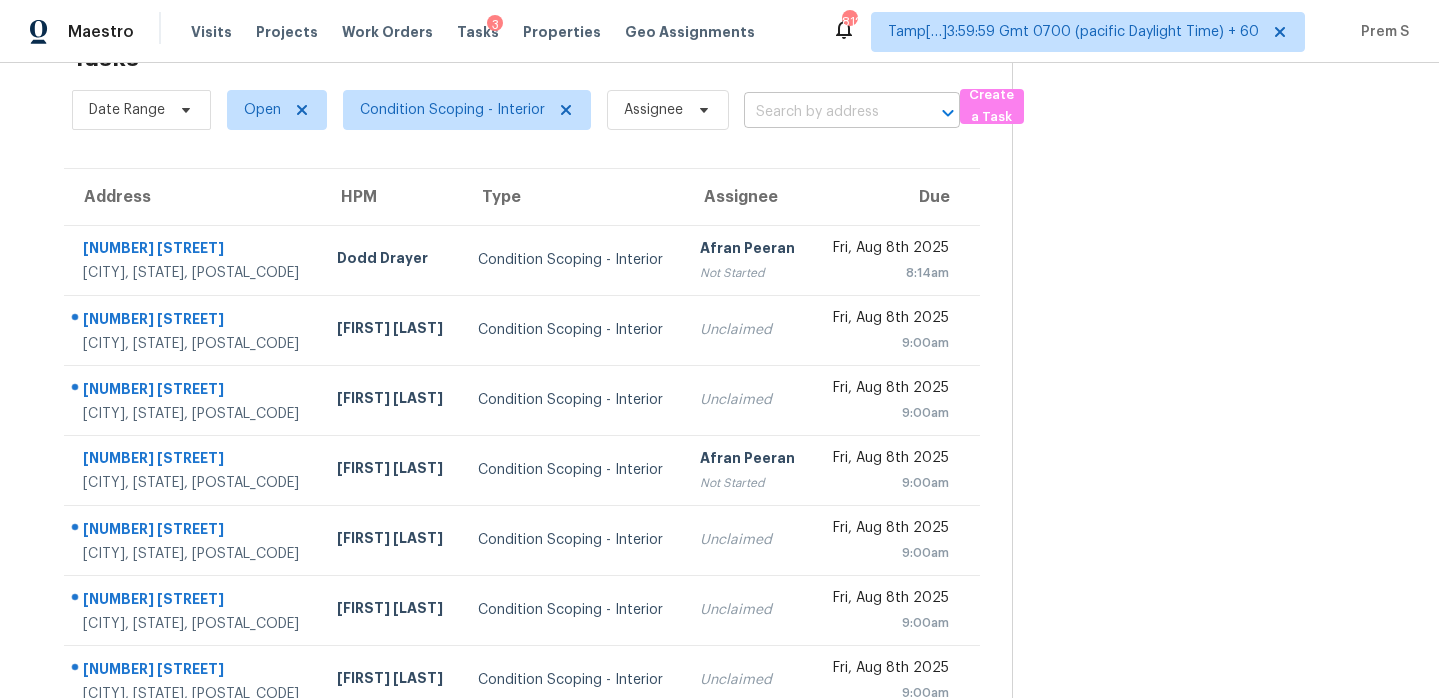 click at bounding box center (824, 112) 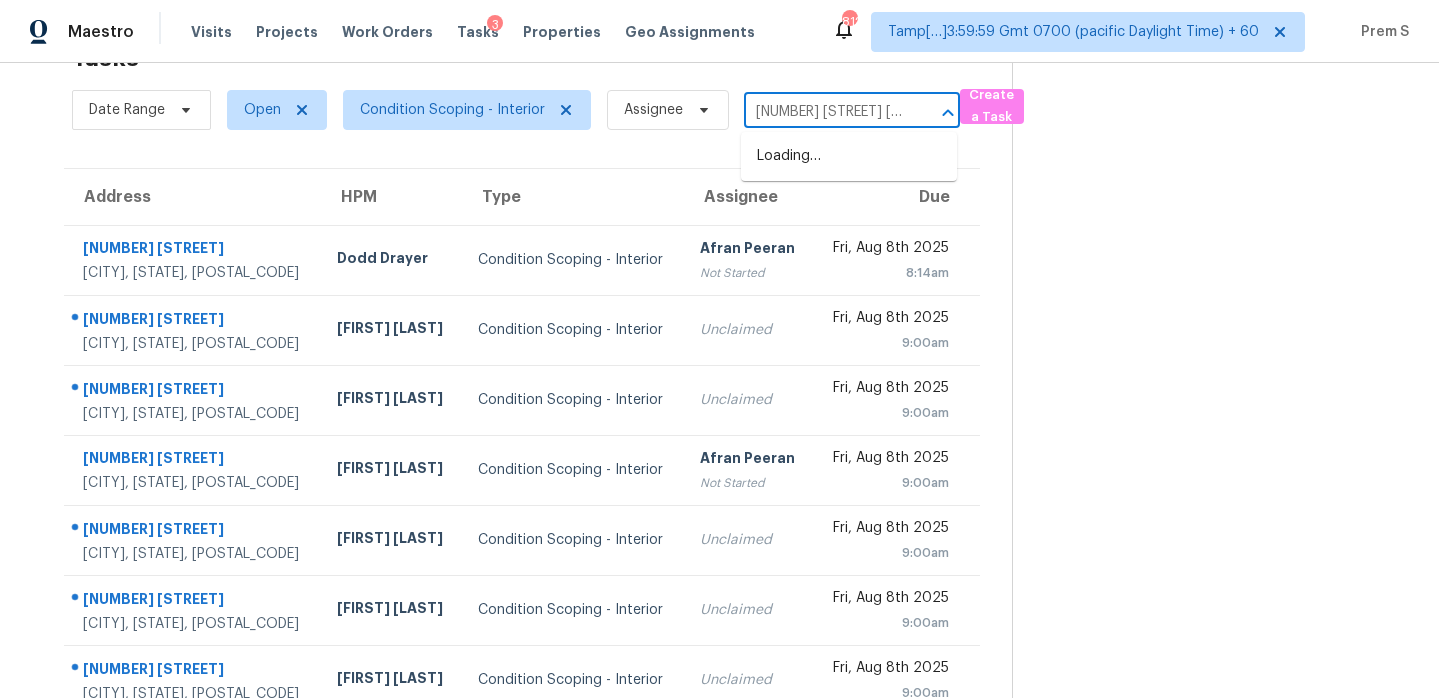 scroll, scrollTop: 0, scrollLeft: 88, axis: horizontal 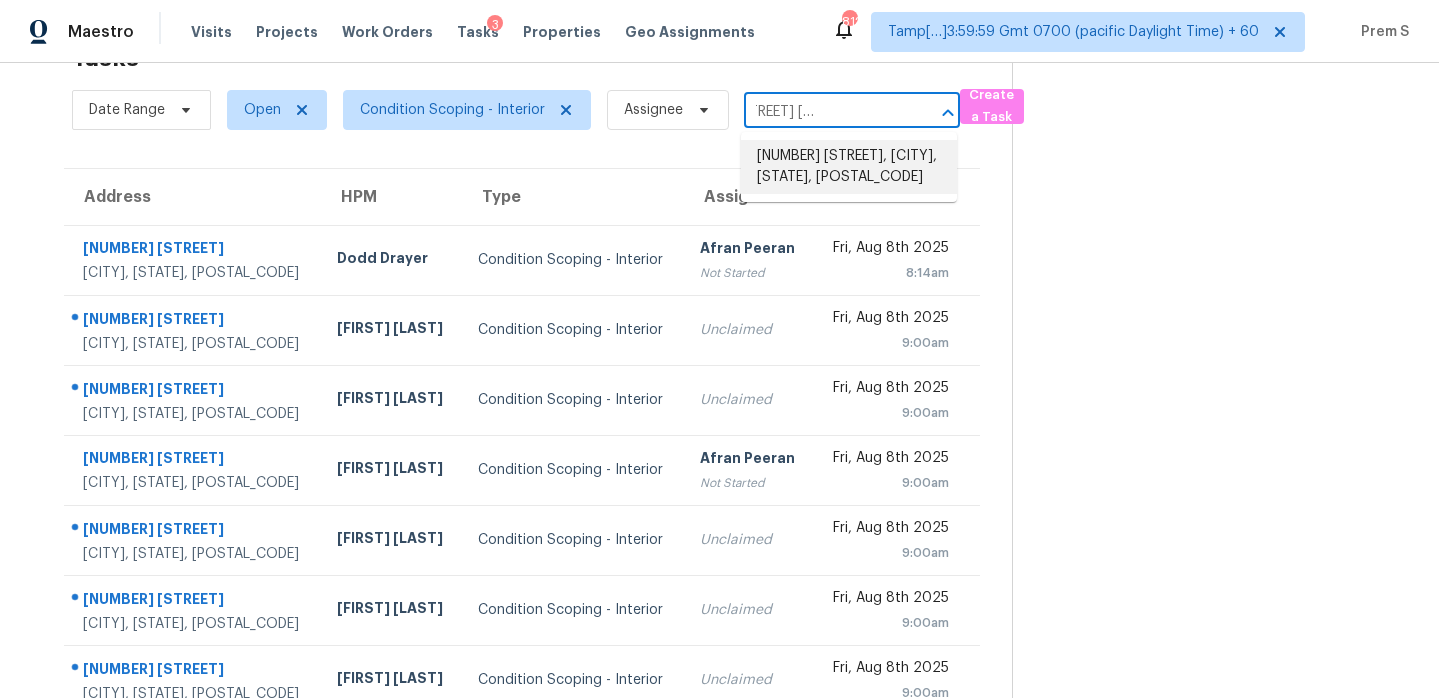 click on "[NUMBER] [STREET], [CITY], [STATE], [POSTAL_CODE]" at bounding box center (849, 167) 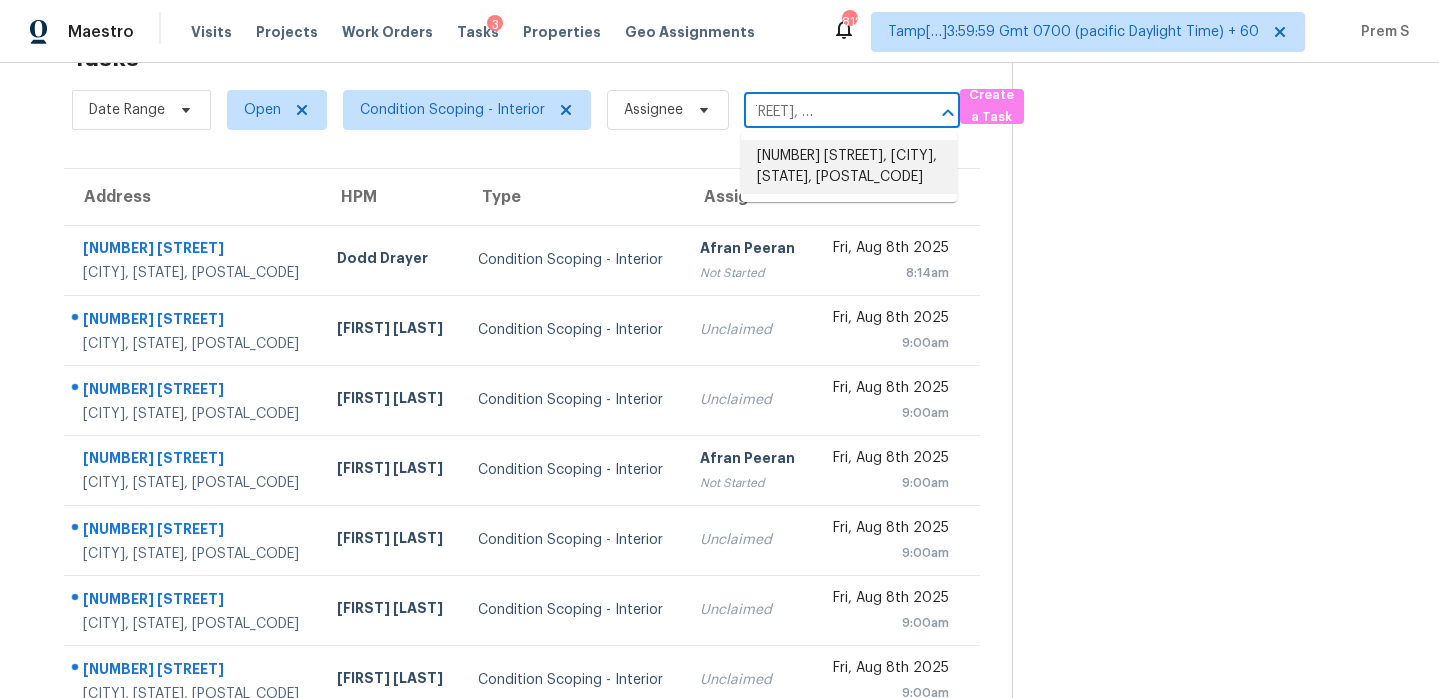 scroll, scrollTop: 0, scrollLeft: 0, axis: both 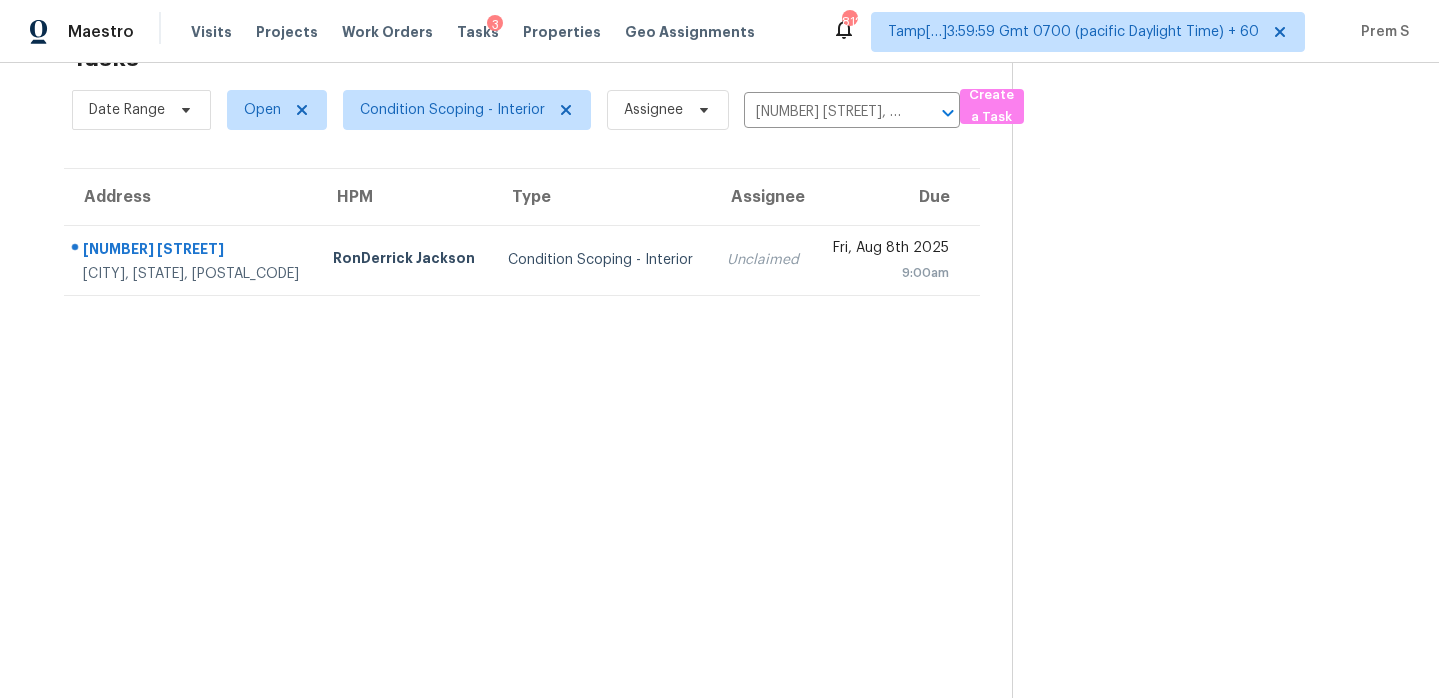 click on "Unclaimed" at bounding box center [763, 260] 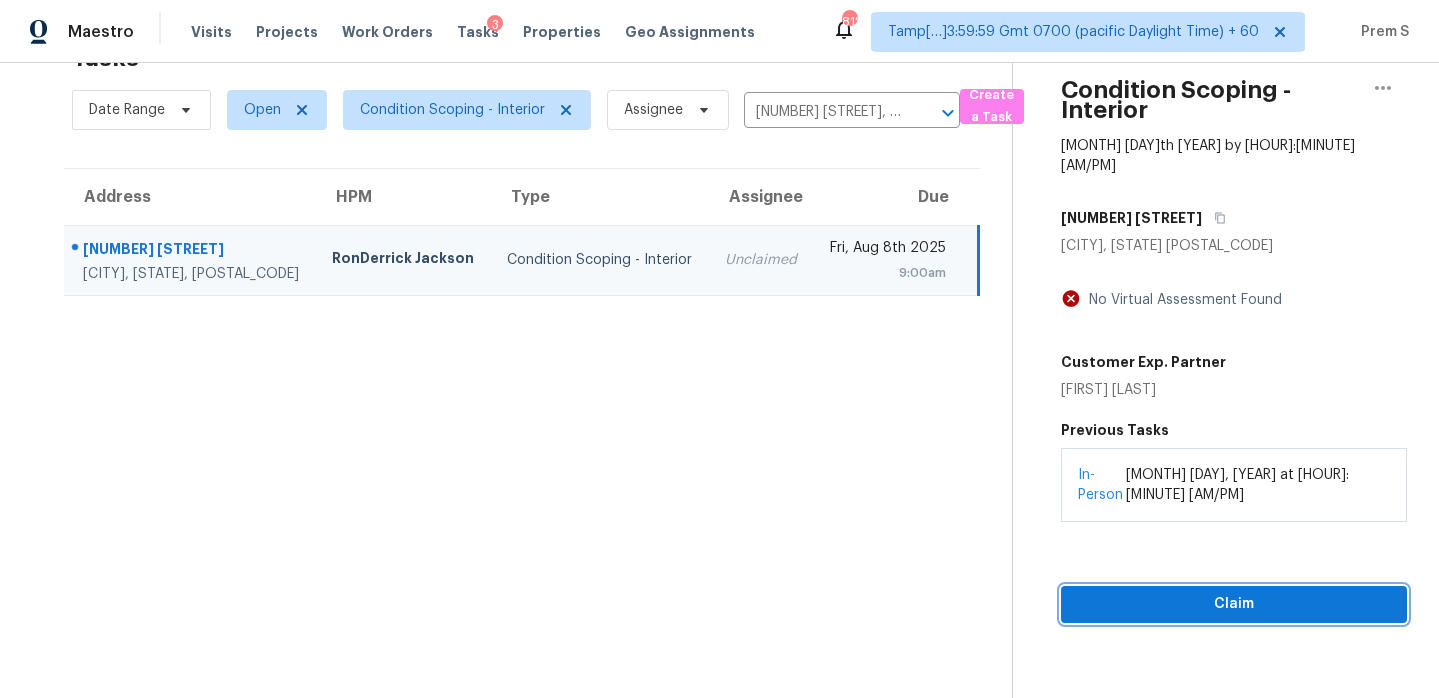 click on "Claim" at bounding box center [1234, 604] 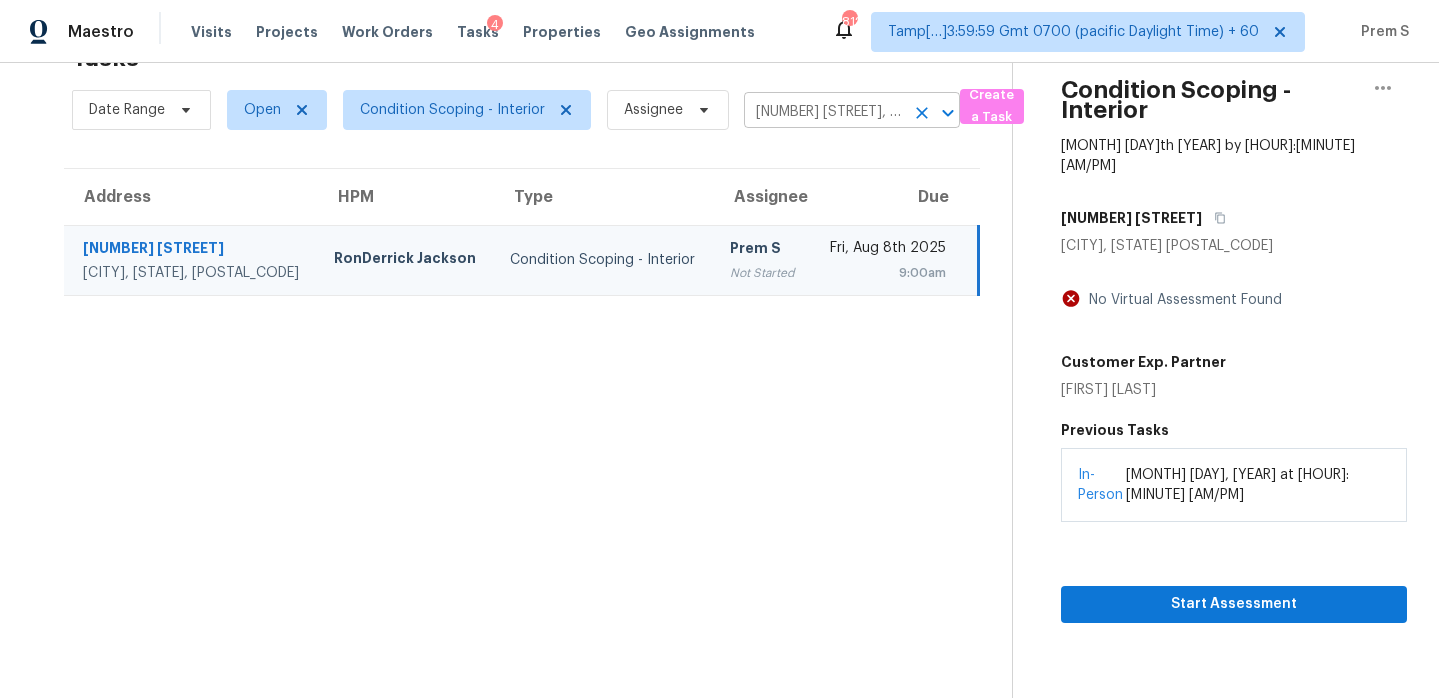 click 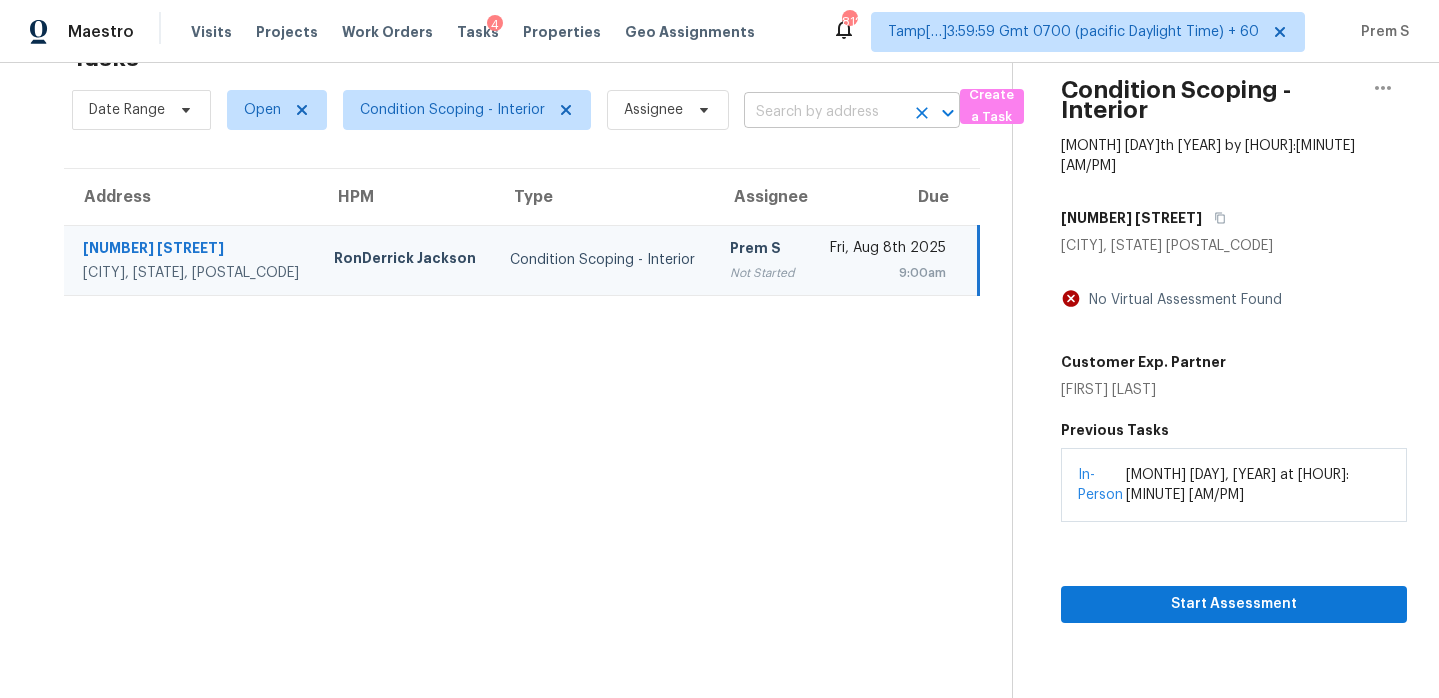 scroll, scrollTop: 0, scrollLeft: 0, axis: both 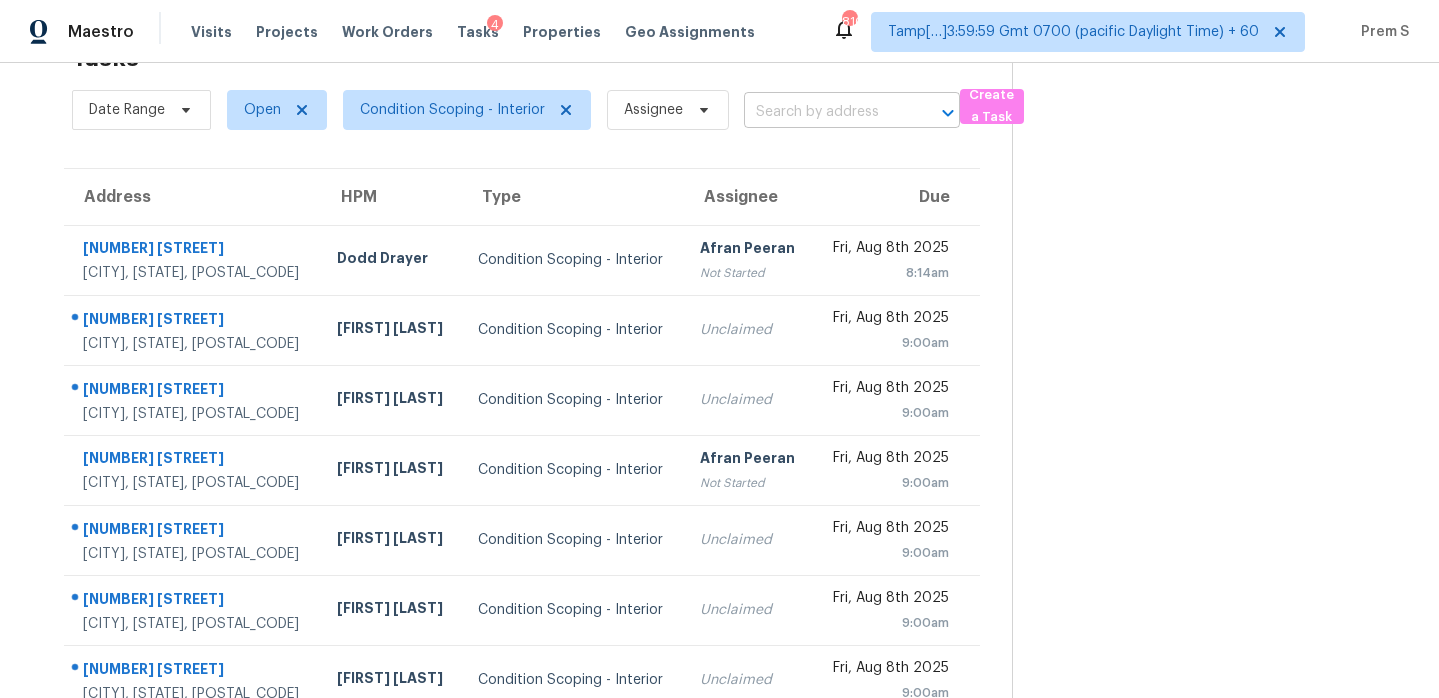 click at bounding box center [824, 112] 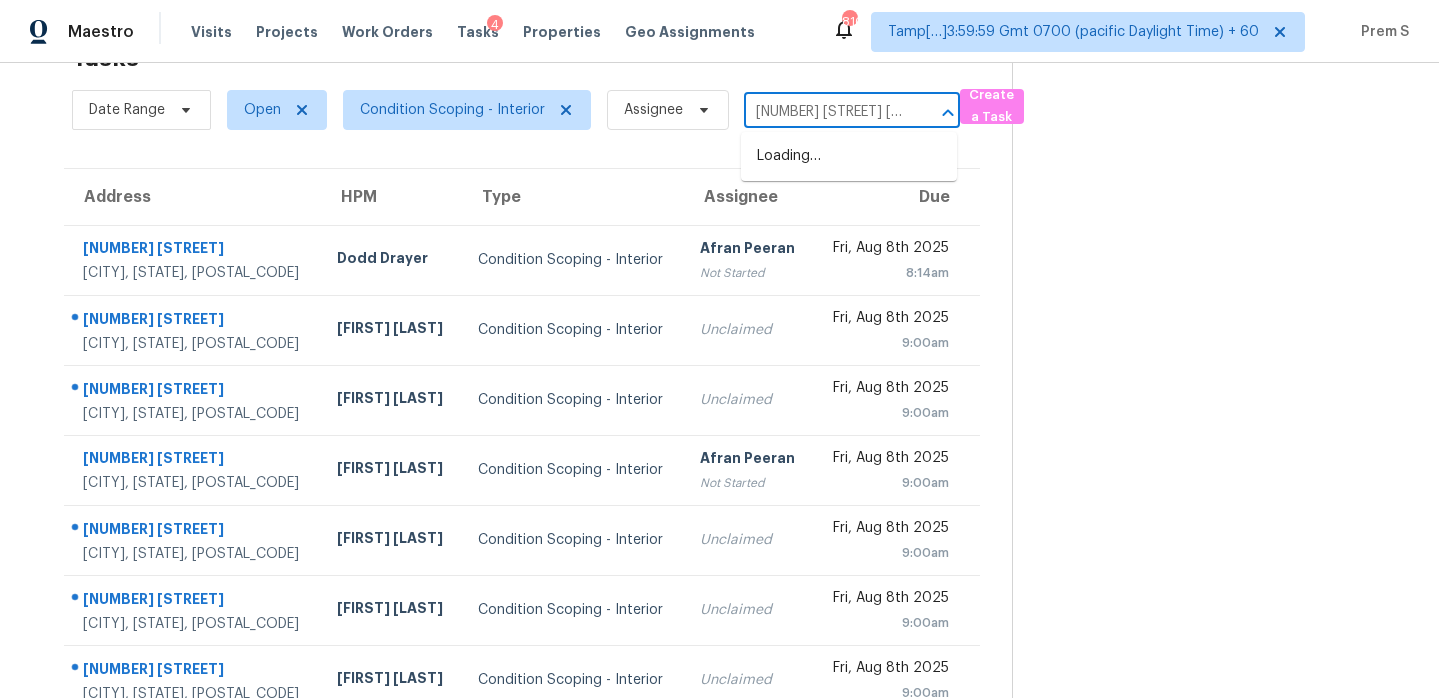 scroll, scrollTop: 0, scrollLeft: 125, axis: horizontal 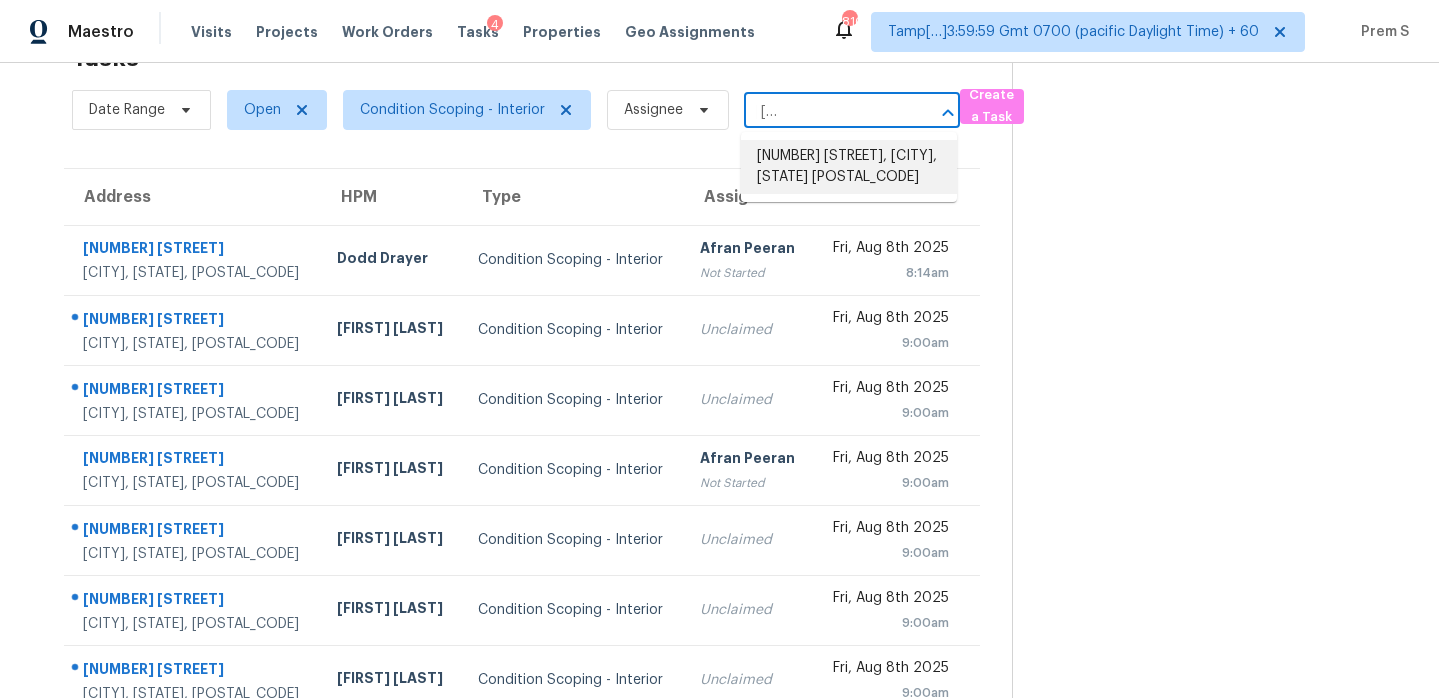 click on "[NUMBER] [STREET], [CITY], [STATE] [POSTAL_CODE]" at bounding box center (849, 167) 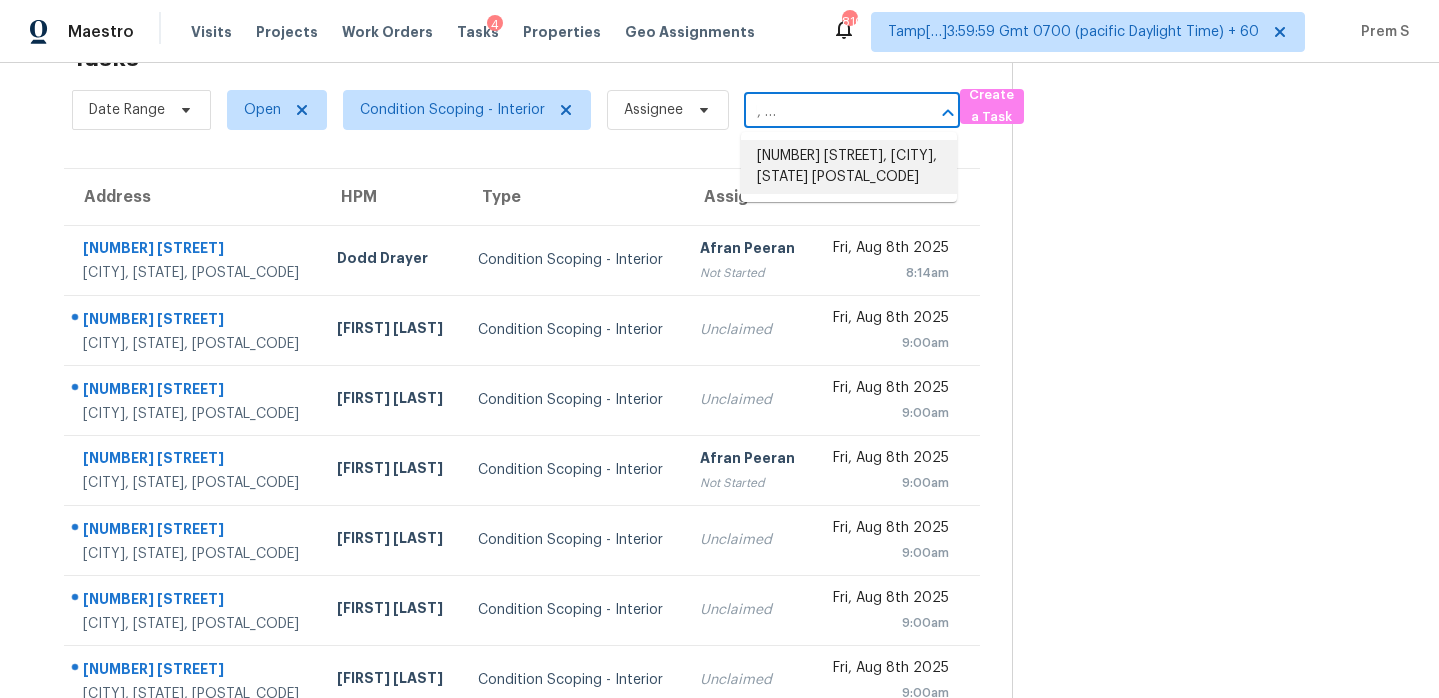 scroll, scrollTop: 0, scrollLeft: 0, axis: both 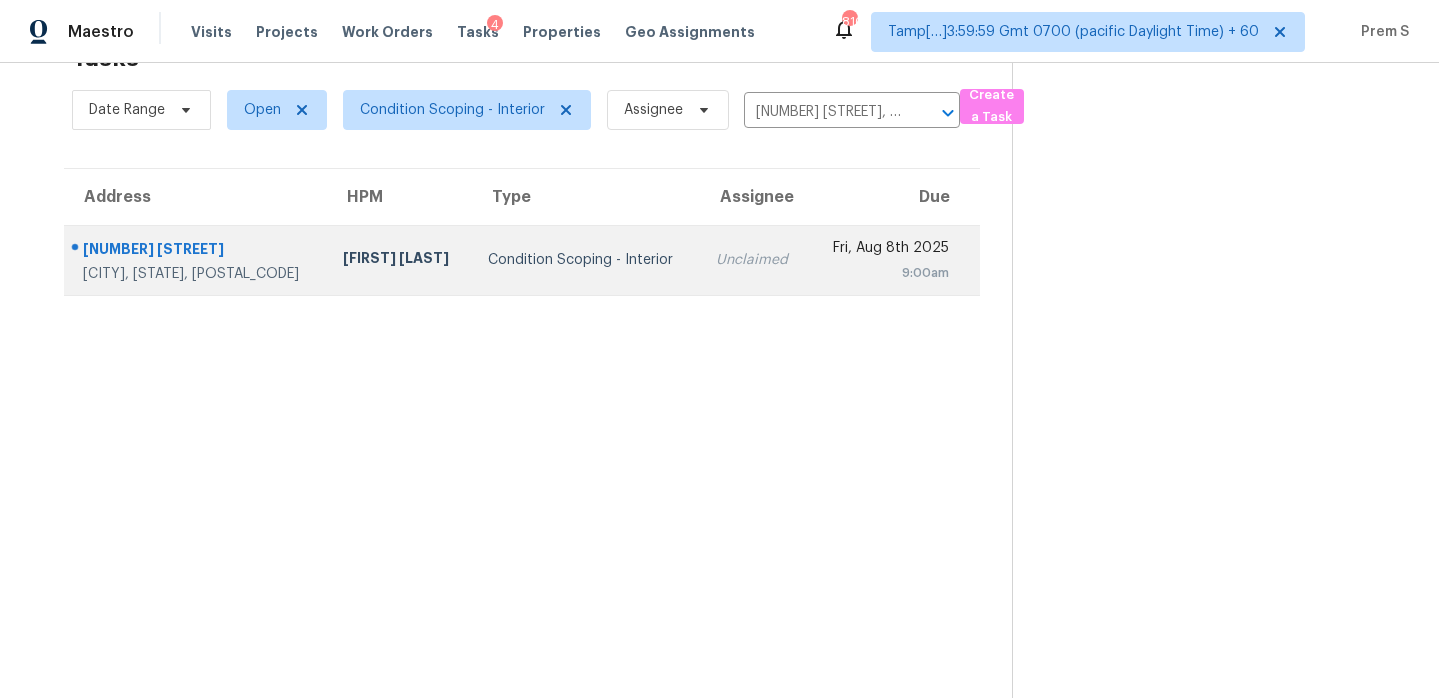 click on "Unclaimed" at bounding box center (754, 260) 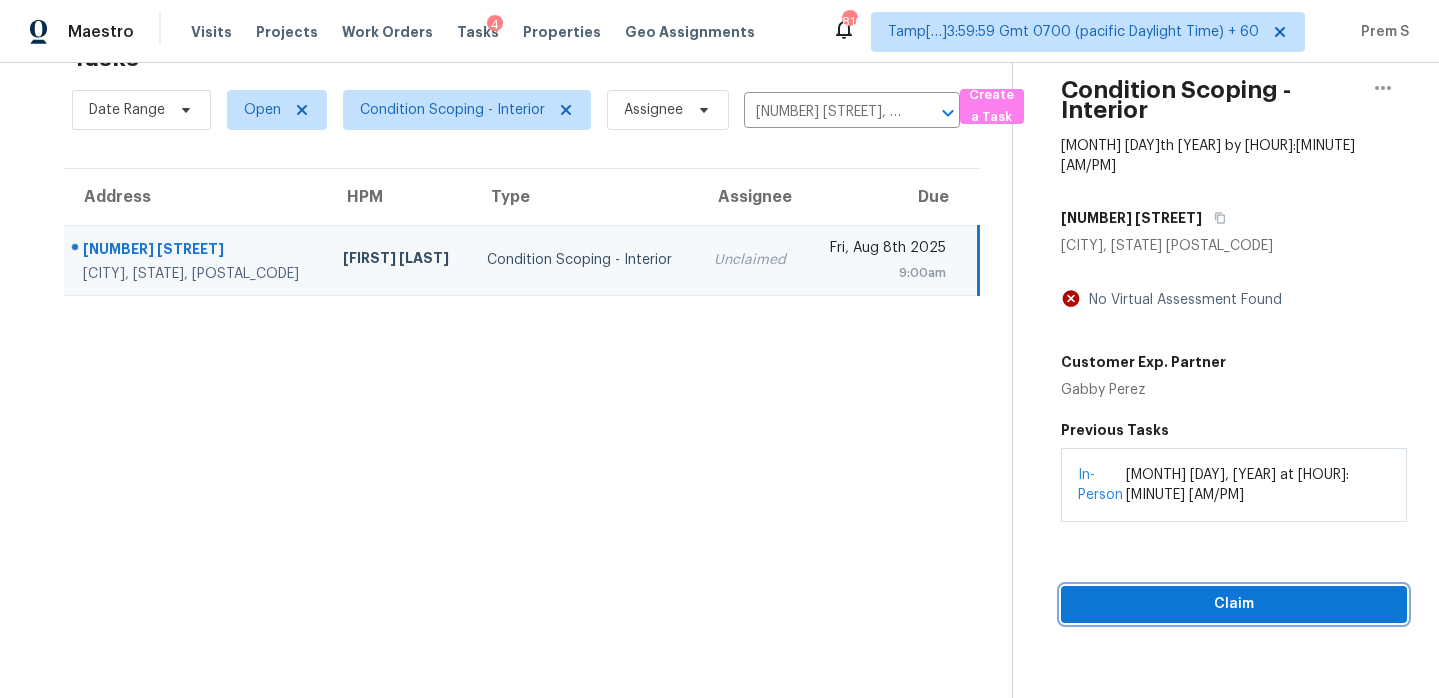 click on "Claim" at bounding box center (1234, 604) 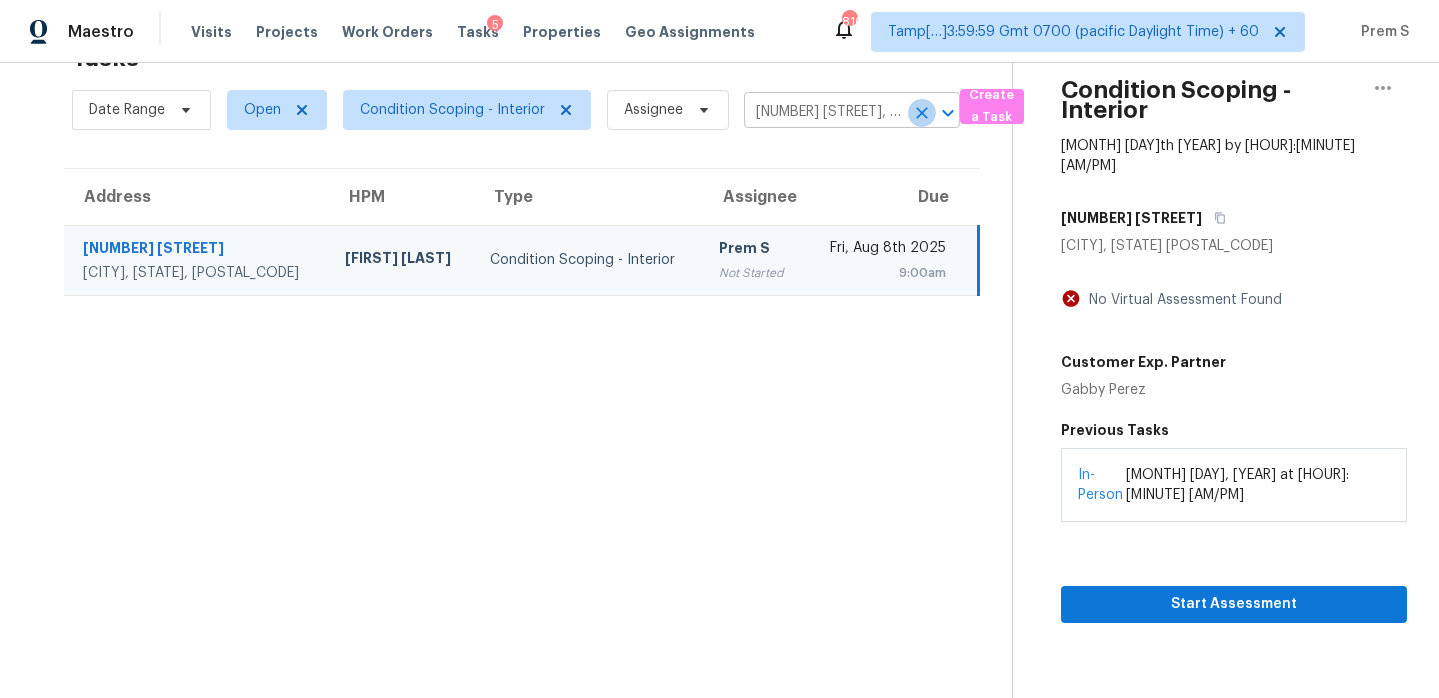click 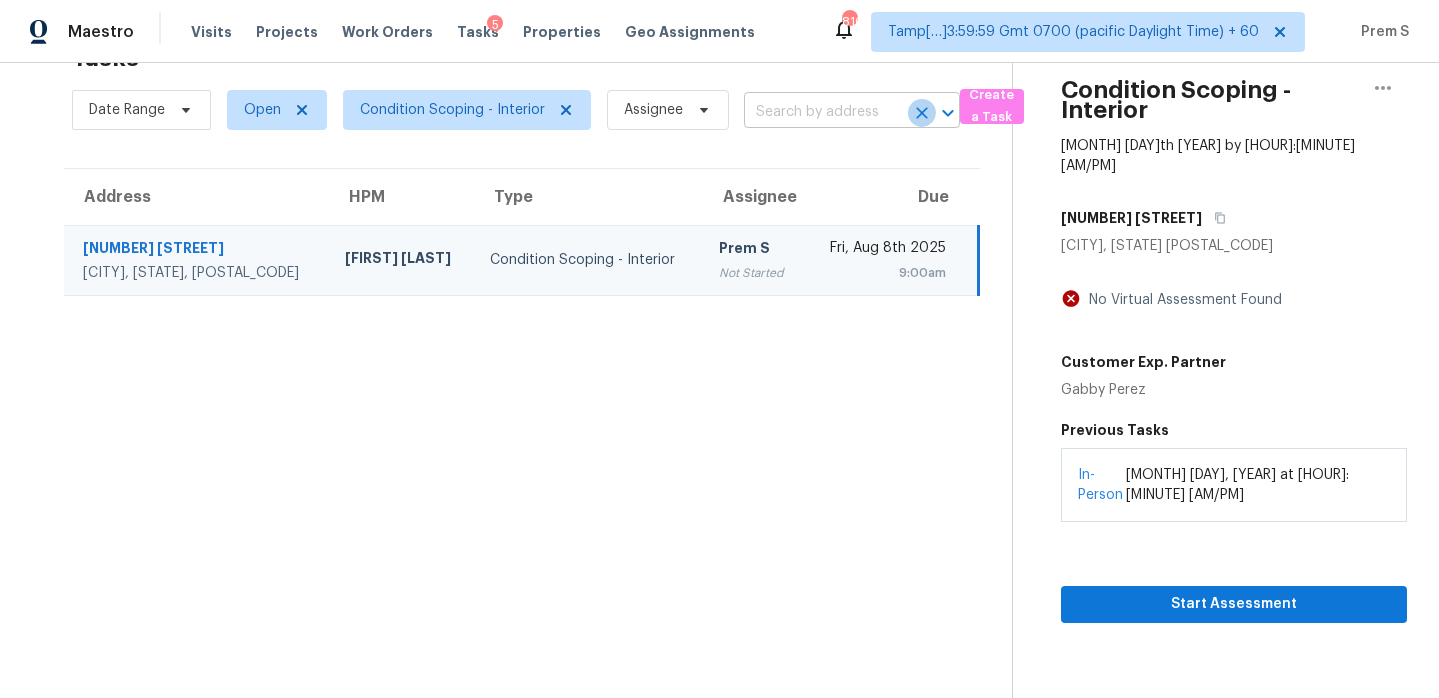 scroll, scrollTop: 0, scrollLeft: 0, axis: both 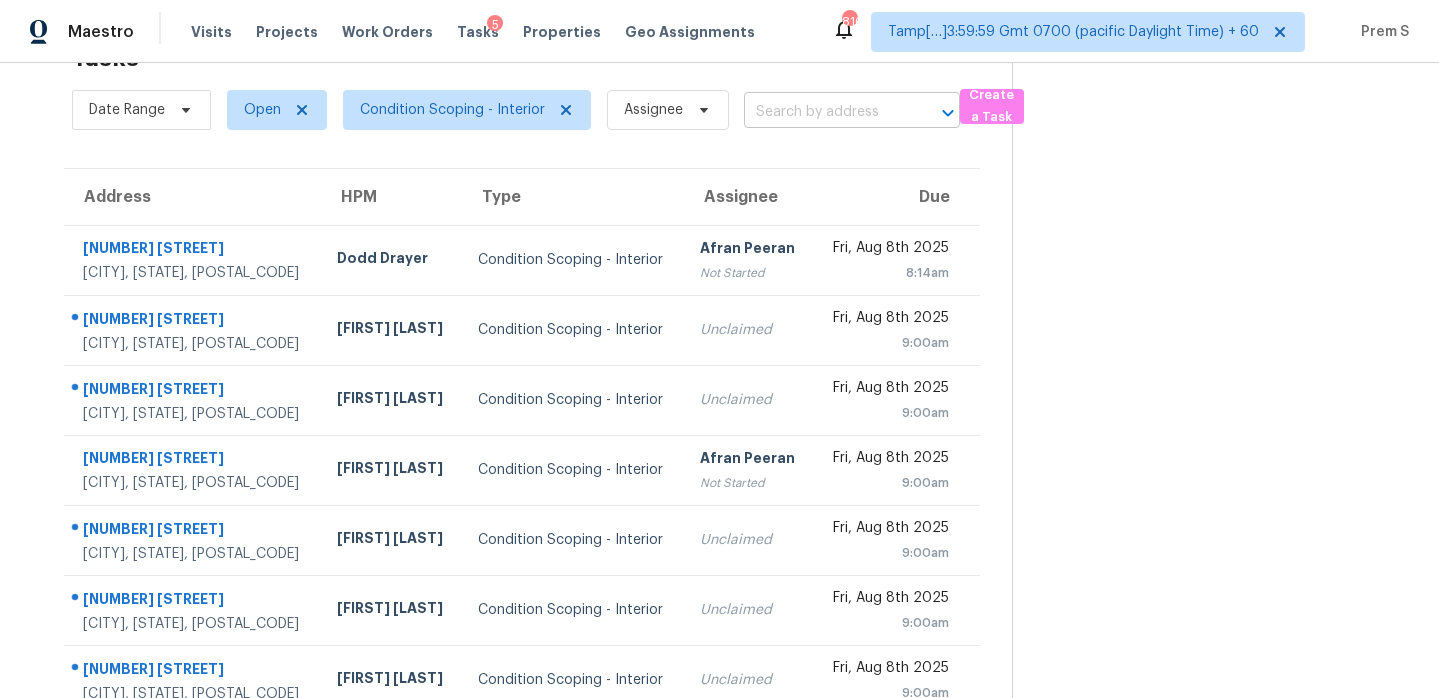 click at bounding box center [824, 112] 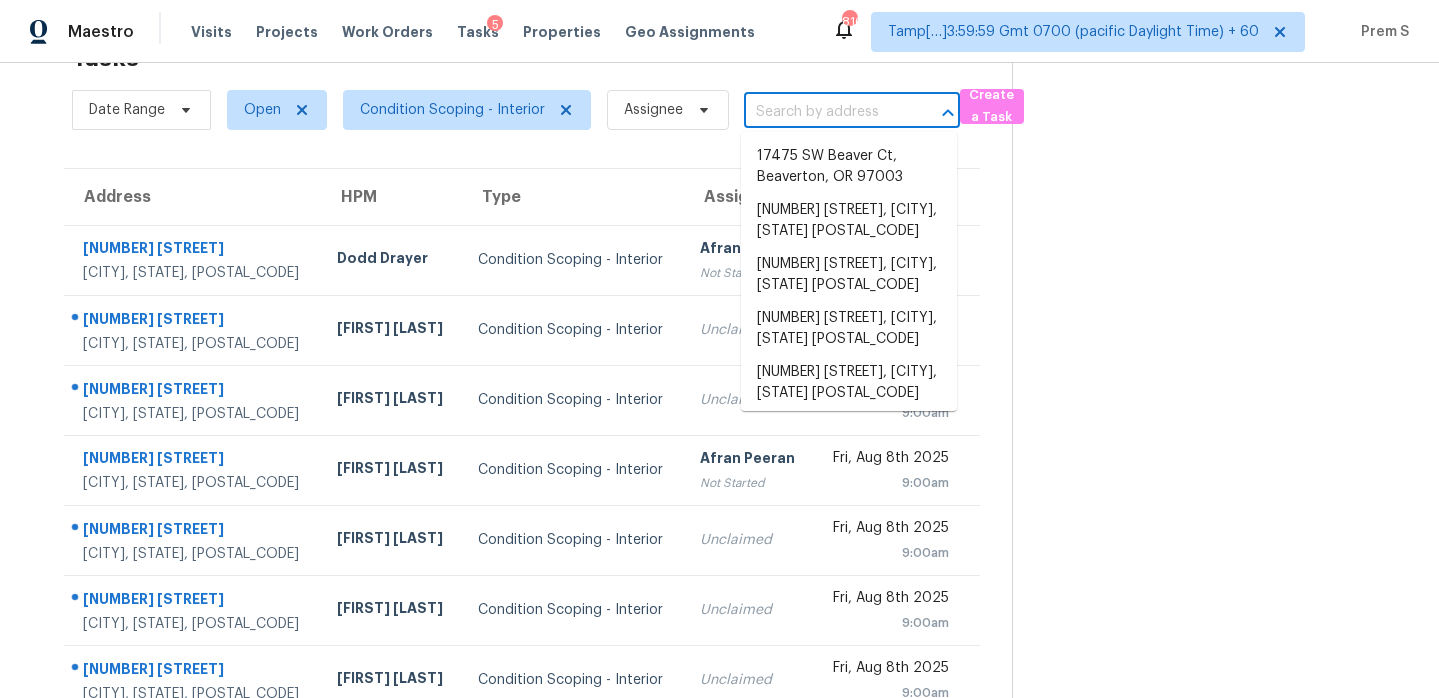 paste on "[NUMBER] [STREET] [CITY], [STATE], [POSTAL_CODE]" 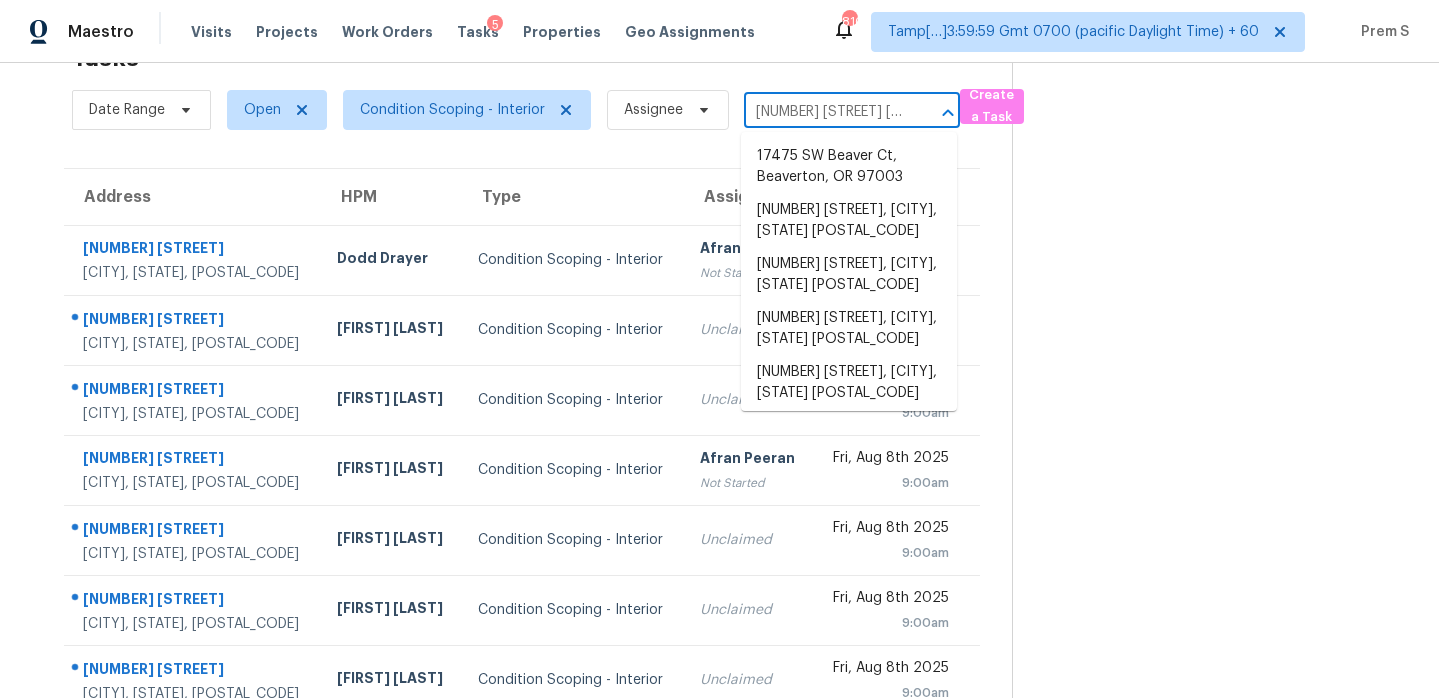 scroll, scrollTop: 0, scrollLeft: 120, axis: horizontal 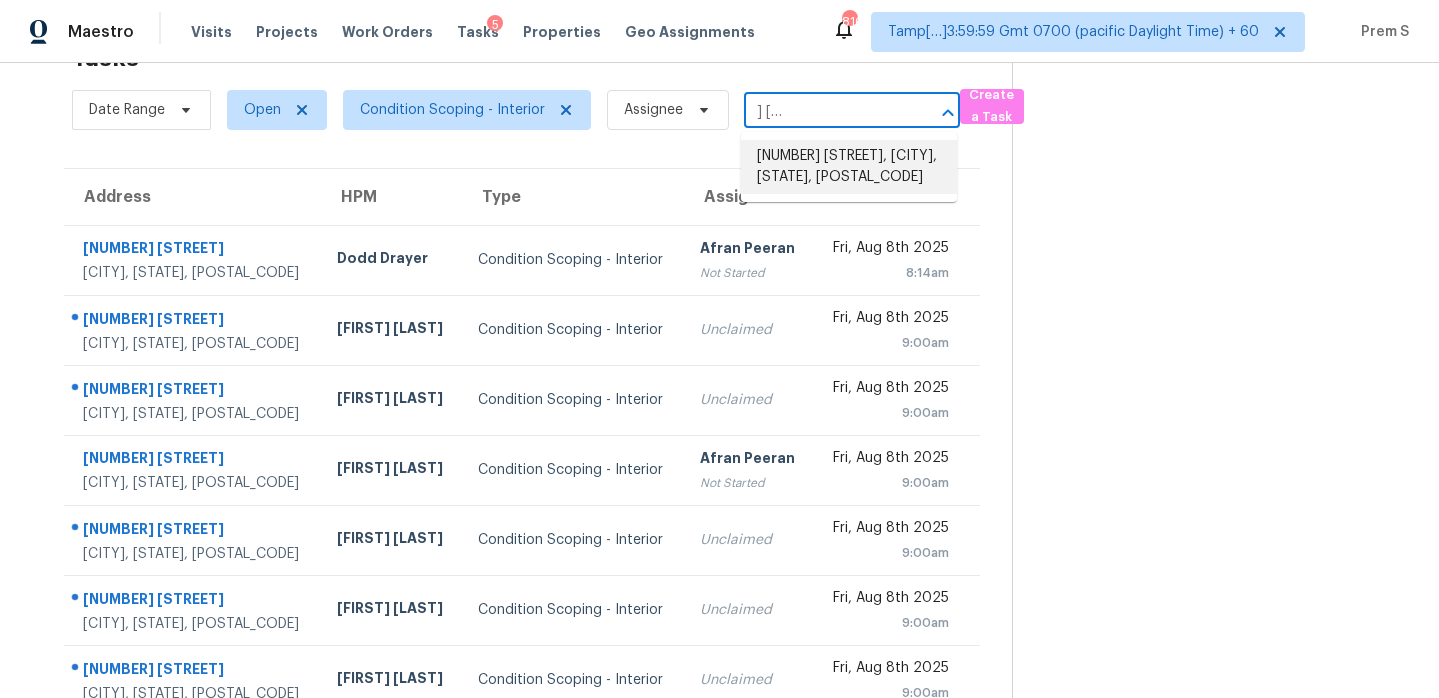 click on "[NUMBER] [STREET], [CITY], [STATE], [POSTAL_CODE]" at bounding box center [849, 167] 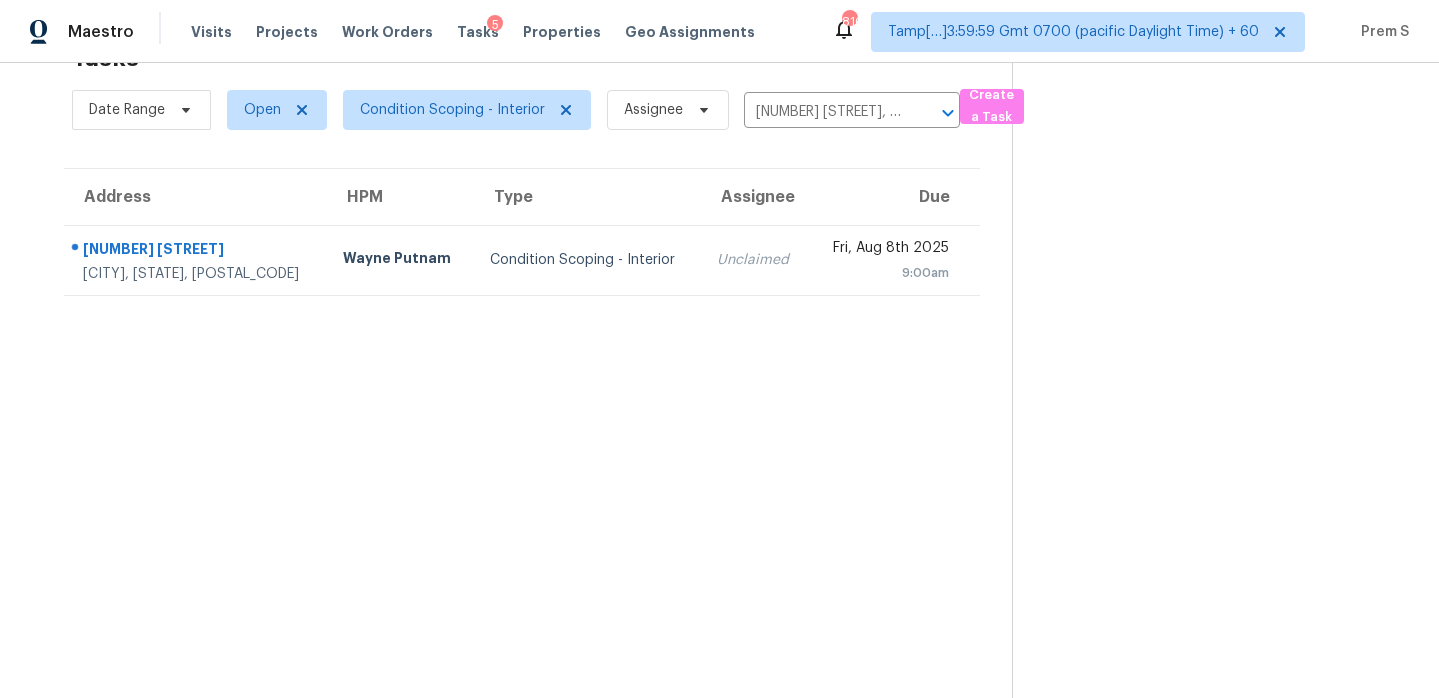 click on "9:00am" at bounding box center [888, 273] 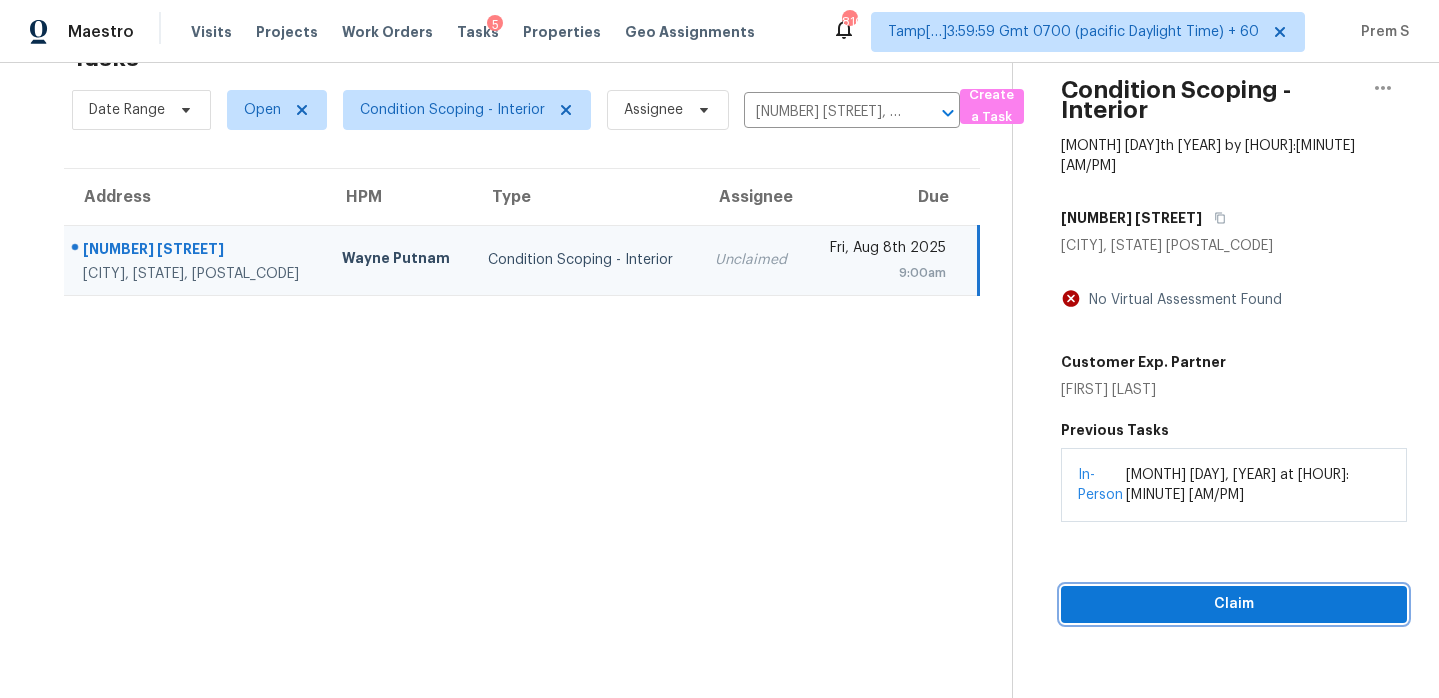 click on "Claim" at bounding box center (1234, 604) 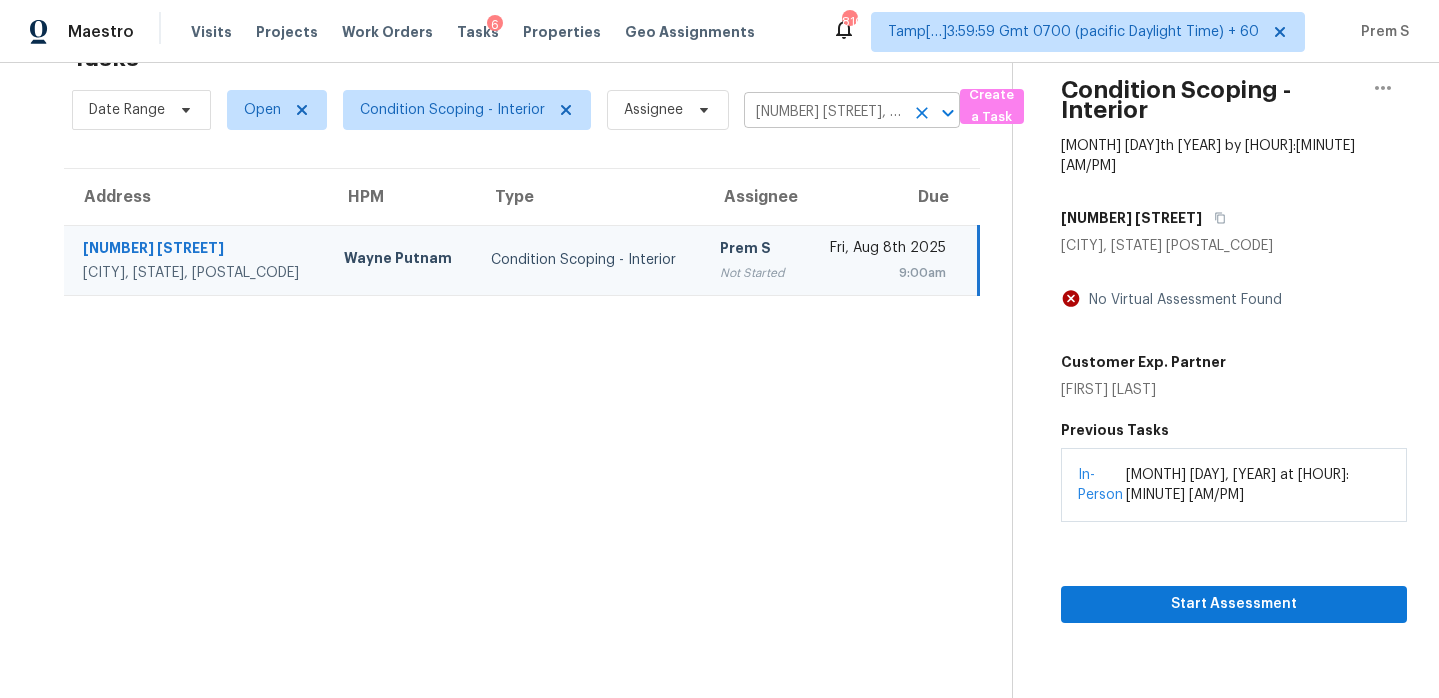 click 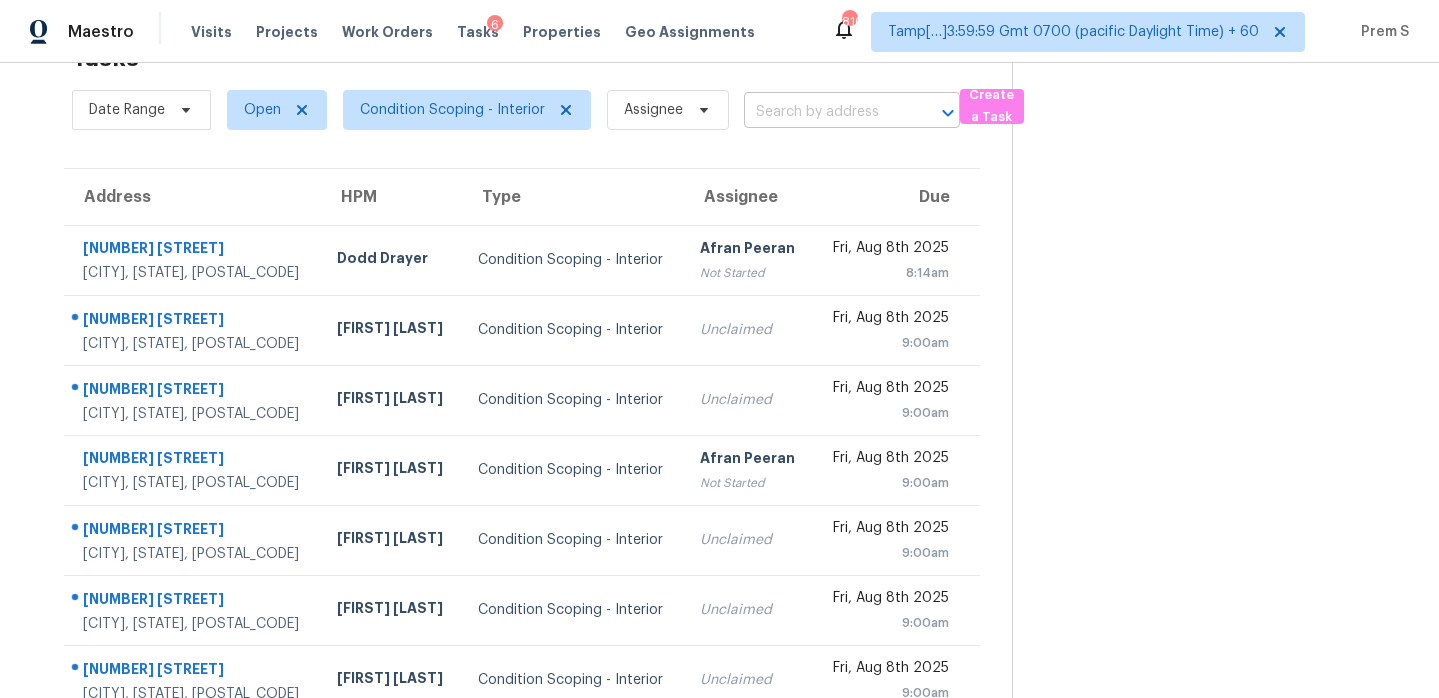 click at bounding box center (824, 112) 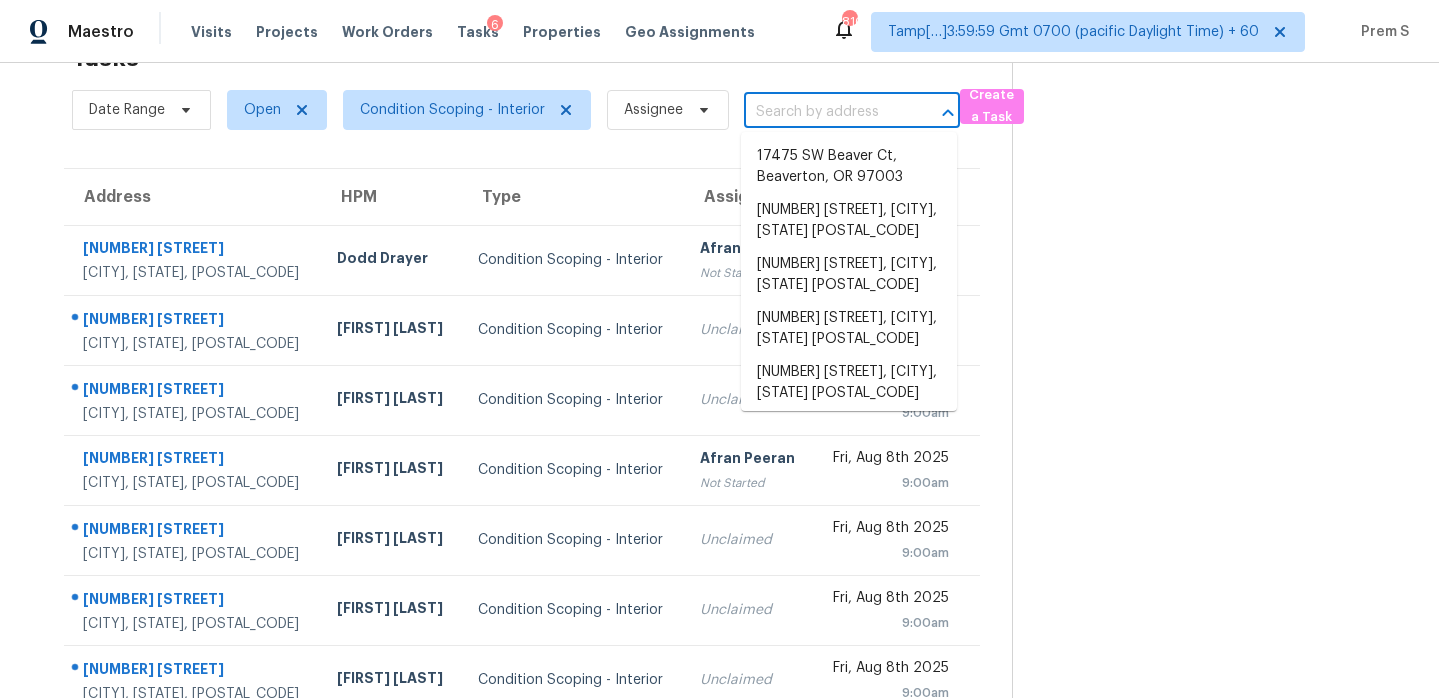 paste on "[NUMBER] [STREET] [CITY], [STATE], [POSTAL_CODE]" 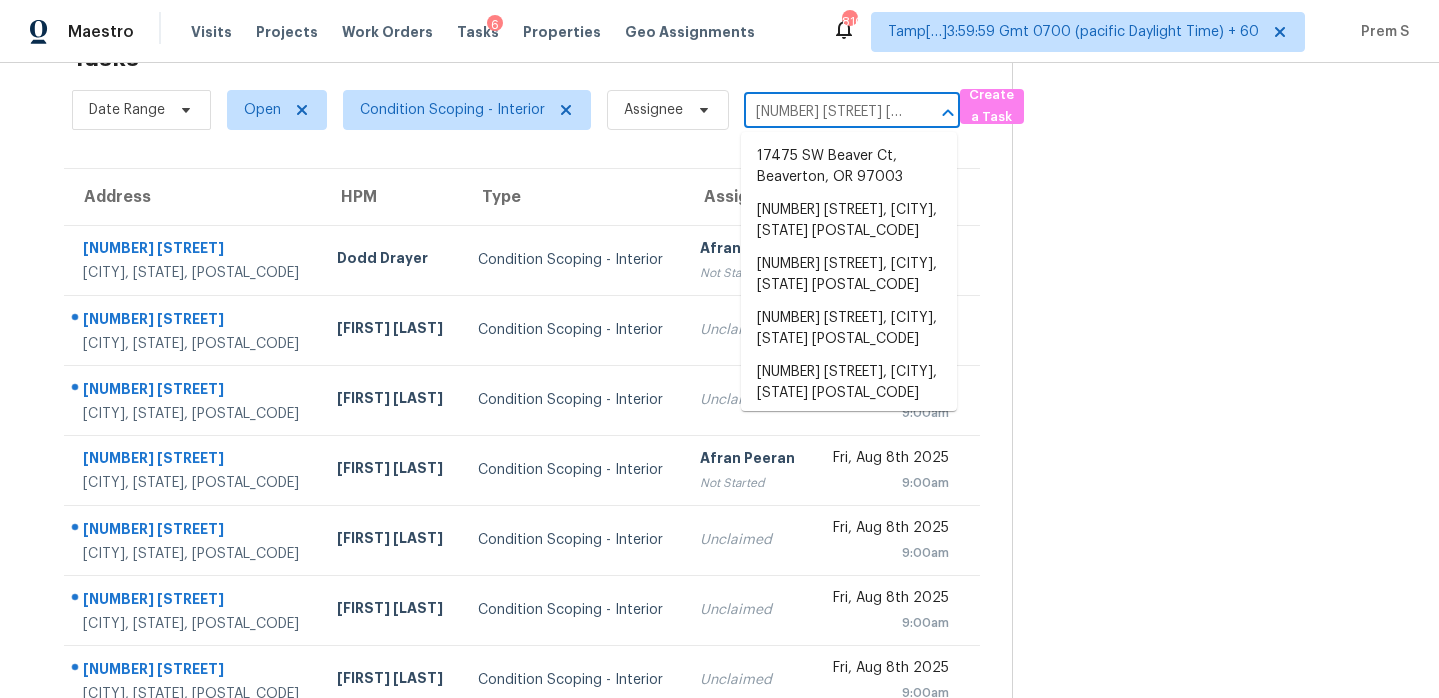 scroll, scrollTop: 0, scrollLeft: 124, axis: horizontal 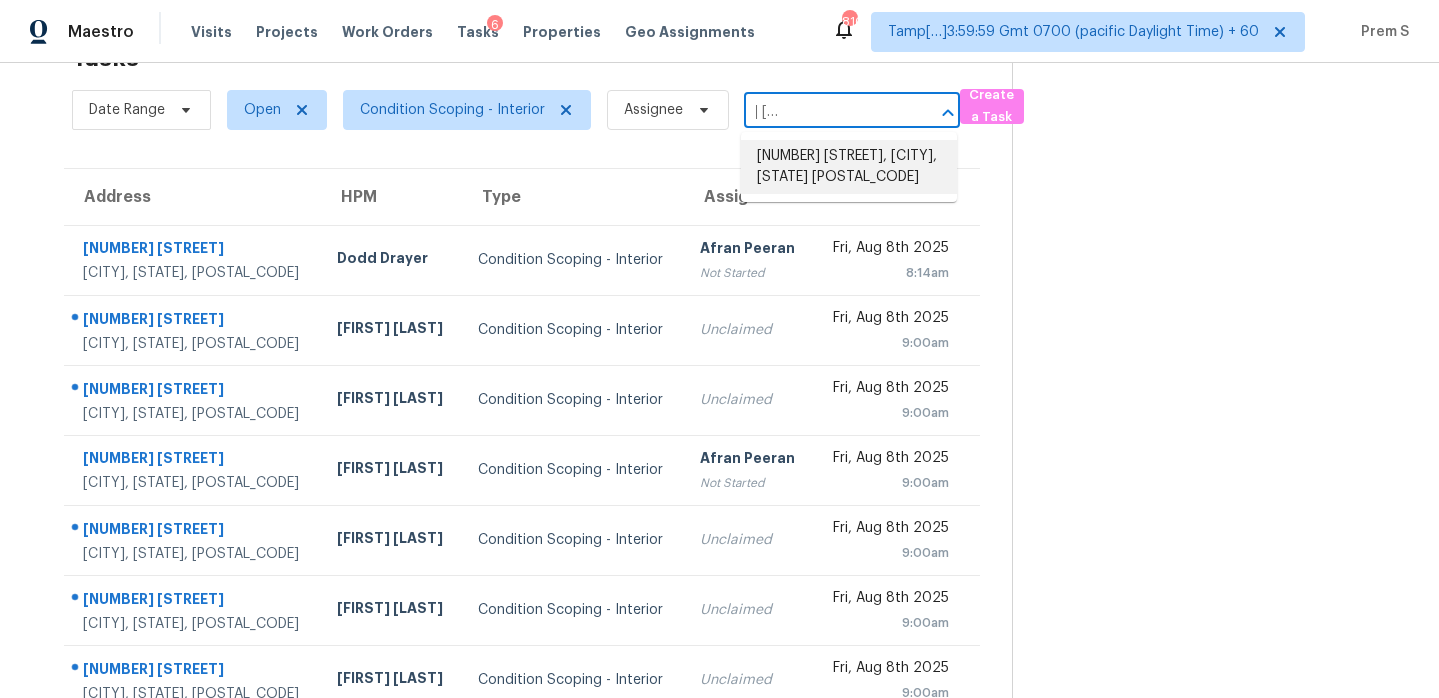 click on "[NUMBER] [STREET], [CITY], [STATE] [POSTAL_CODE]" at bounding box center (849, 167) 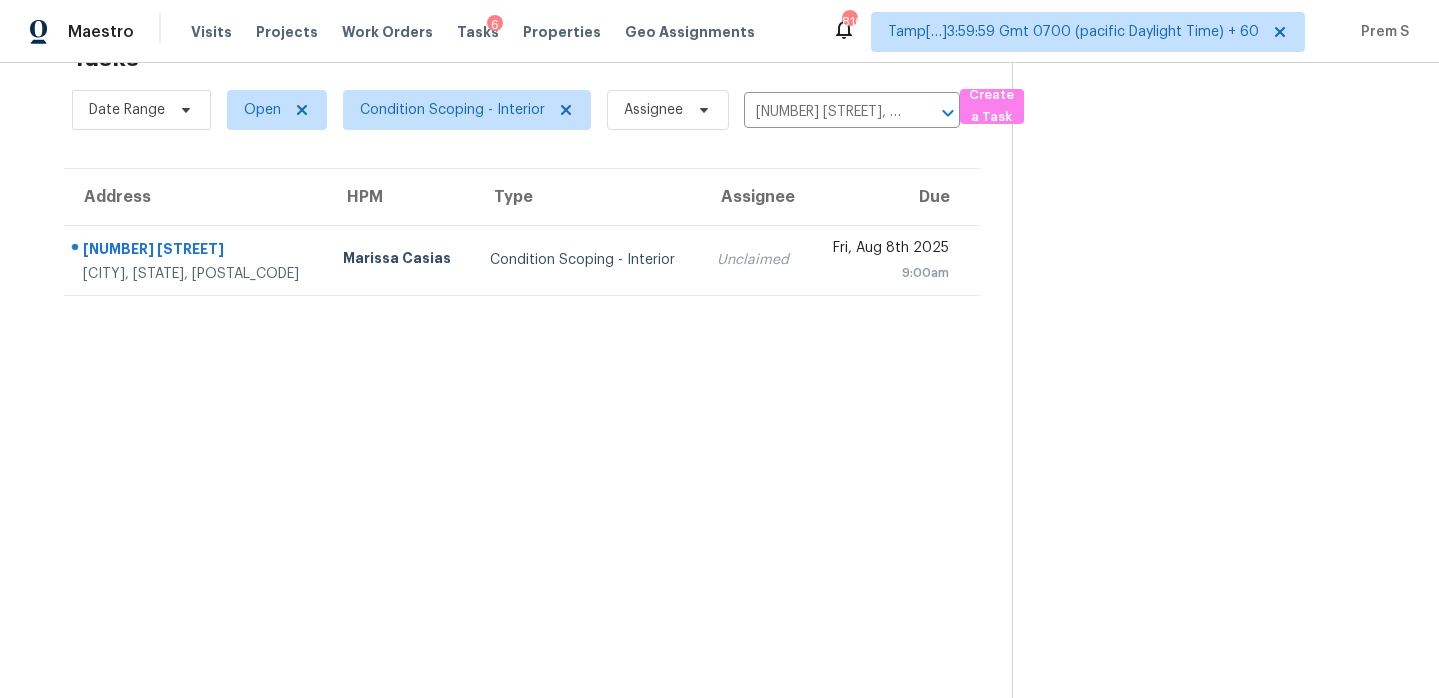click on "Unclaimed" at bounding box center (755, 260) 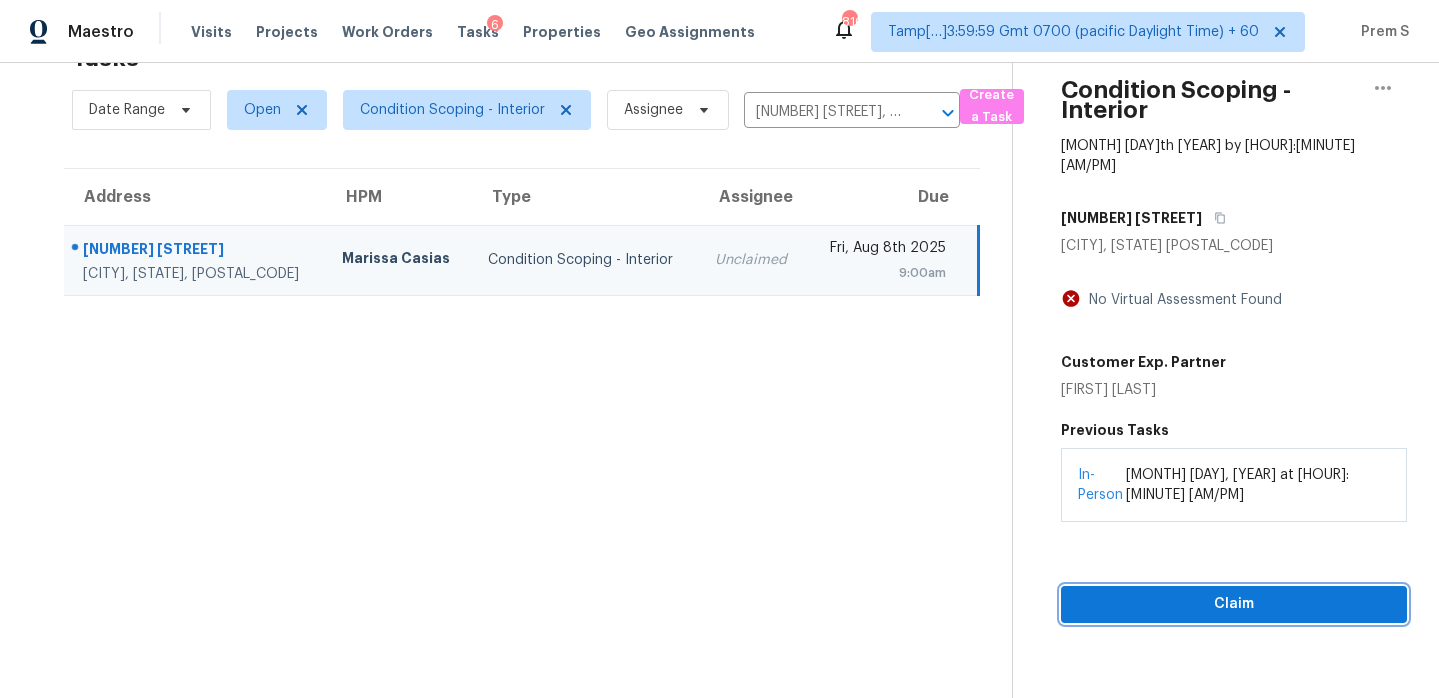 click on "Claim" at bounding box center [1234, 604] 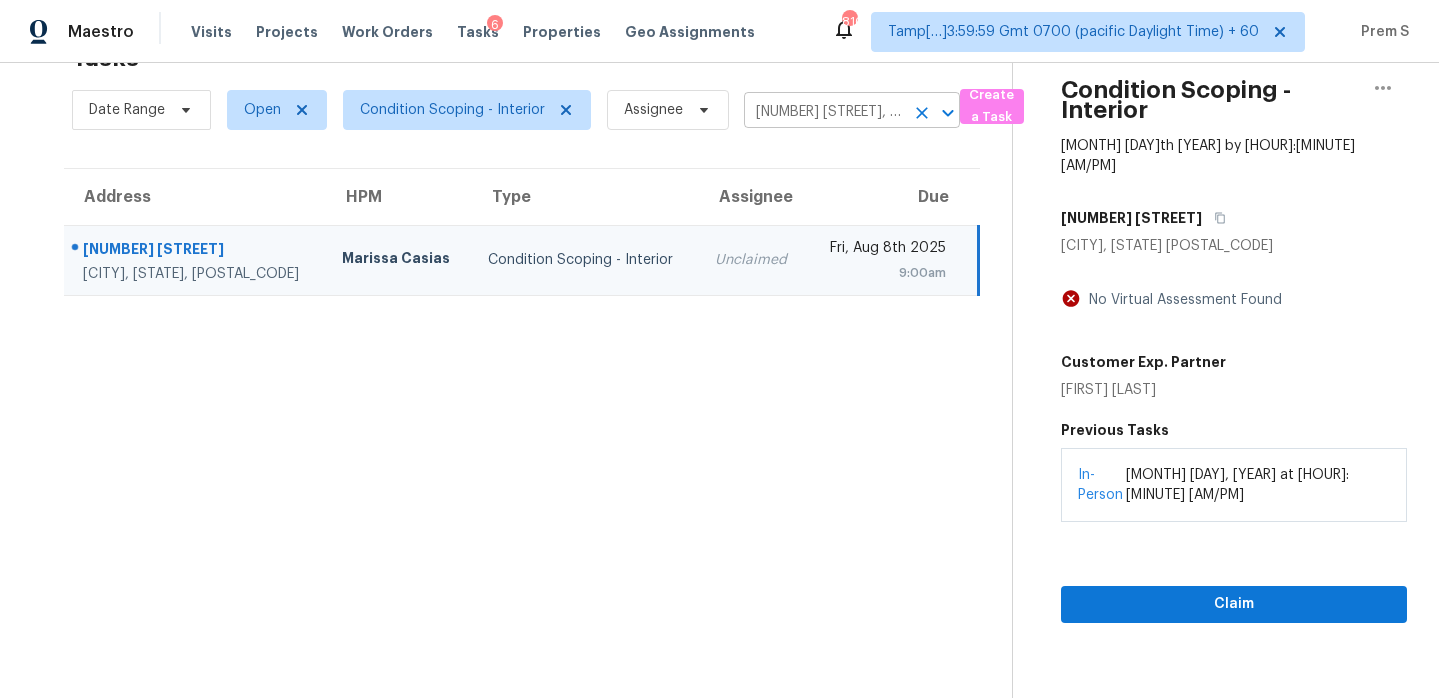 click 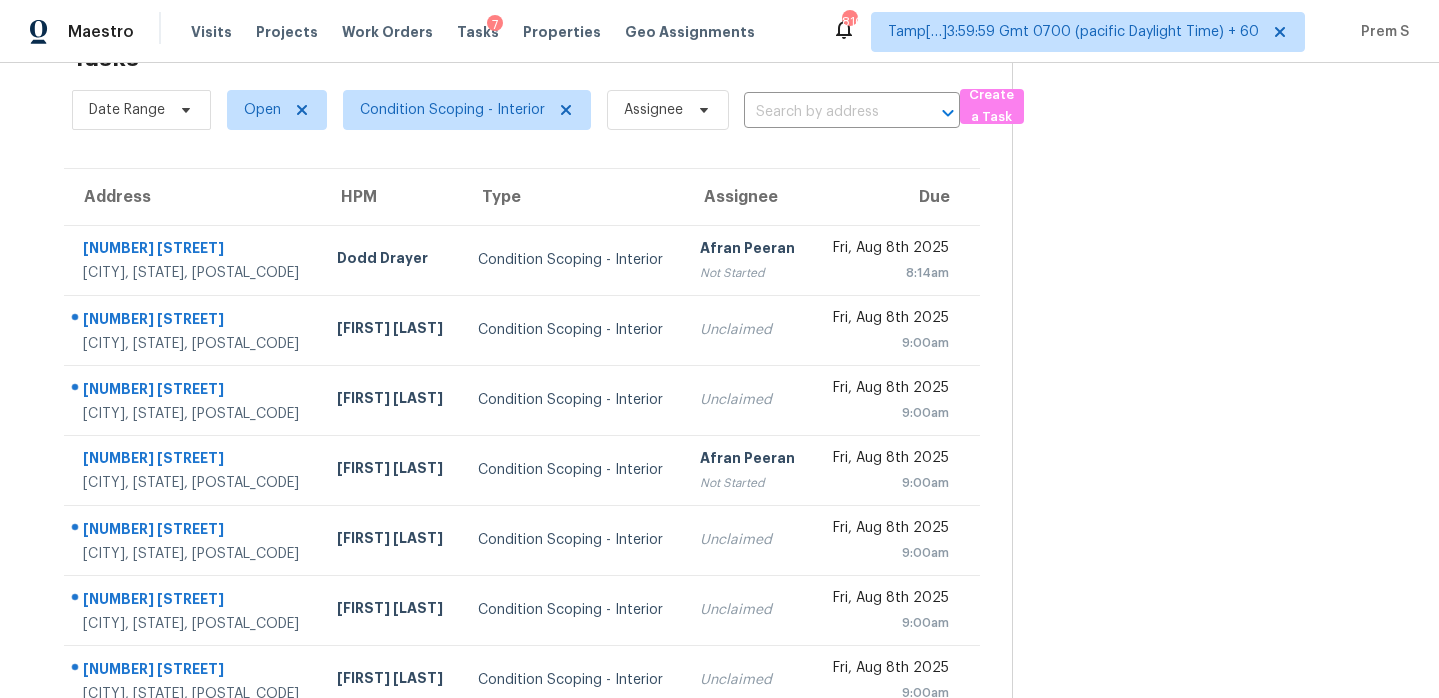 click on "Date Range Open Condition Scoping - Interior Assignee" at bounding box center (516, 110) 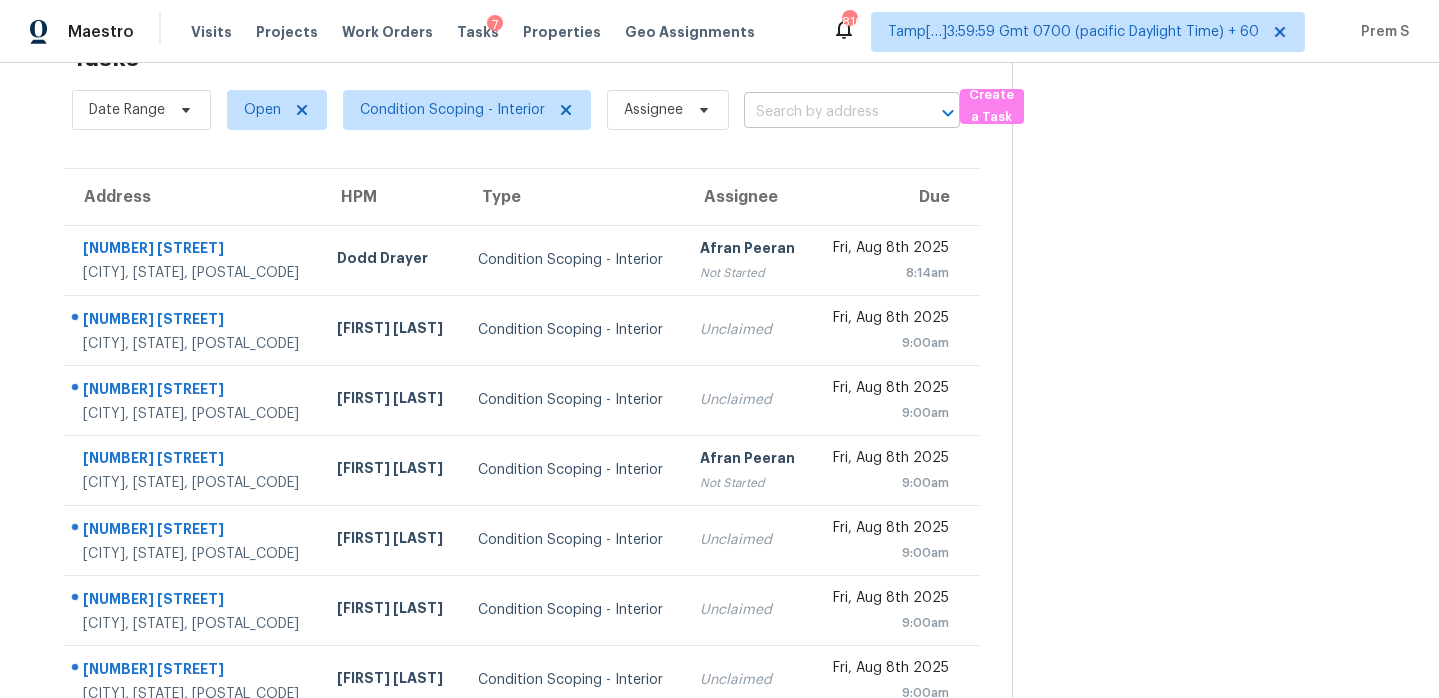 click at bounding box center (824, 112) 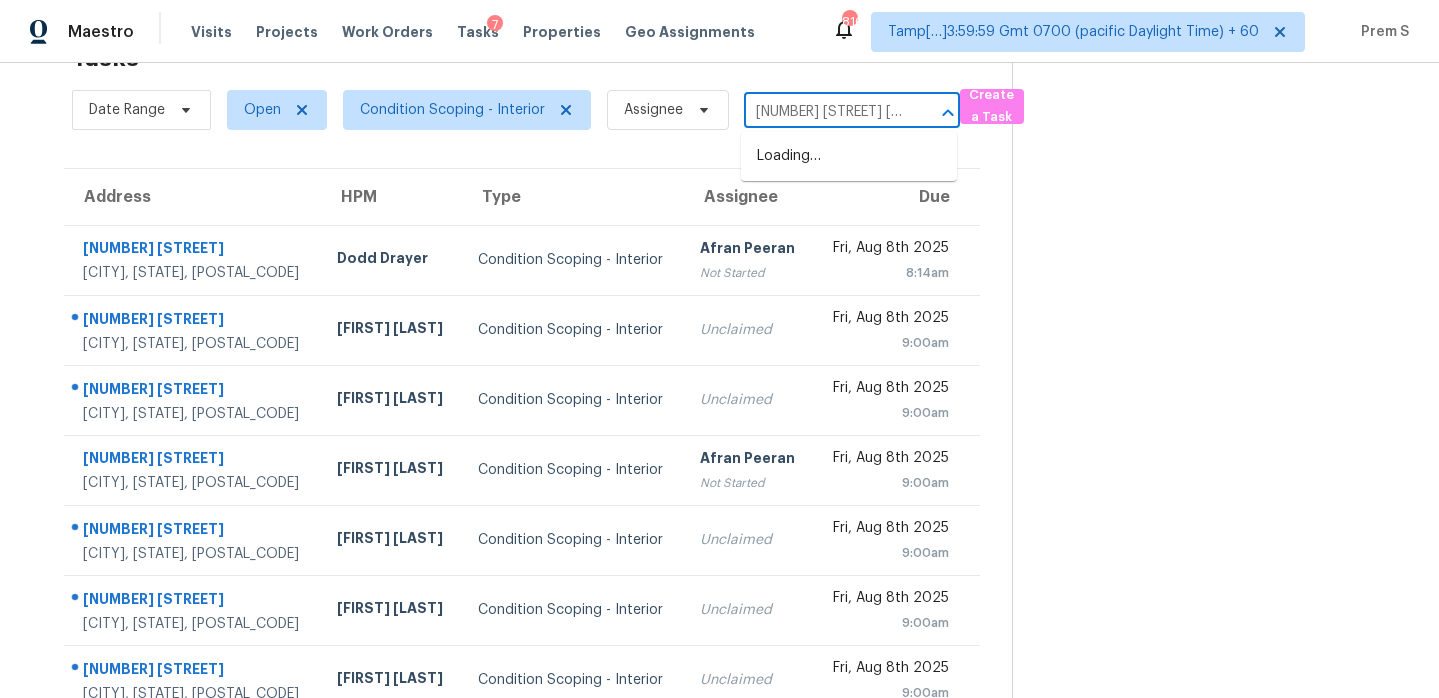 scroll, scrollTop: 0, scrollLeft: 86, axis: horizontal 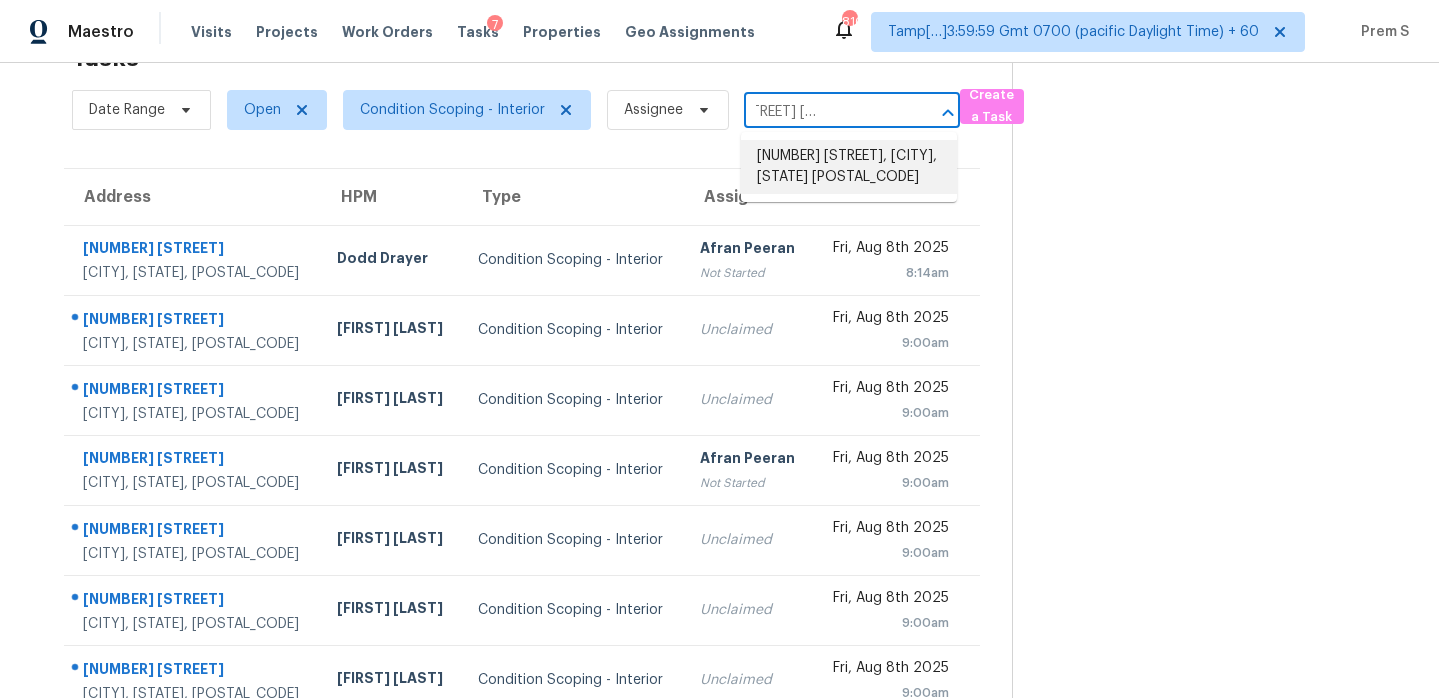 click on "[NUMBER] [STREET], [CITY], [STATE] [POSTAL_CODE]" at bounding box center [849, 167] 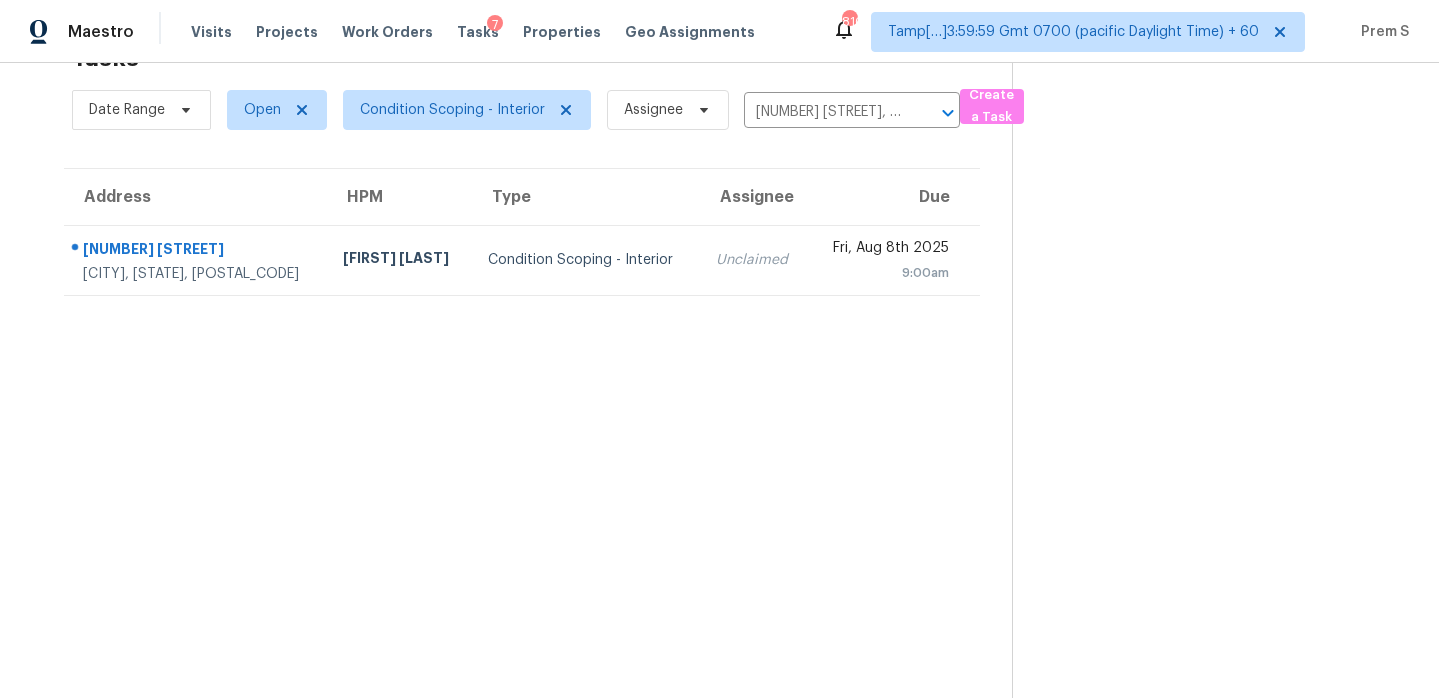 click on "Unclaimed" at bounding box center [754, 260] 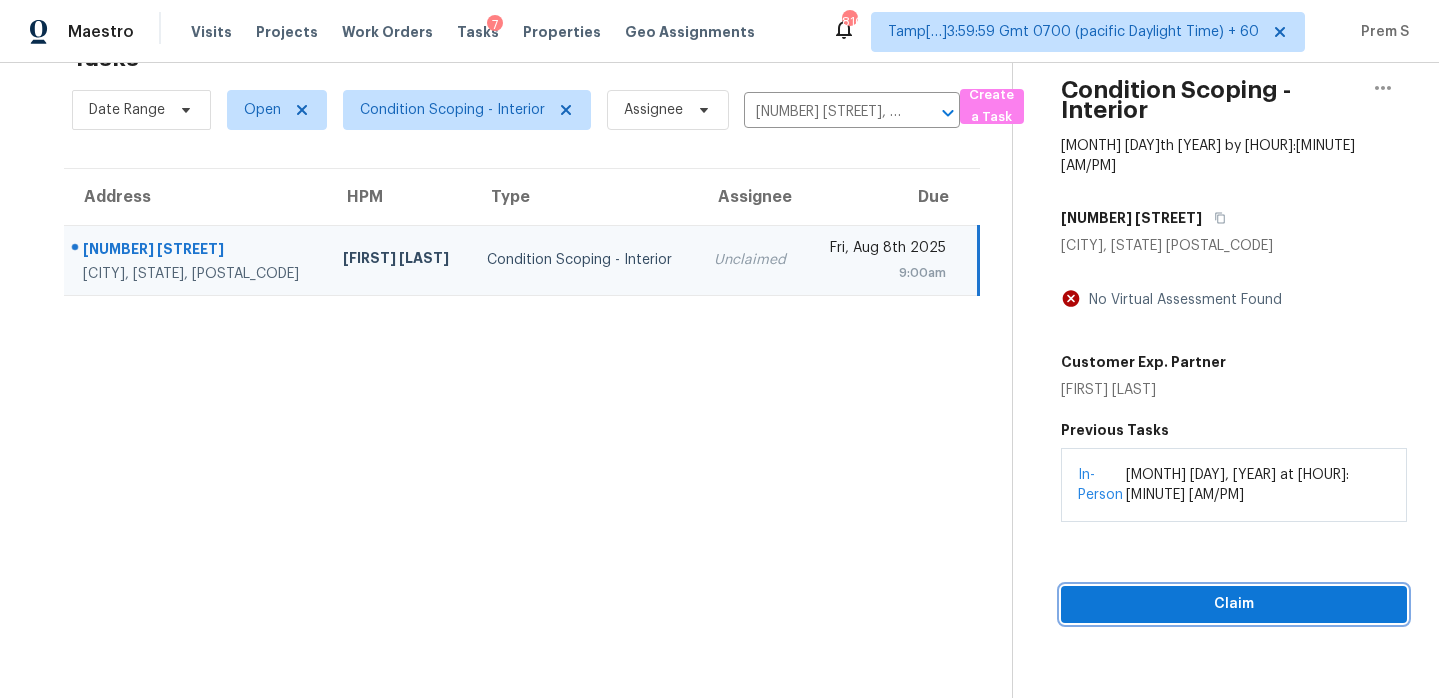 click on "Claim" at bounding box center [1234, 604] 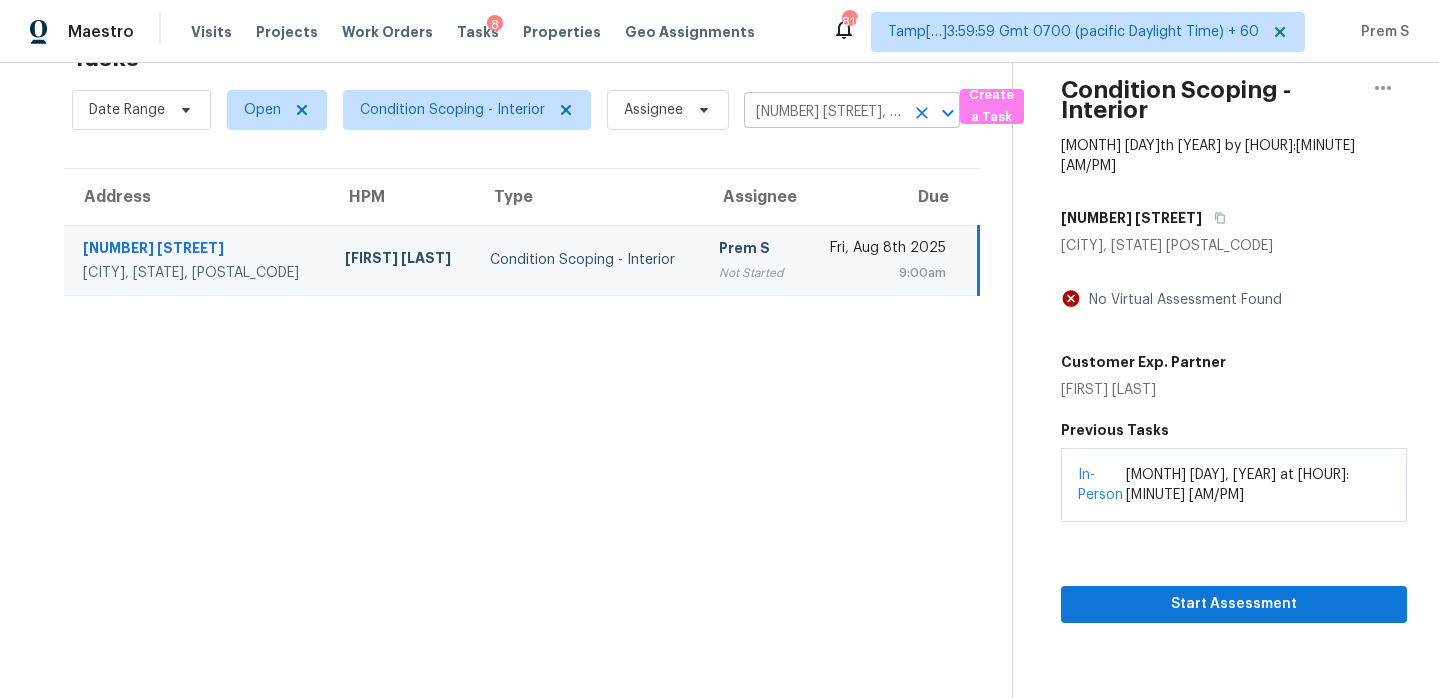 click 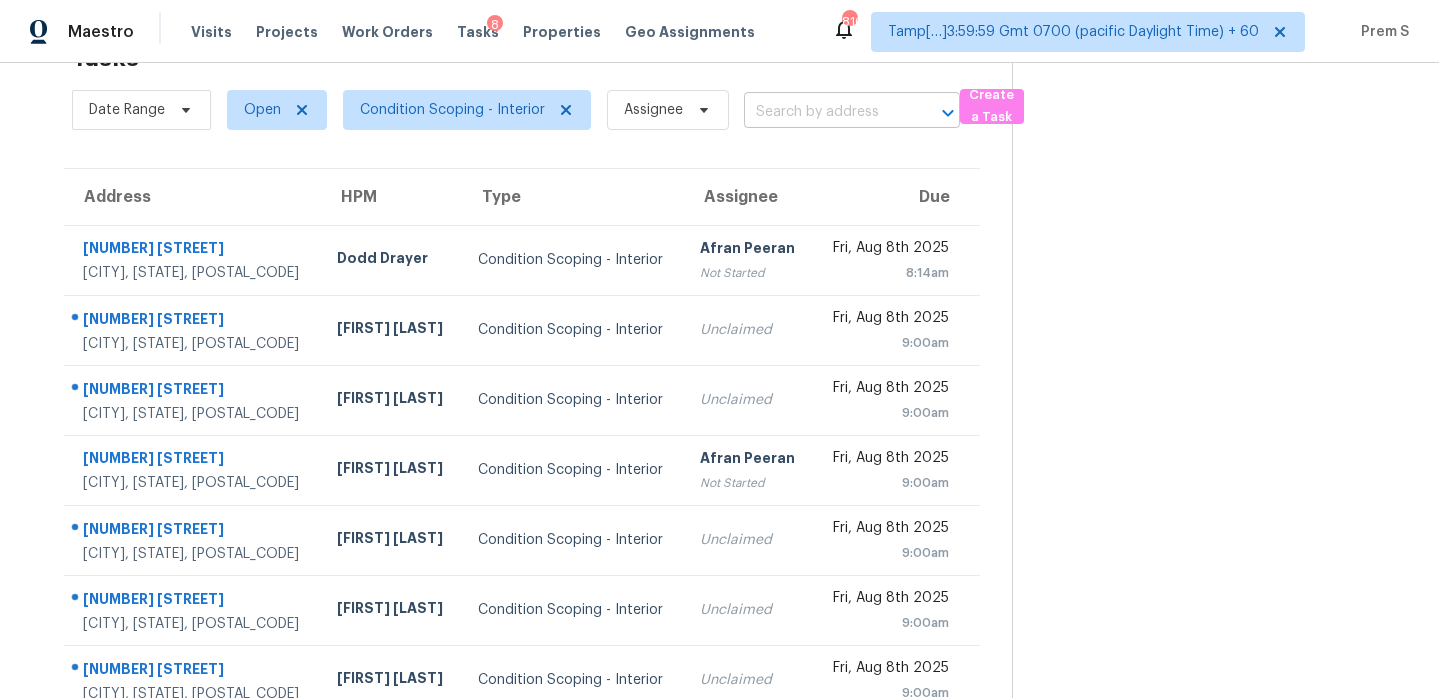 click at bounding box center (824, 112) 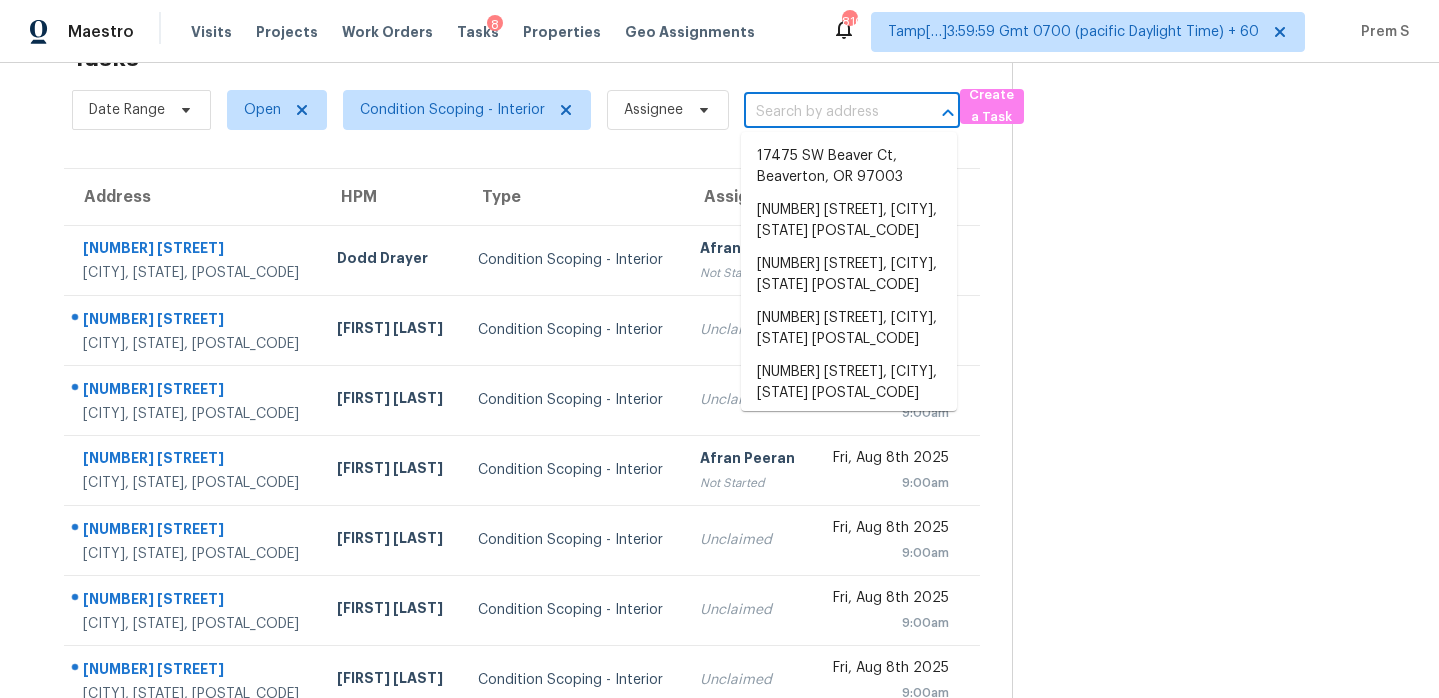 paste on "[NUMBER] [STREET] [CITY], [STATE], [POSTAL_CODE]" 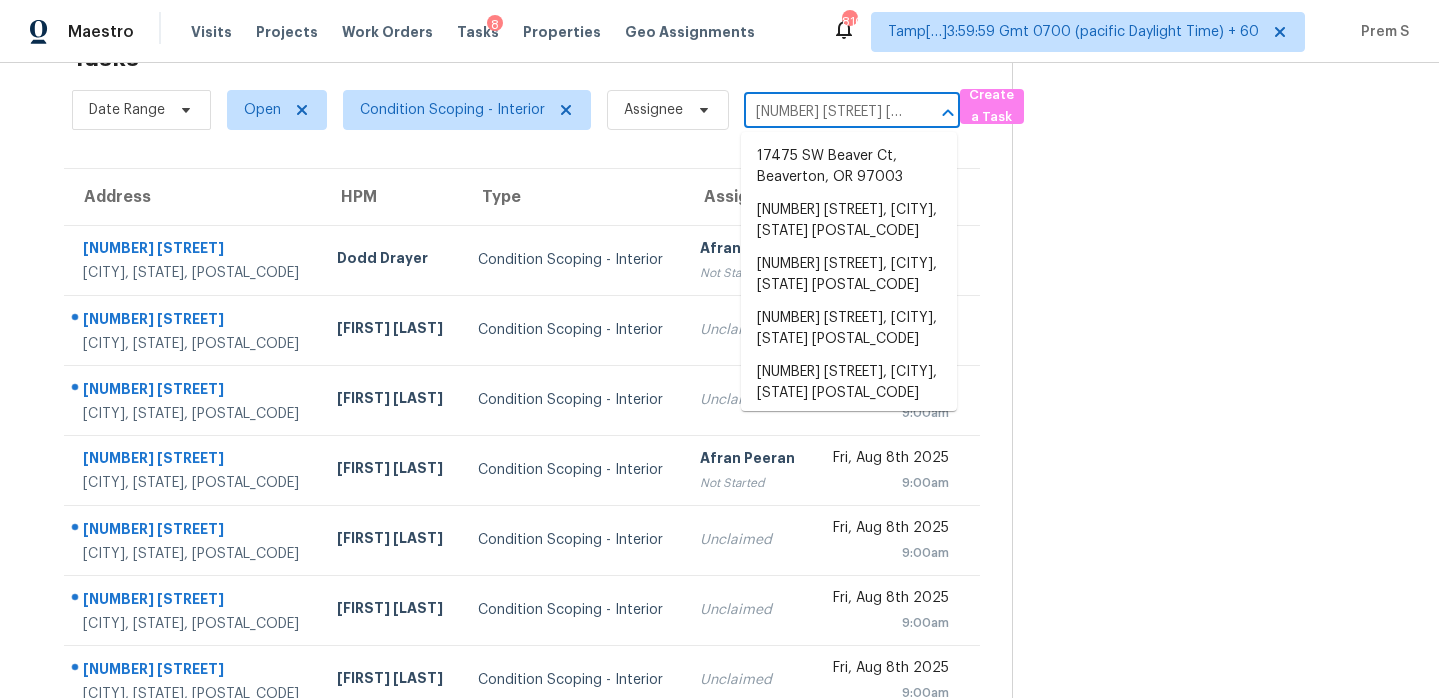 scroll, scrollTop: 0, scrollLeft: 100, axis: horizontal 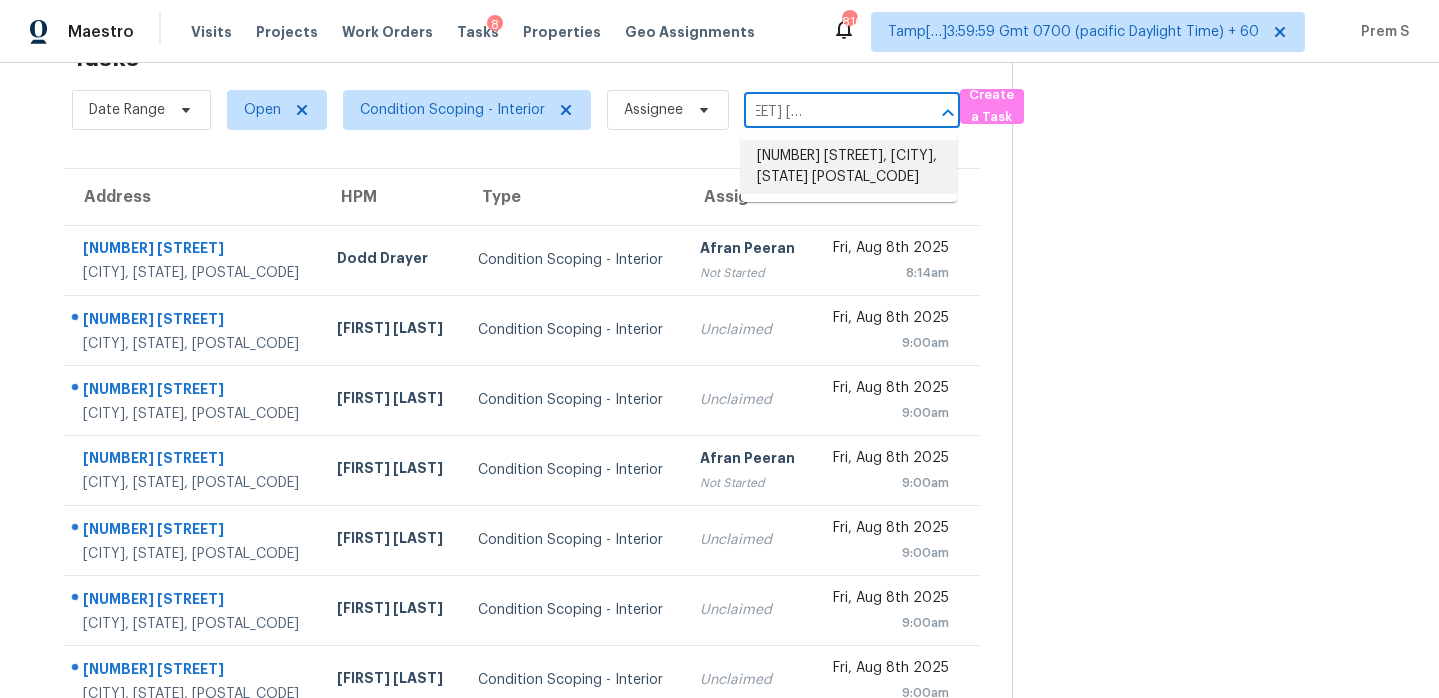 click on "[NUMBER] [STREET], [CITY], [STATE] [POSTAL_CODE]" at bounding box center (849, 167) 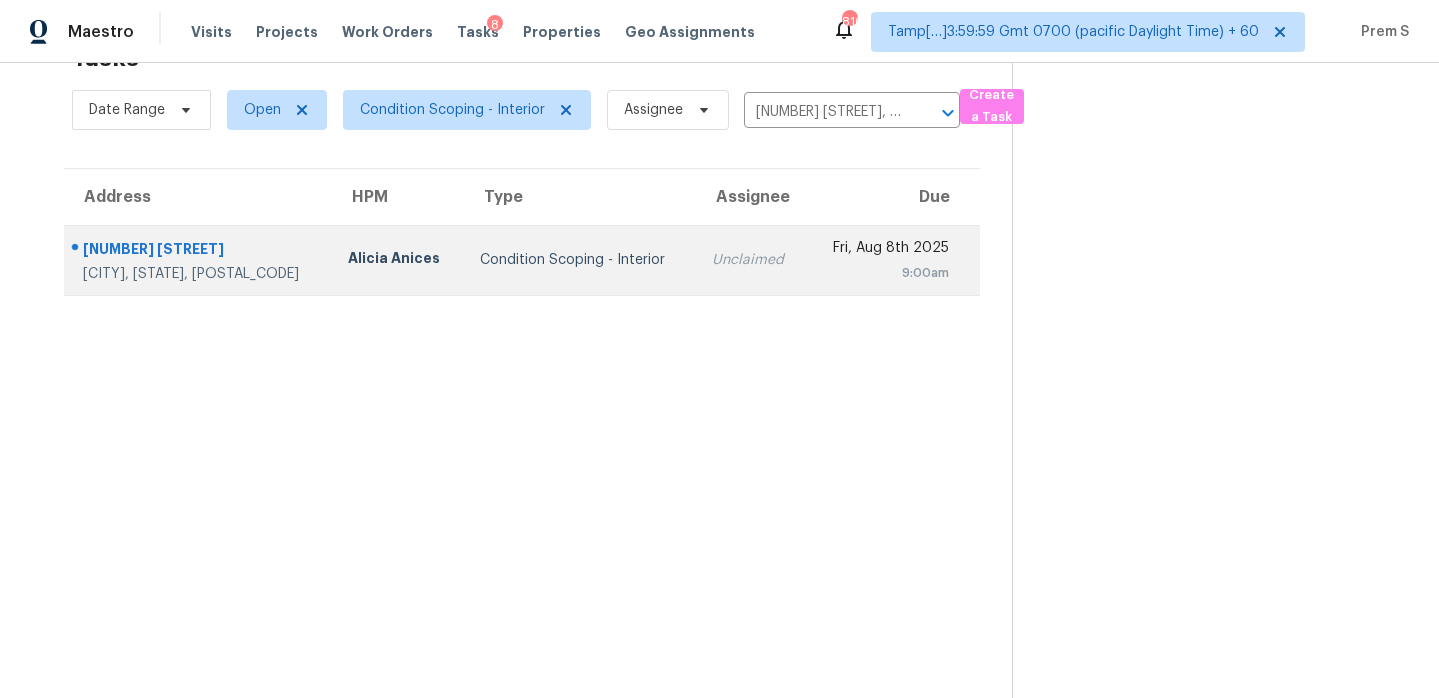 click on "Fri, Aug 8th 2025" at bounding box center [886, 250] 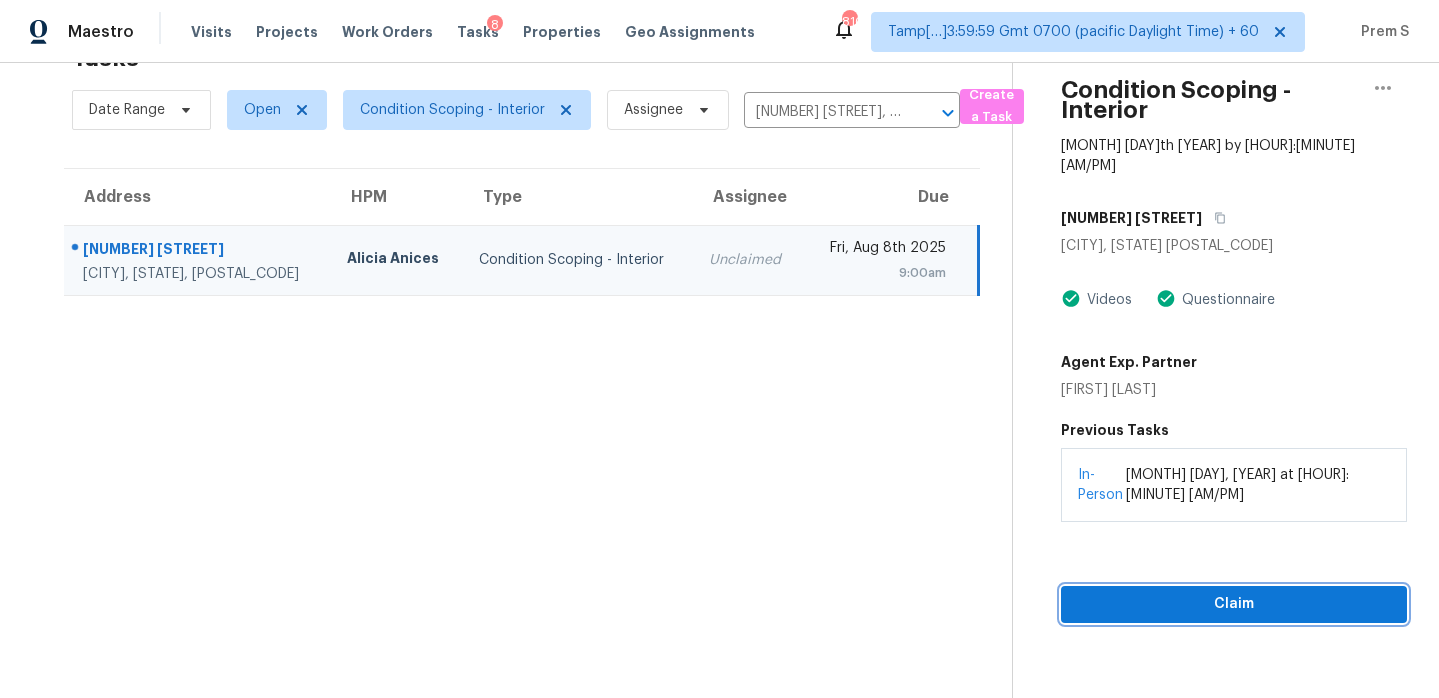 click on "Claim" at bounding box center (1234, 604) 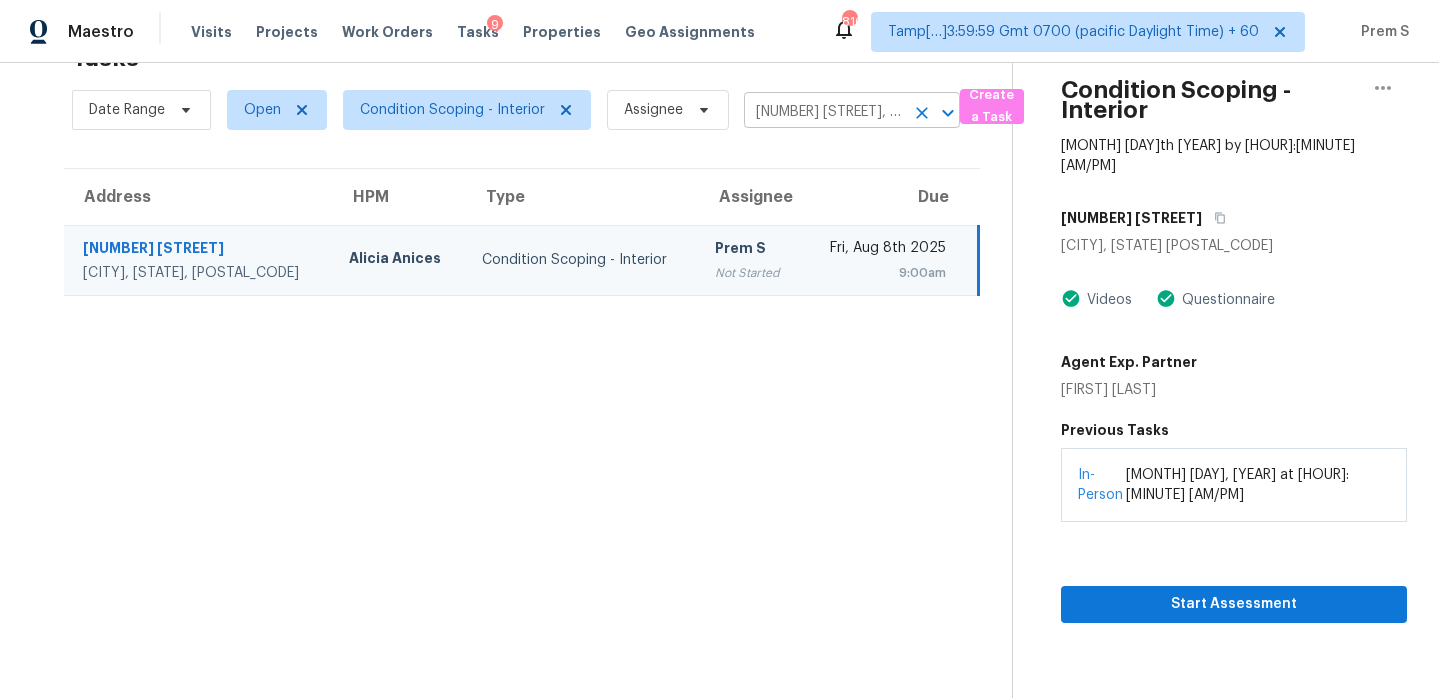click 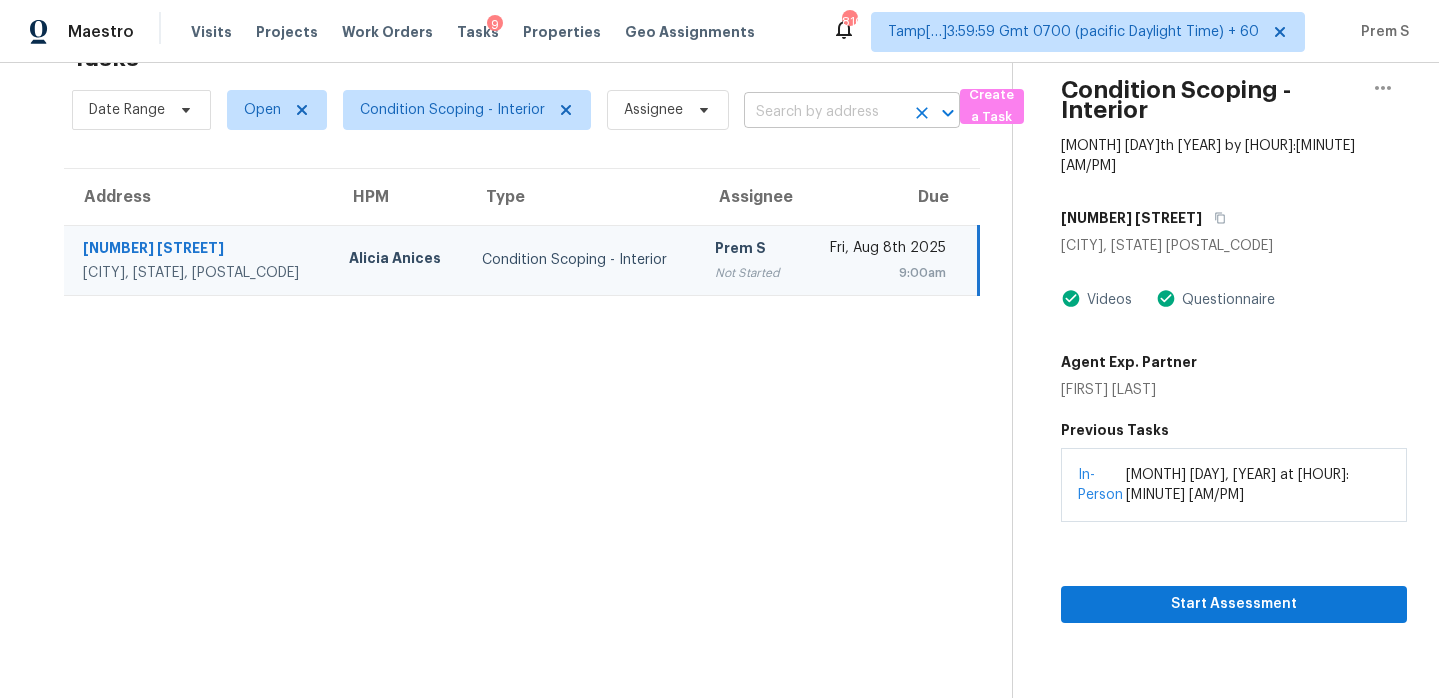 scroll, scrollTop: 0, scrollLeft: 0, axis: both 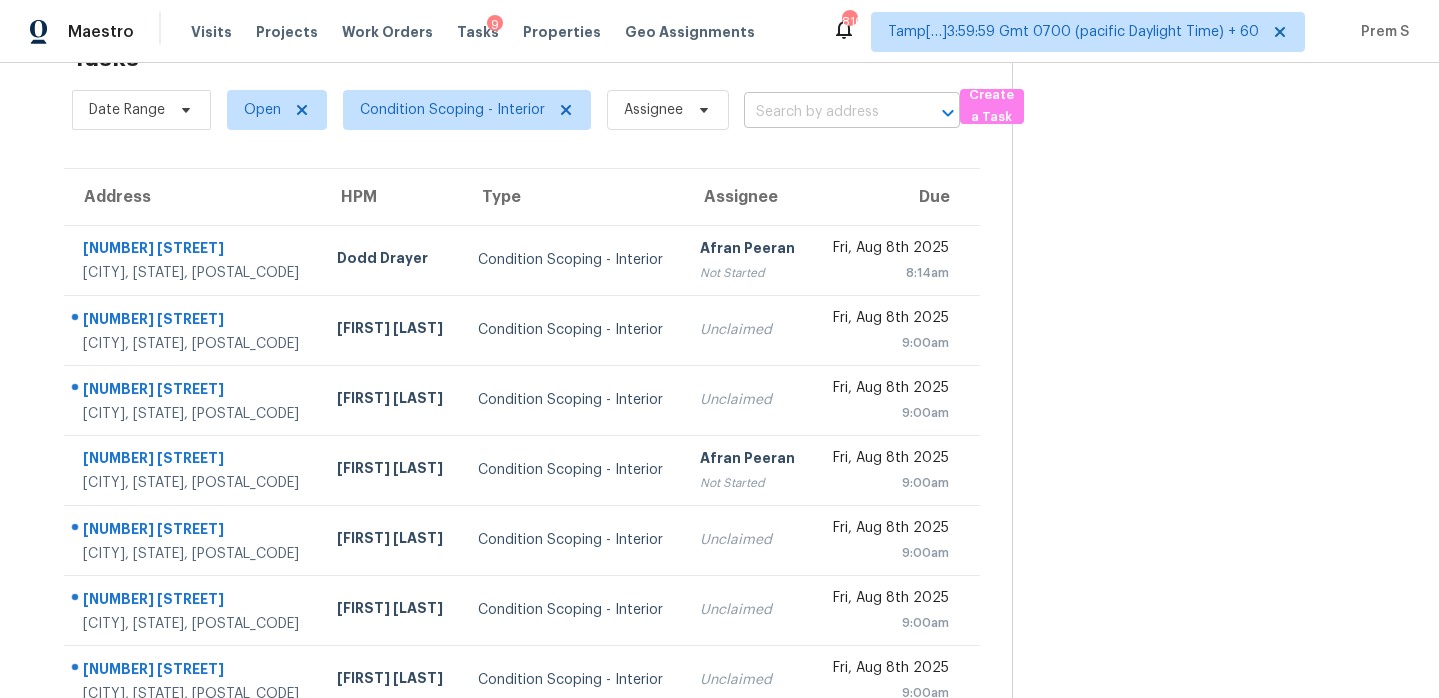 click at bounding box center [824, 112] 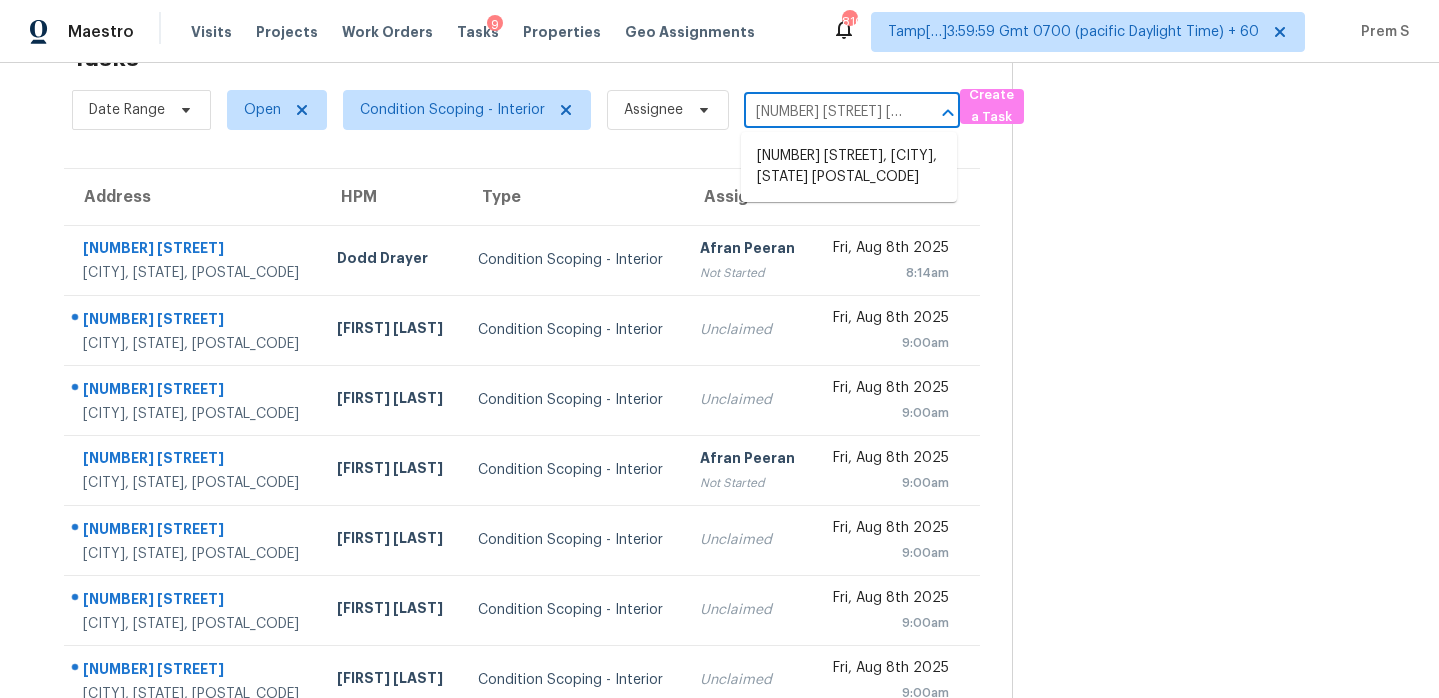 scroll, scrollTop: 0, scrollLeft: 175, axis: horizontal 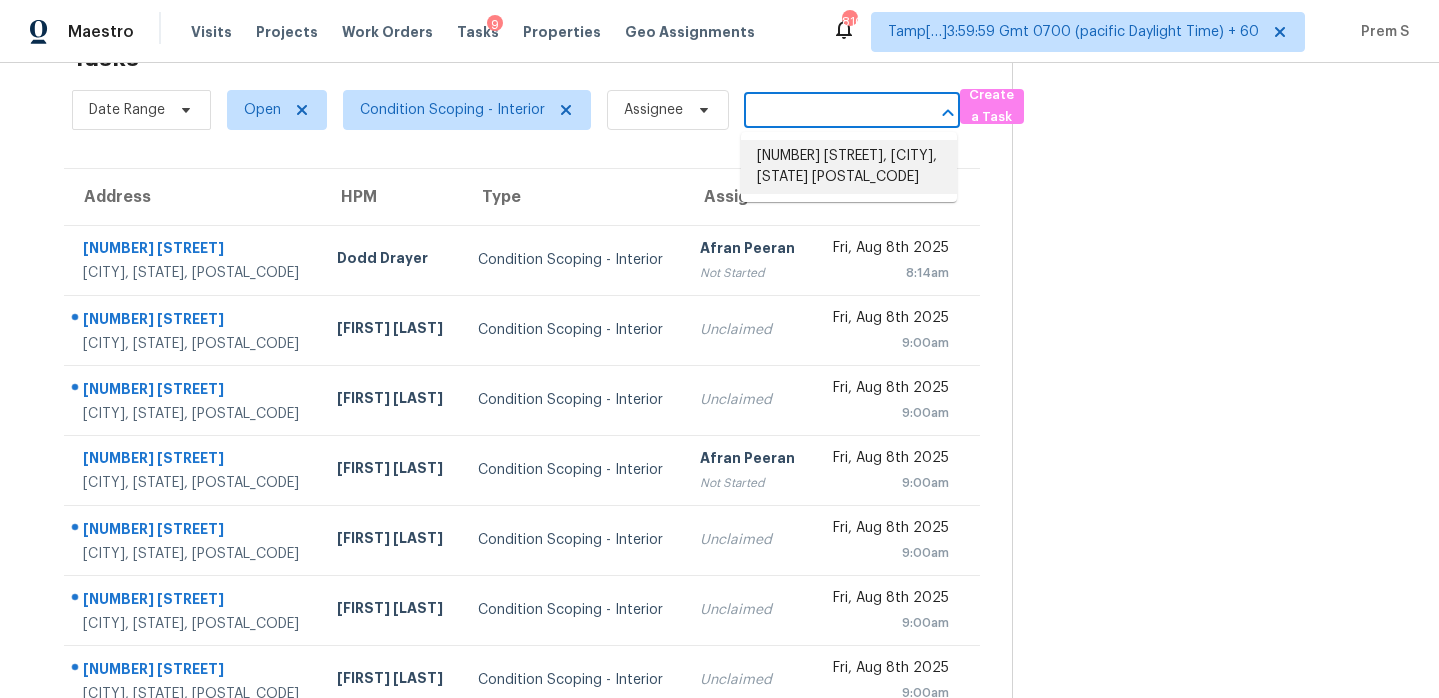 click on "[NUMBER] [STREET], [CITY], [STATE] [POSTAL_CODE]" at bounding box center (849, 167) 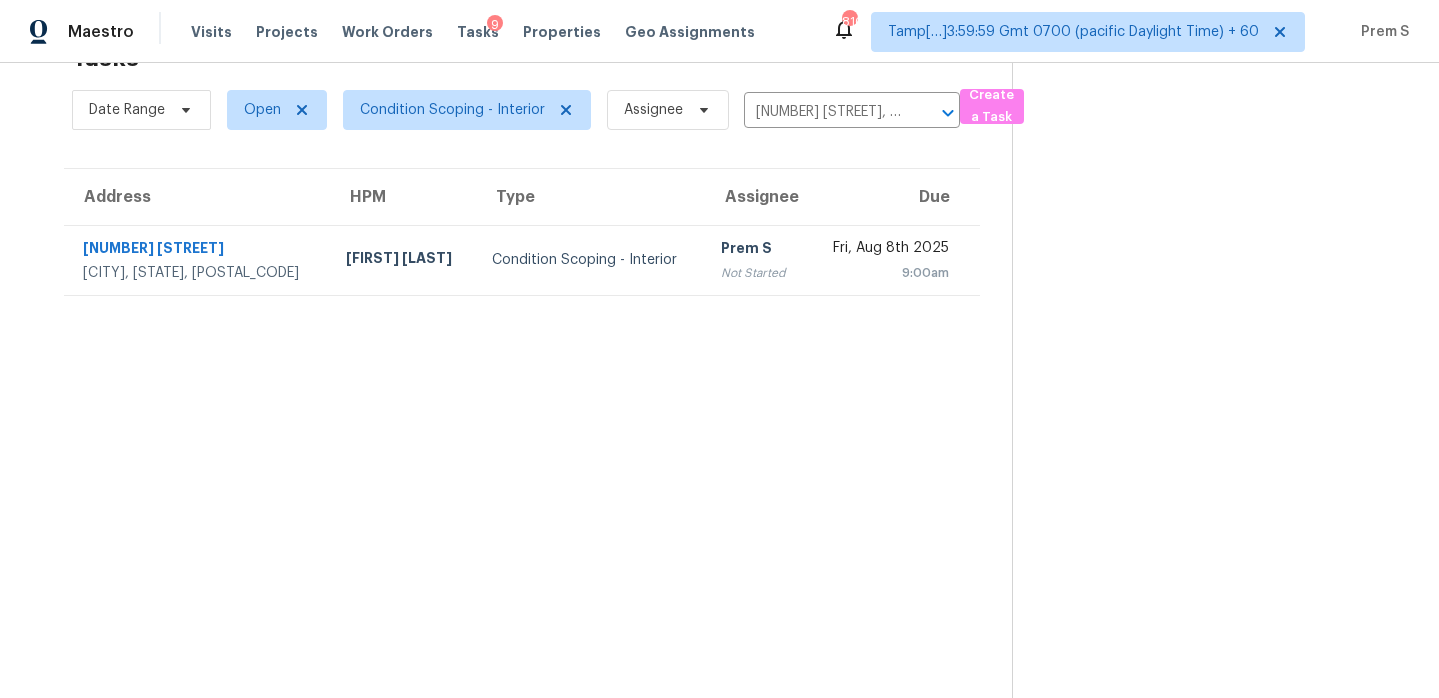 click on "Prem S" at bounding box center [756, 250] 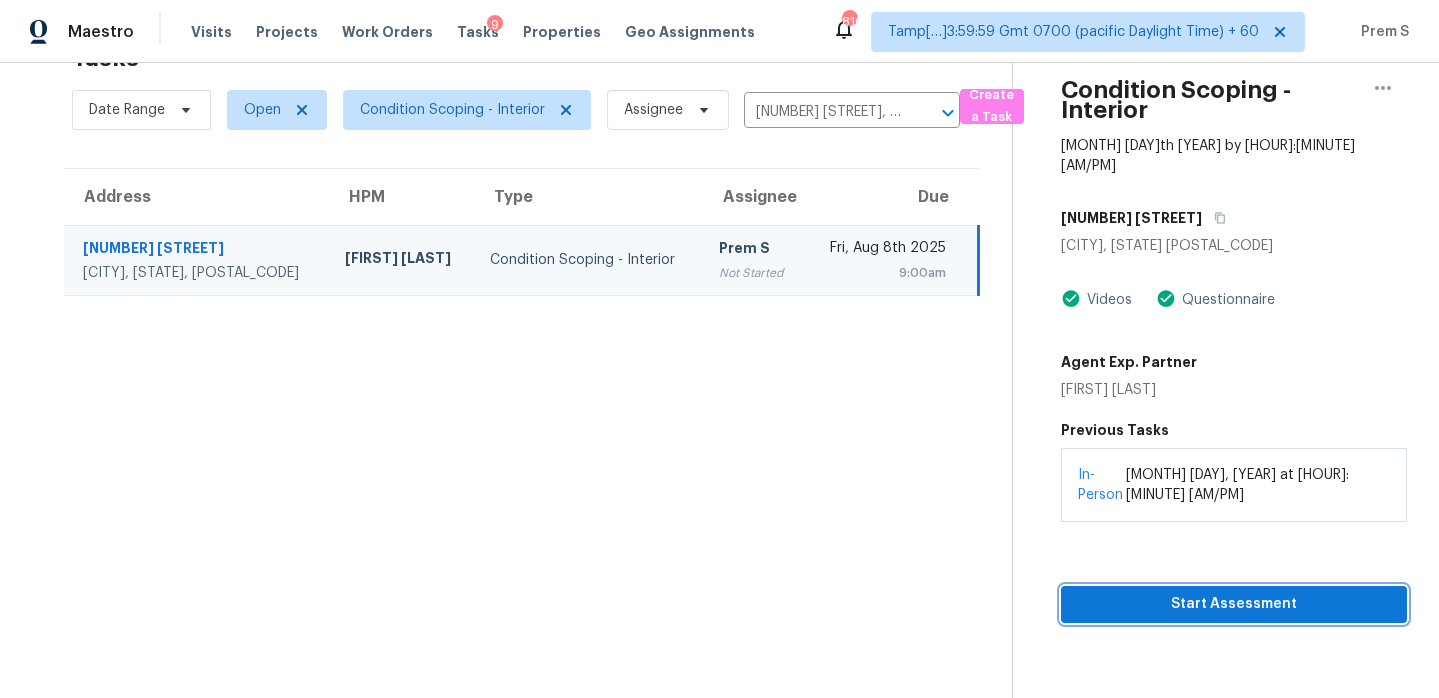 click on "Start Assessment" at bounding box center [1234, 604] 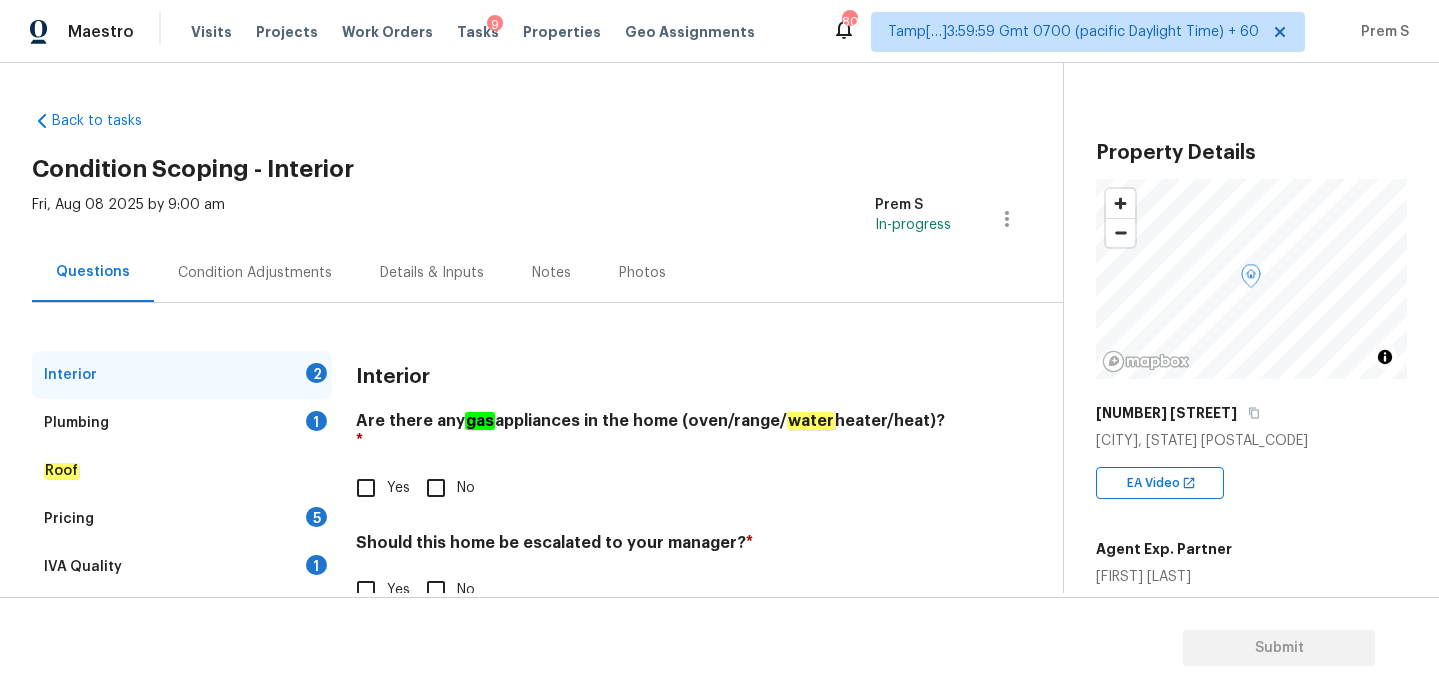 click on "Yes" at bounding box center (366, 488) 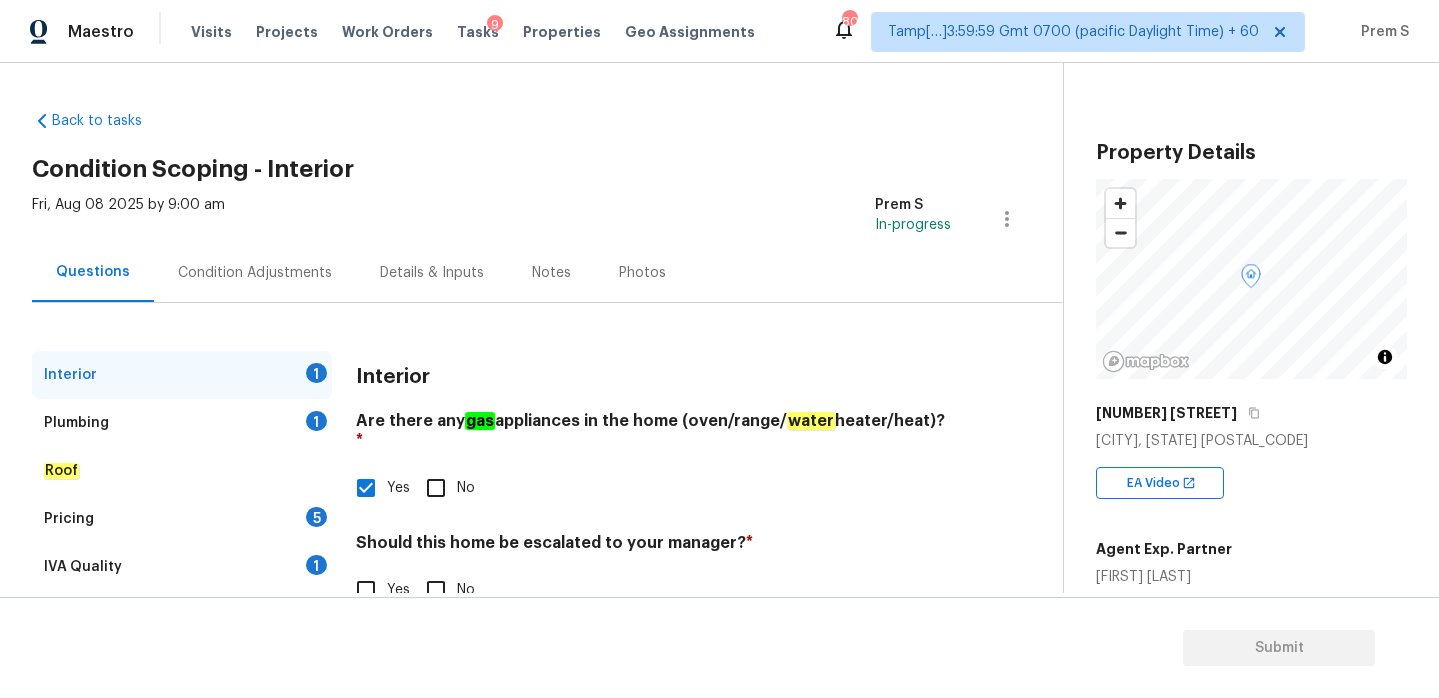 click on "Yes" at bounding box center [366, 590] 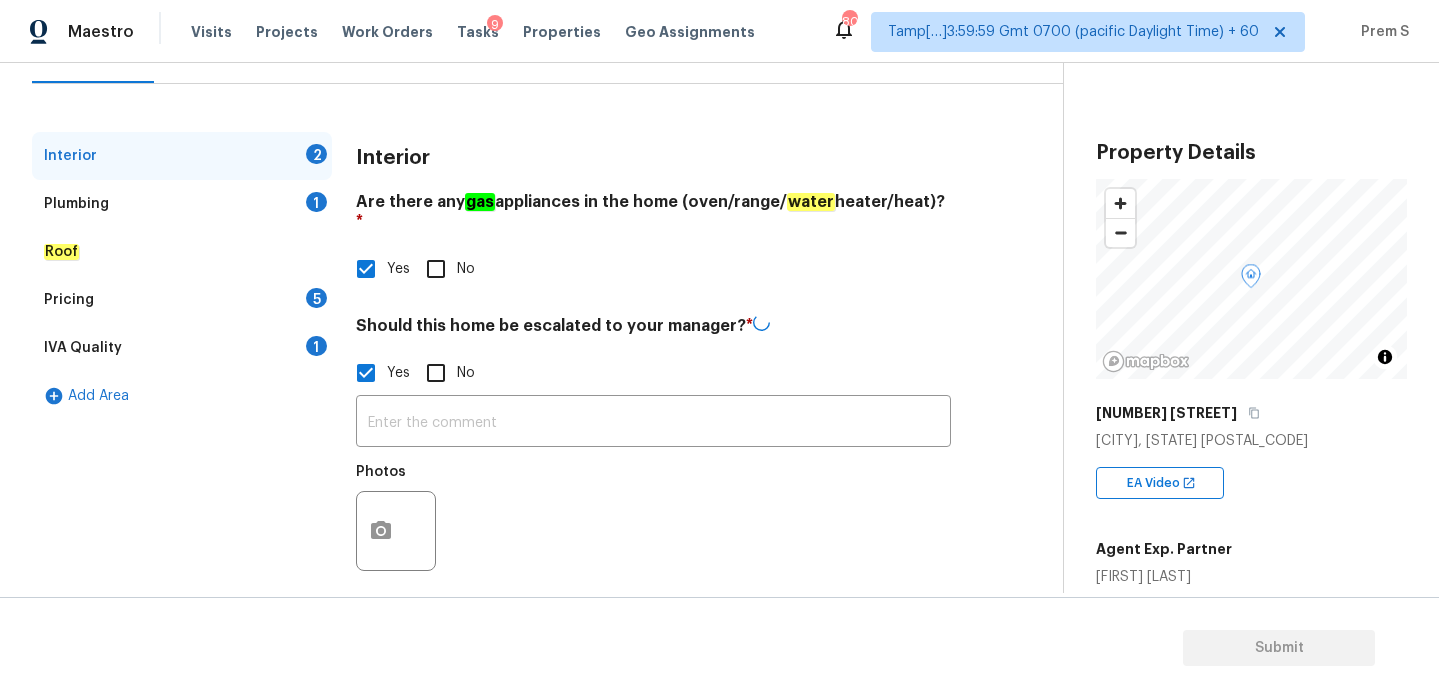 scroll, scrollTop: 217, scrollLeft: 0, axis: vertical 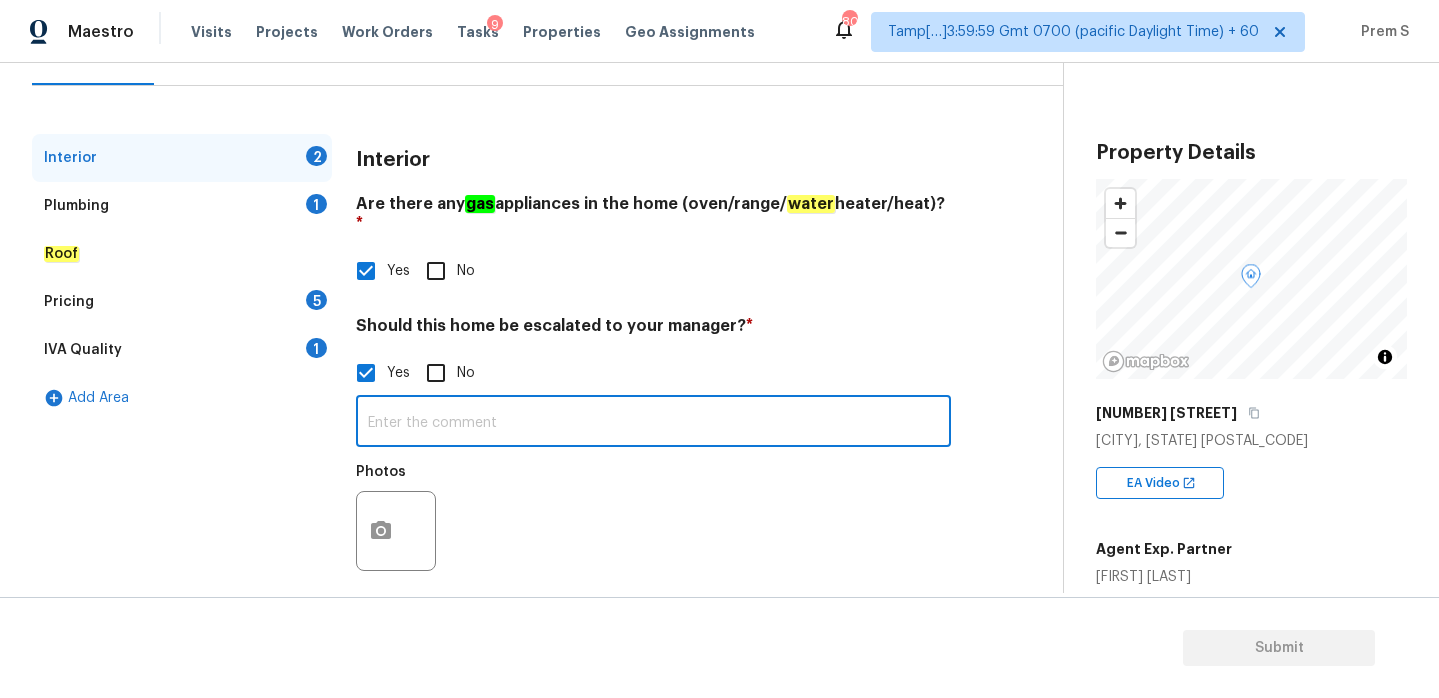 click at bounding box center (653, 423) 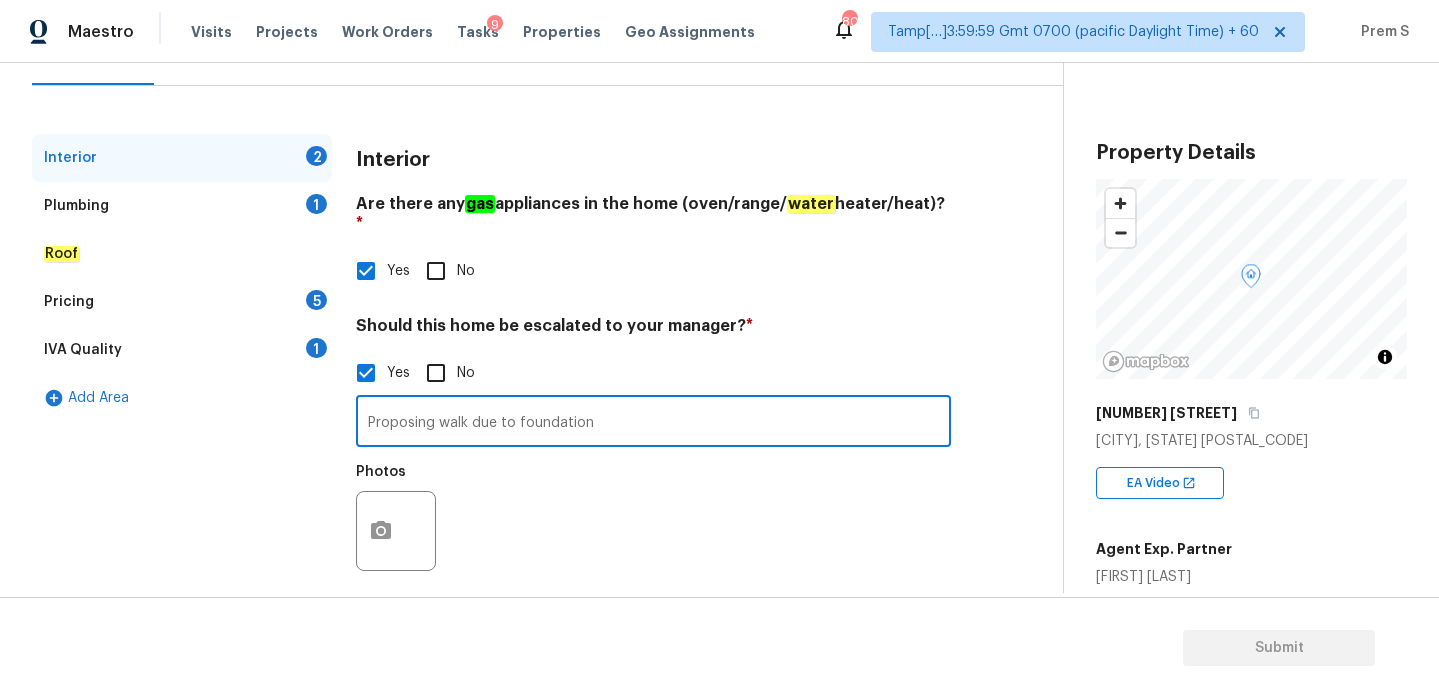 type on "Proposing walk due to foundation" 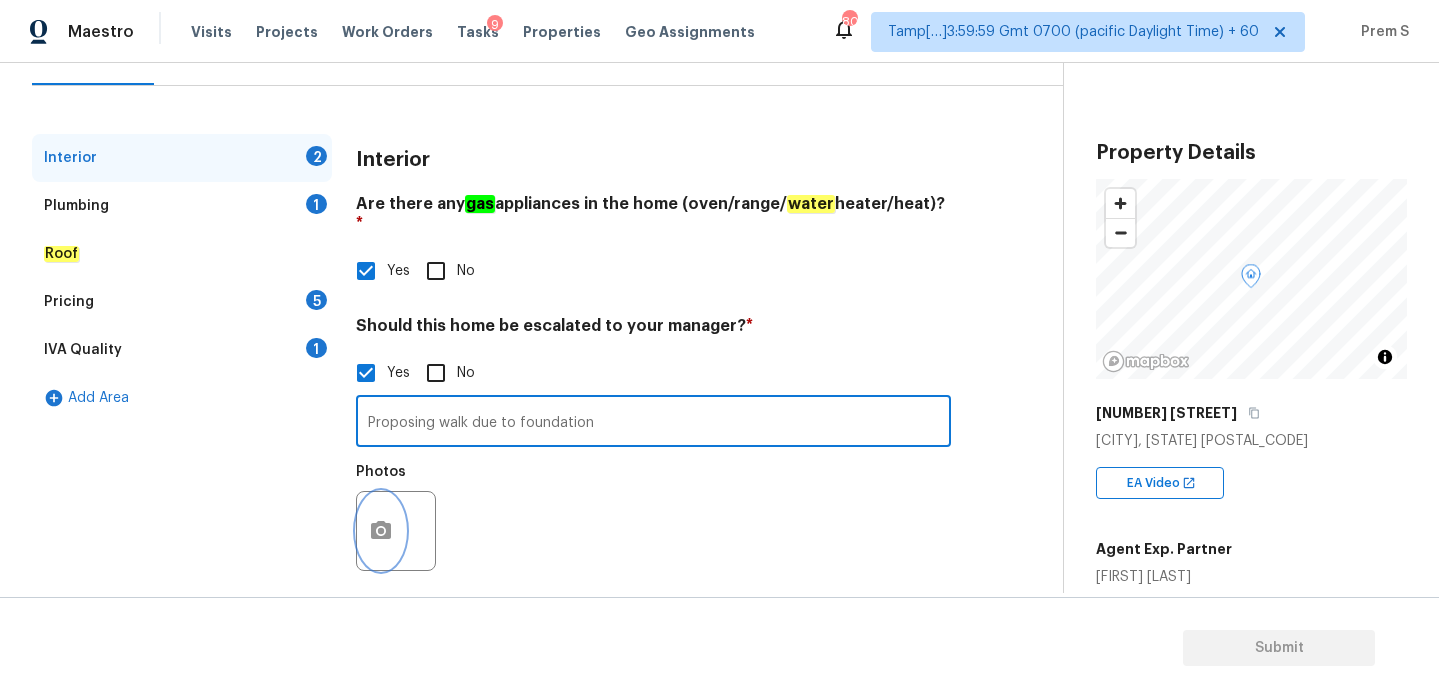 click 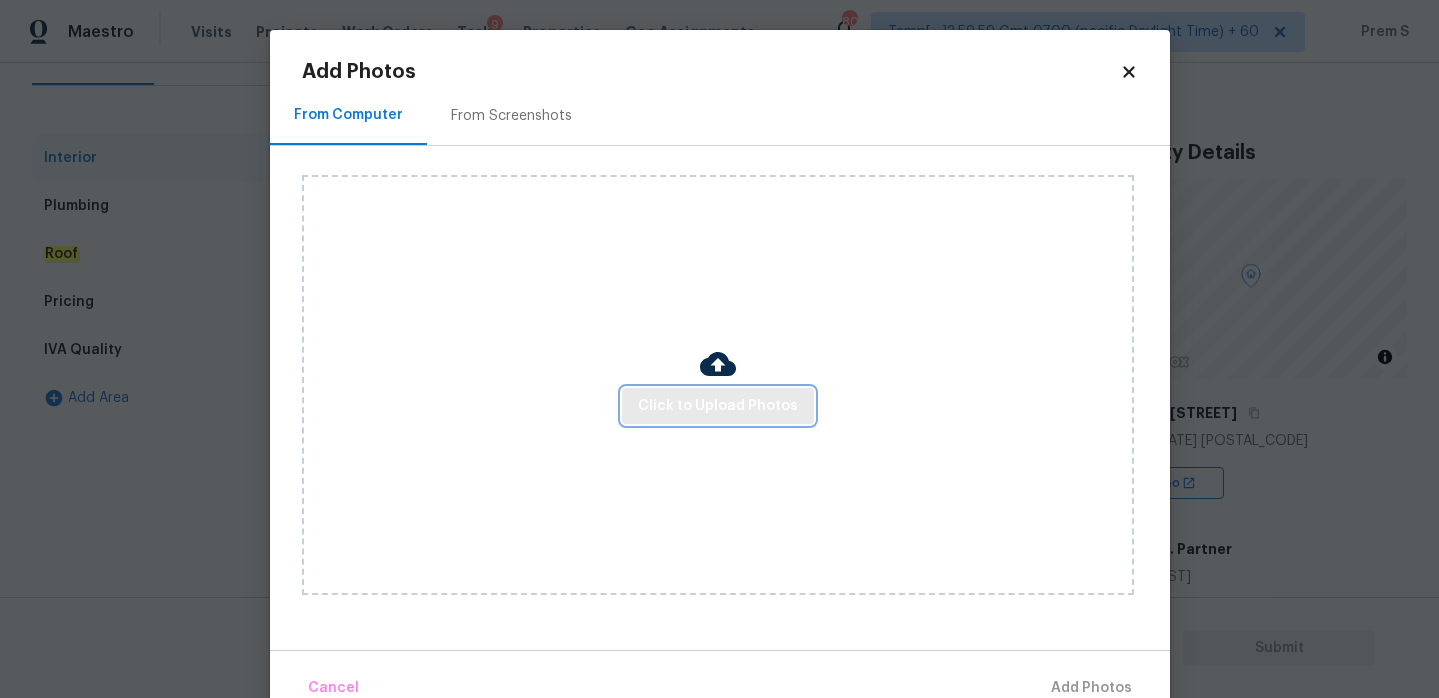 click on "Click to Upload Photos" at bounding box center (718, 406) 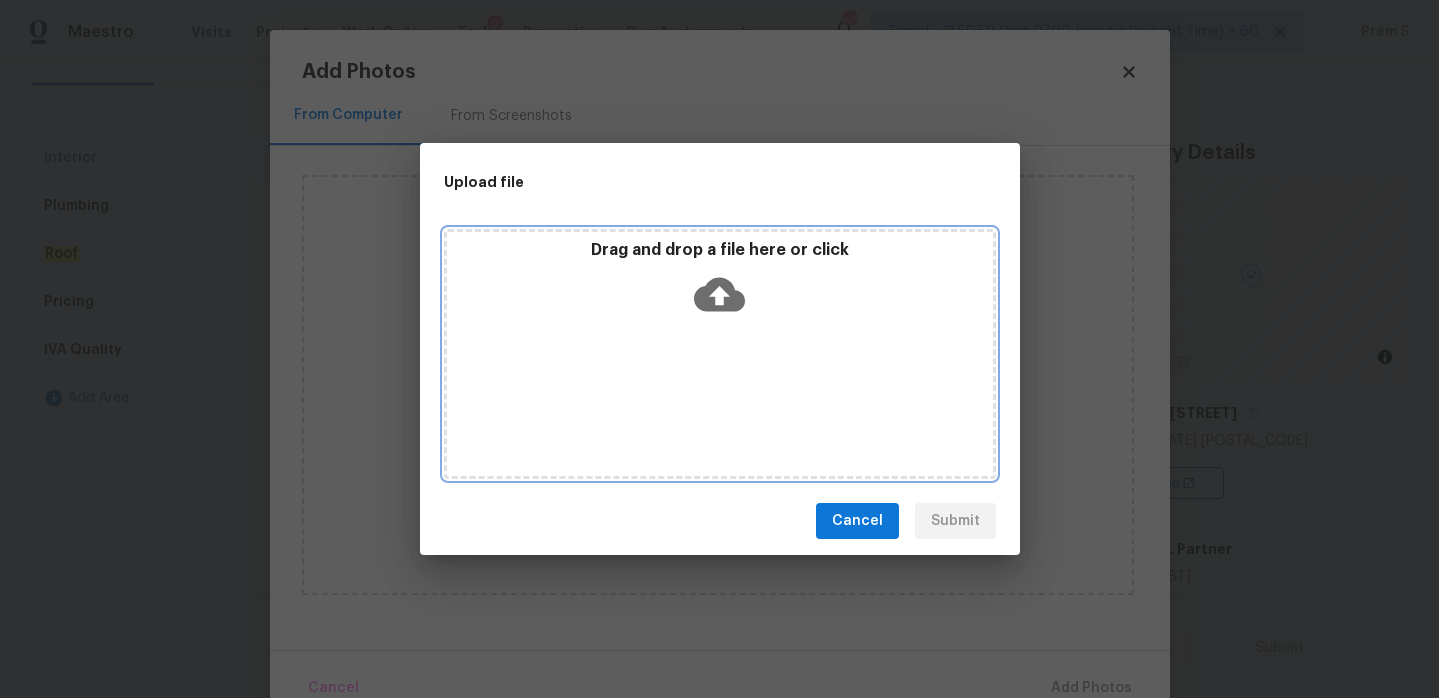 click 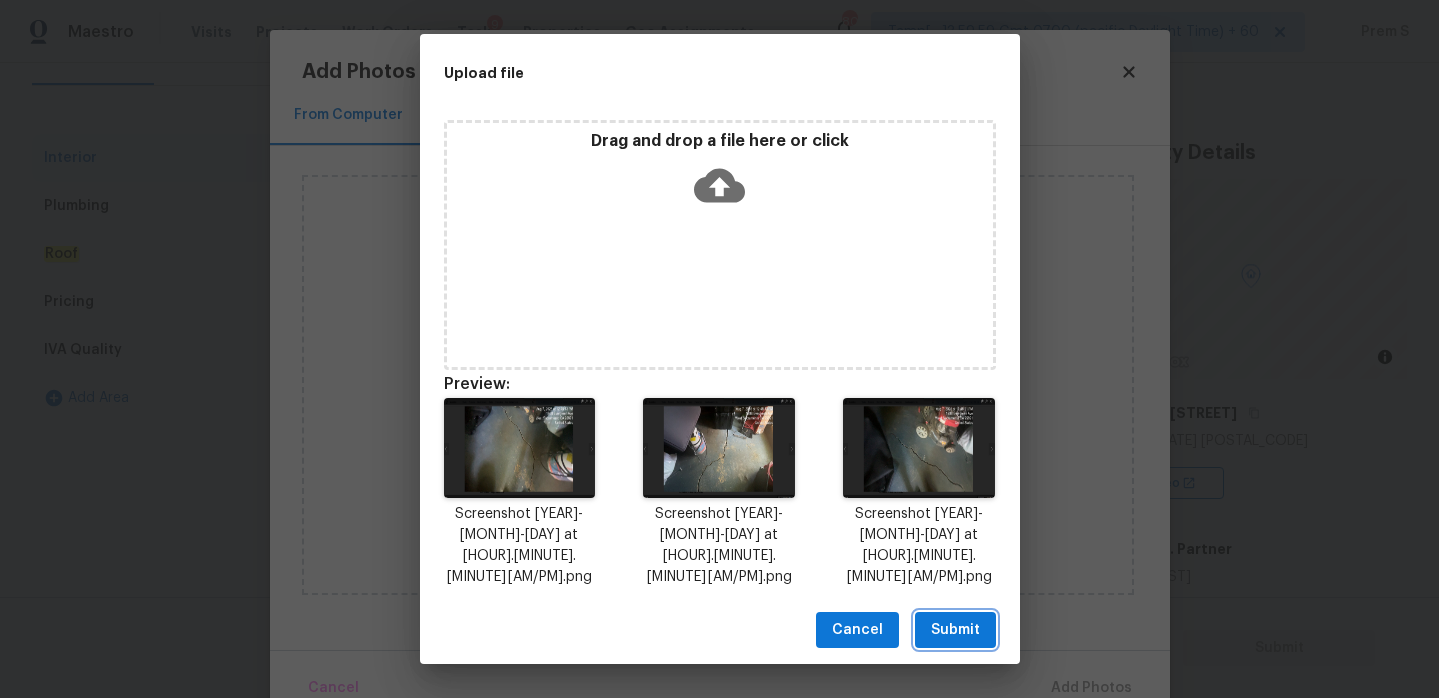 click on "Submit" at bounding box center (955, 630) 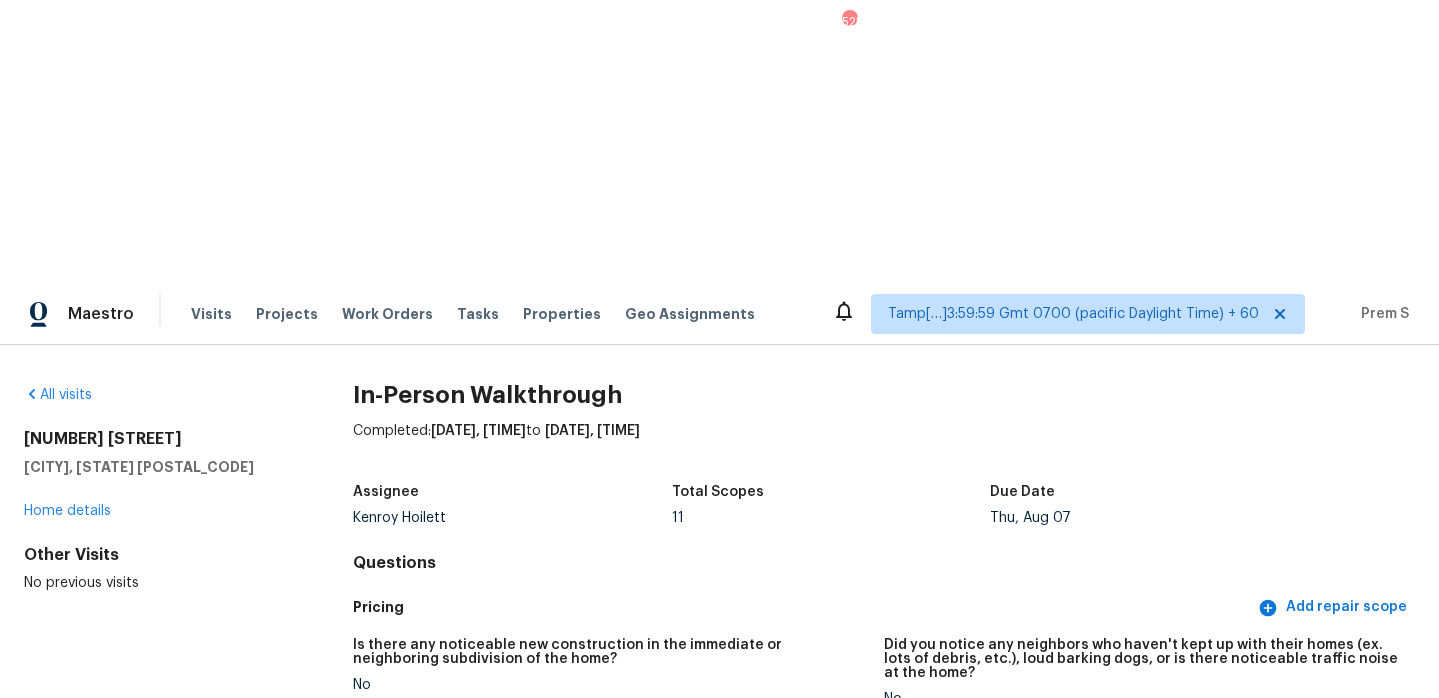 scroll, scrollTop: 0, scrollLeft: 0, axis: both 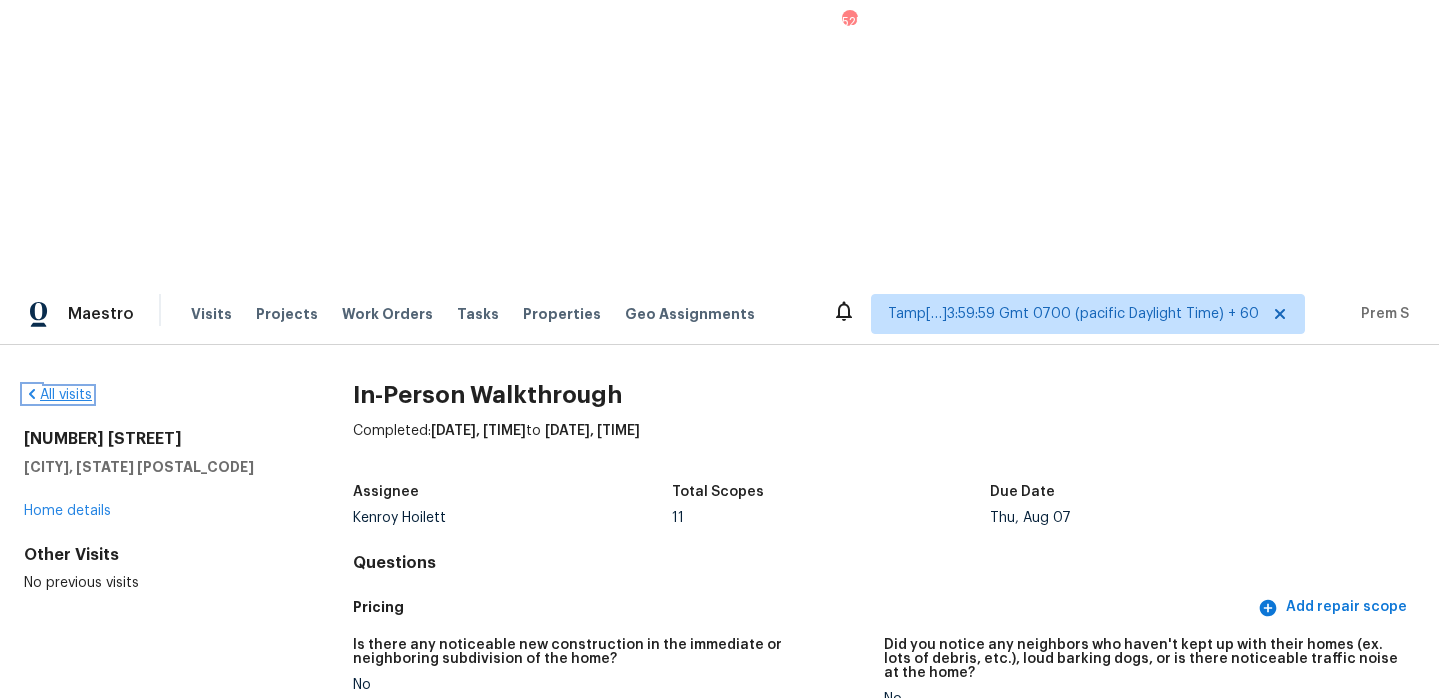click on "All visits" at bounding box center (58, 395) 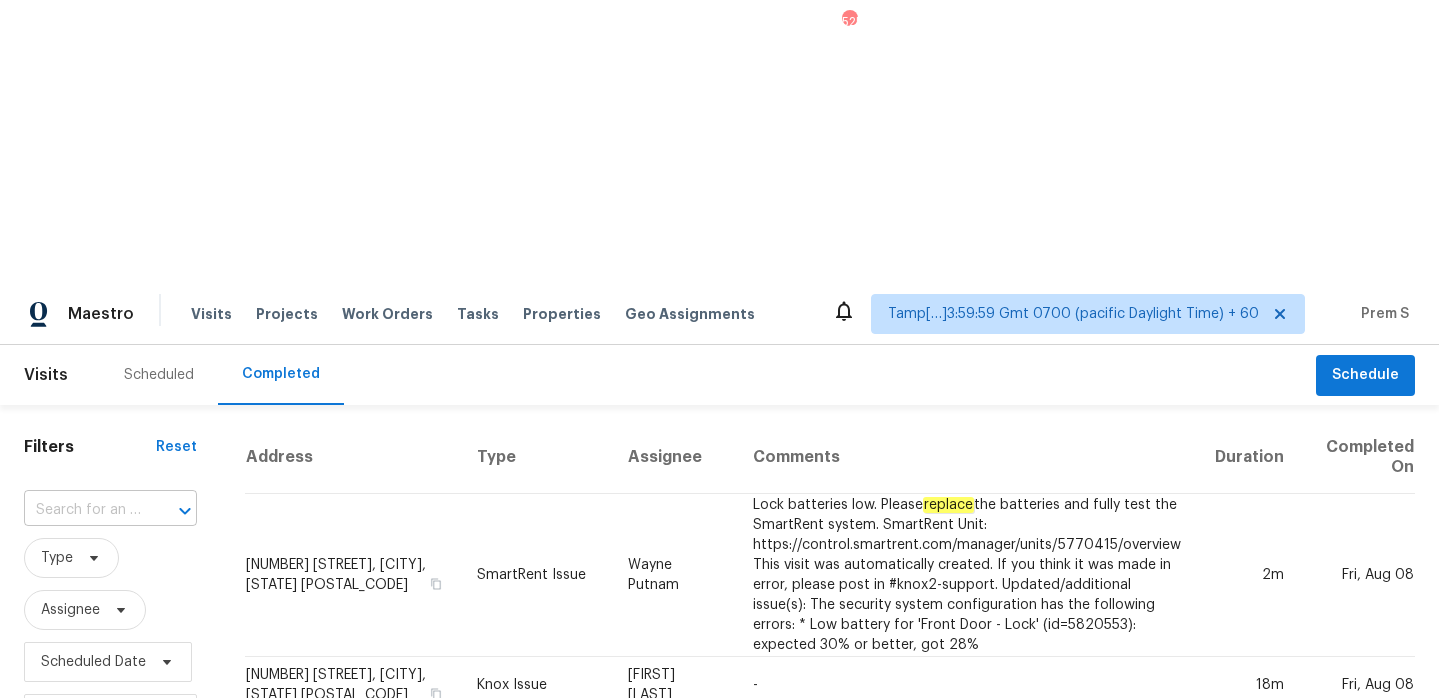 click at bounding box center (82, 510) 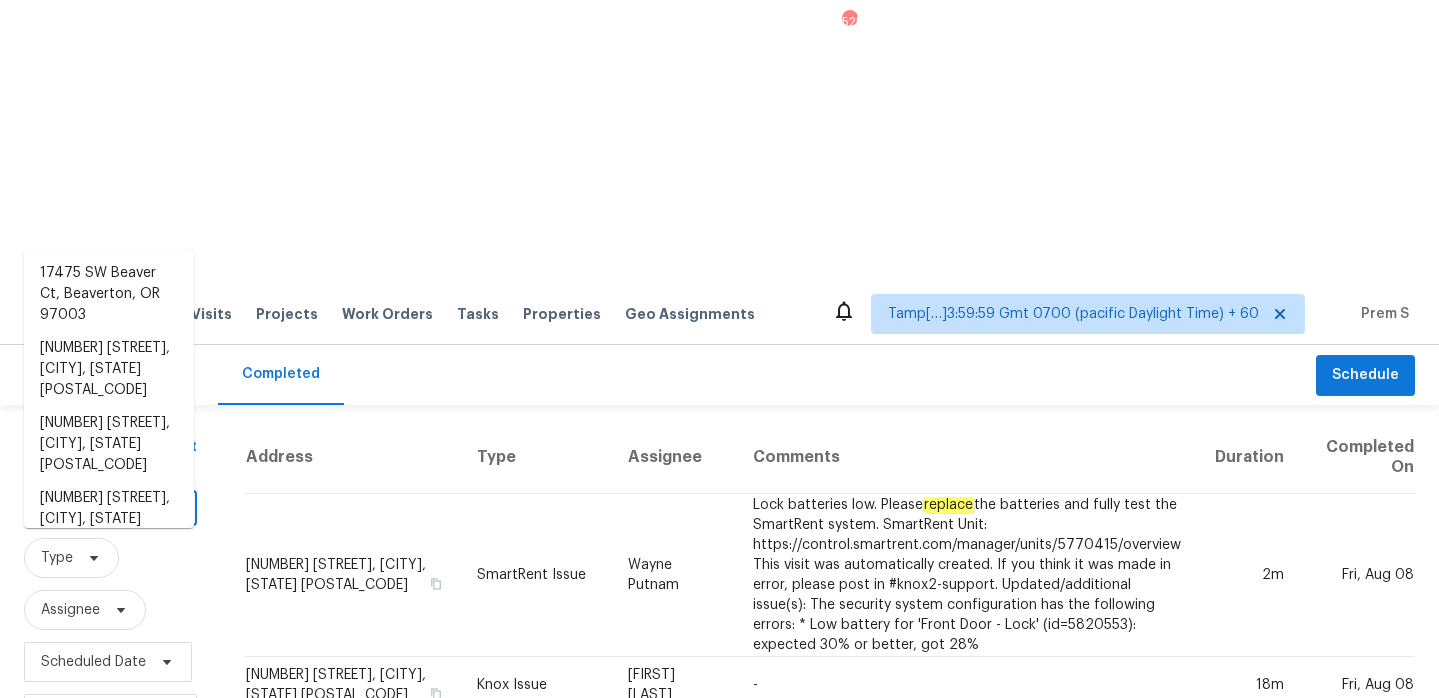 paste on "[NUMBER] [STREET] [CITY], [STATE], [POSTAL_CODE]" 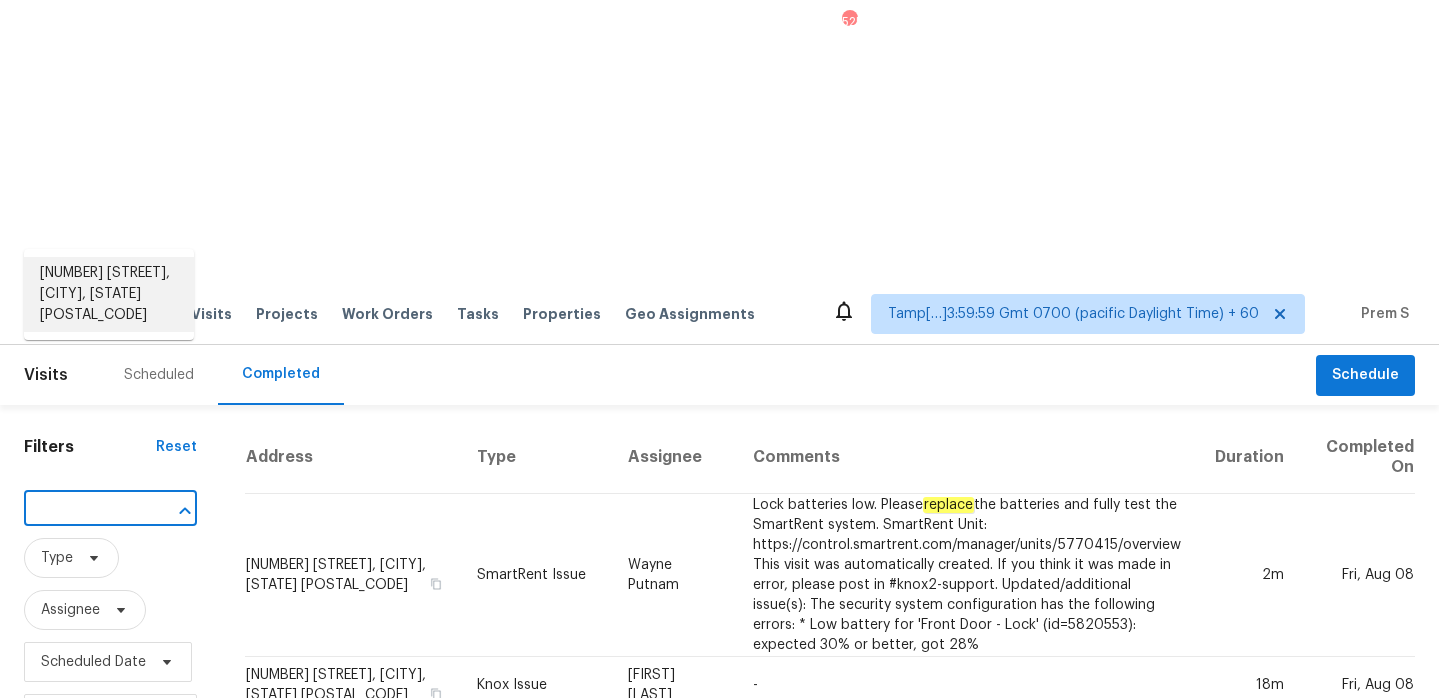 click on "[NUMBER] [STREET], [CITY], [STATE] [POSTAL_CODE]" at bounding box center (109, 294) 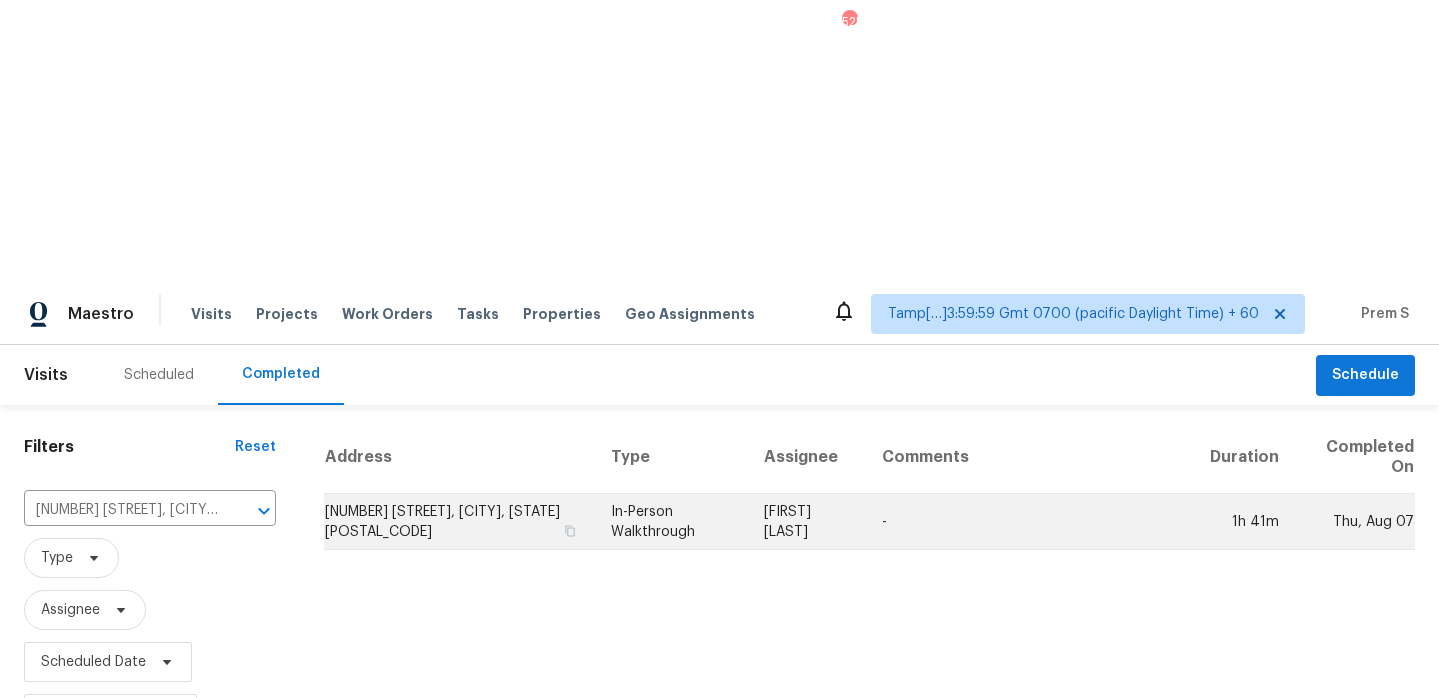 click on "[NUMBER] [STREET], [CITY], [STATE] [POSTAL_CODE]" at bounding box center (459, 522) 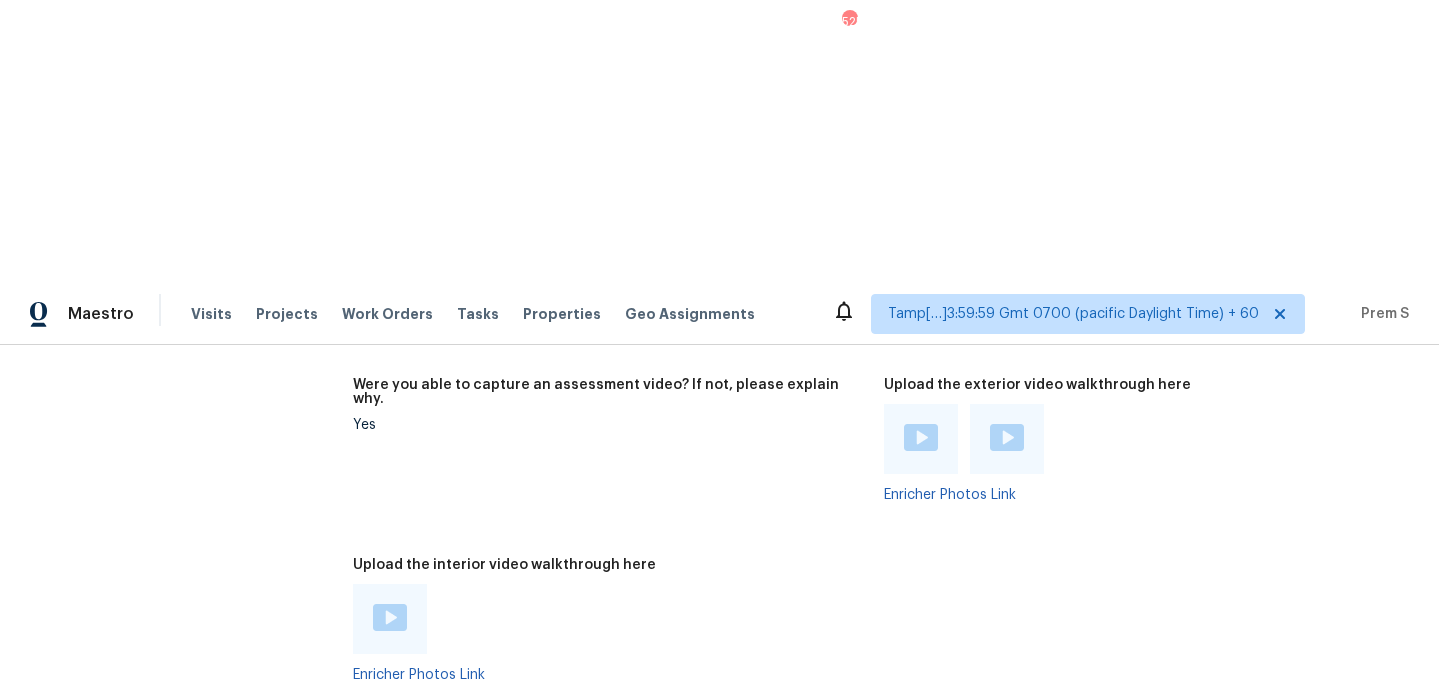 scroll, scrollTop: 3612, scrollLeft: 0, axis: vertical 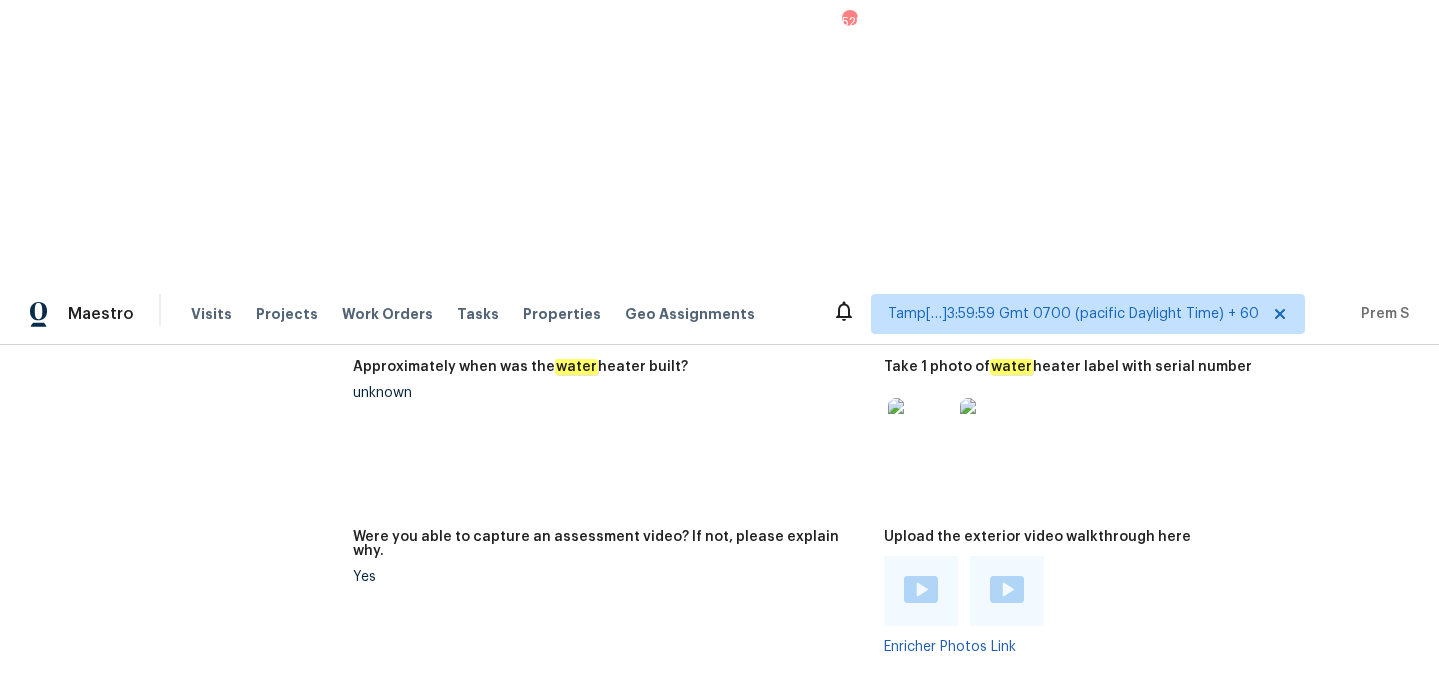 click at bounding box center [390, 769] 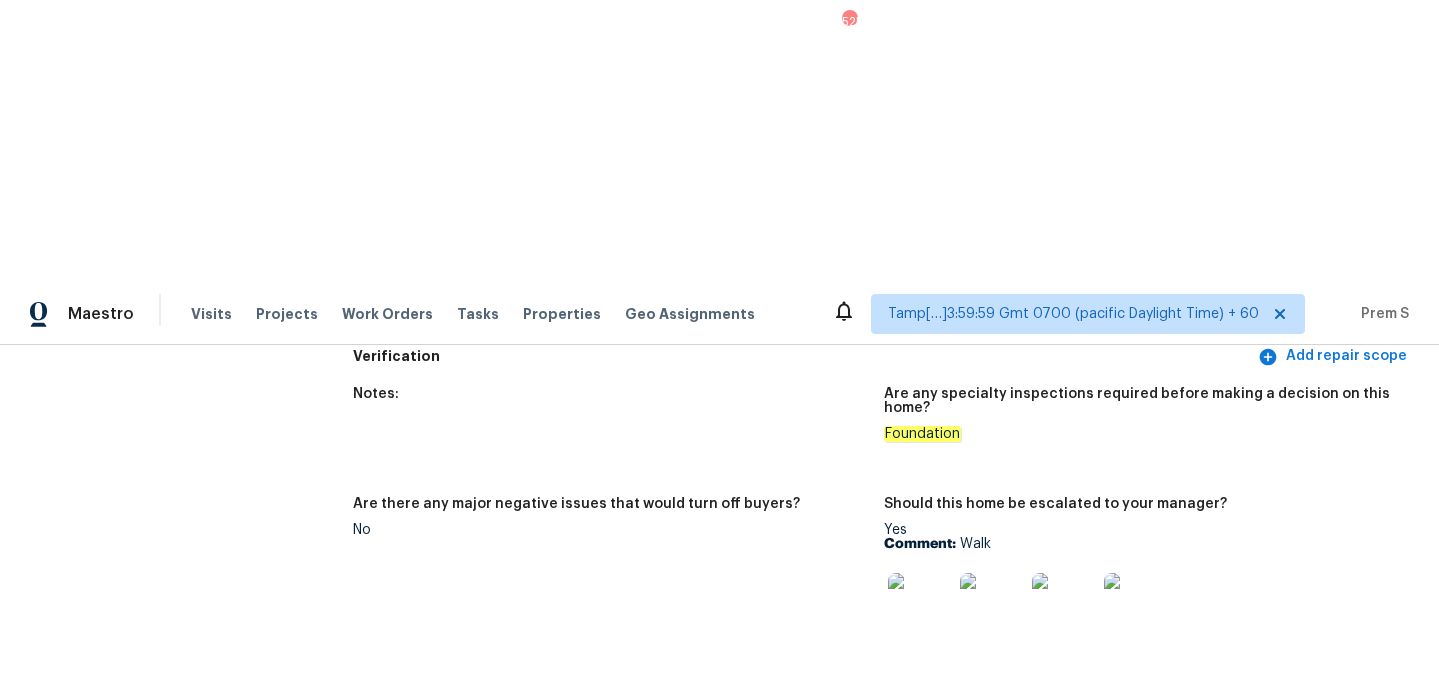scroll, scrollTop: 4446, scrollLeft: 0, axis: vertical 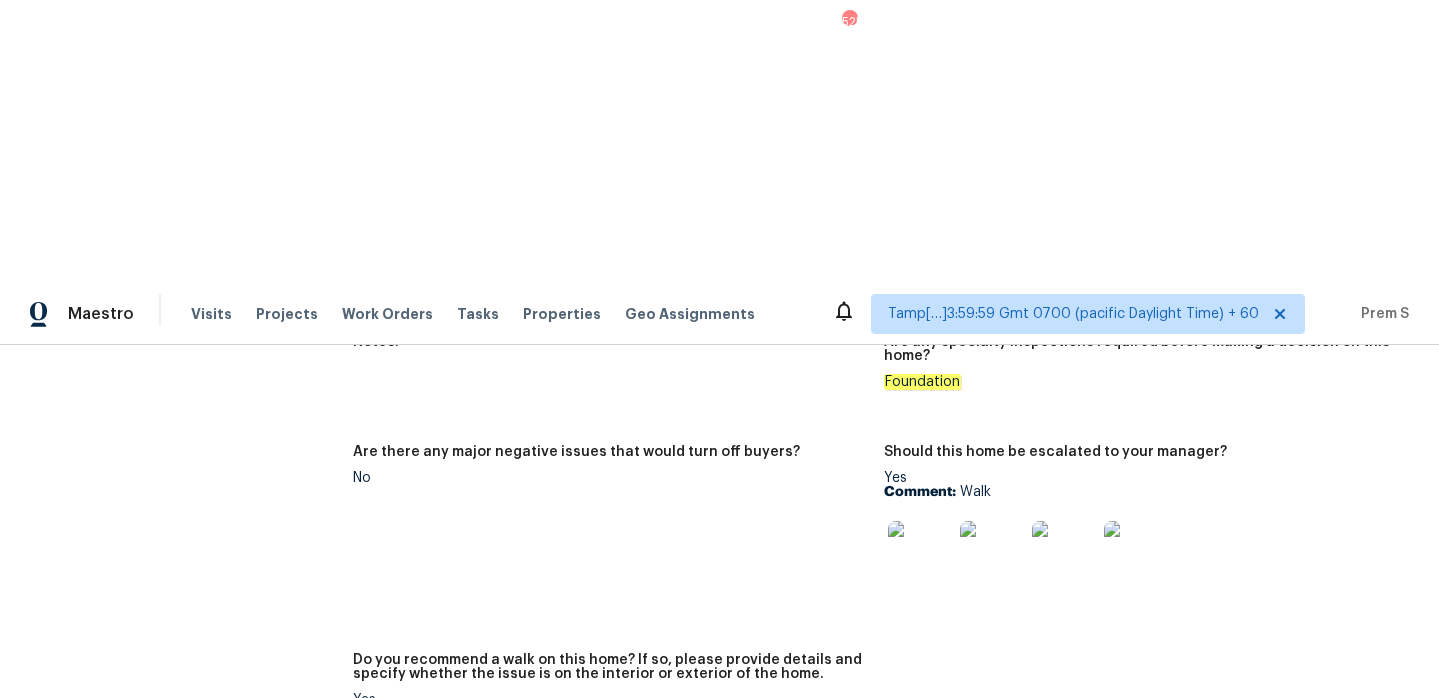 click at bounding box center [920, 553] 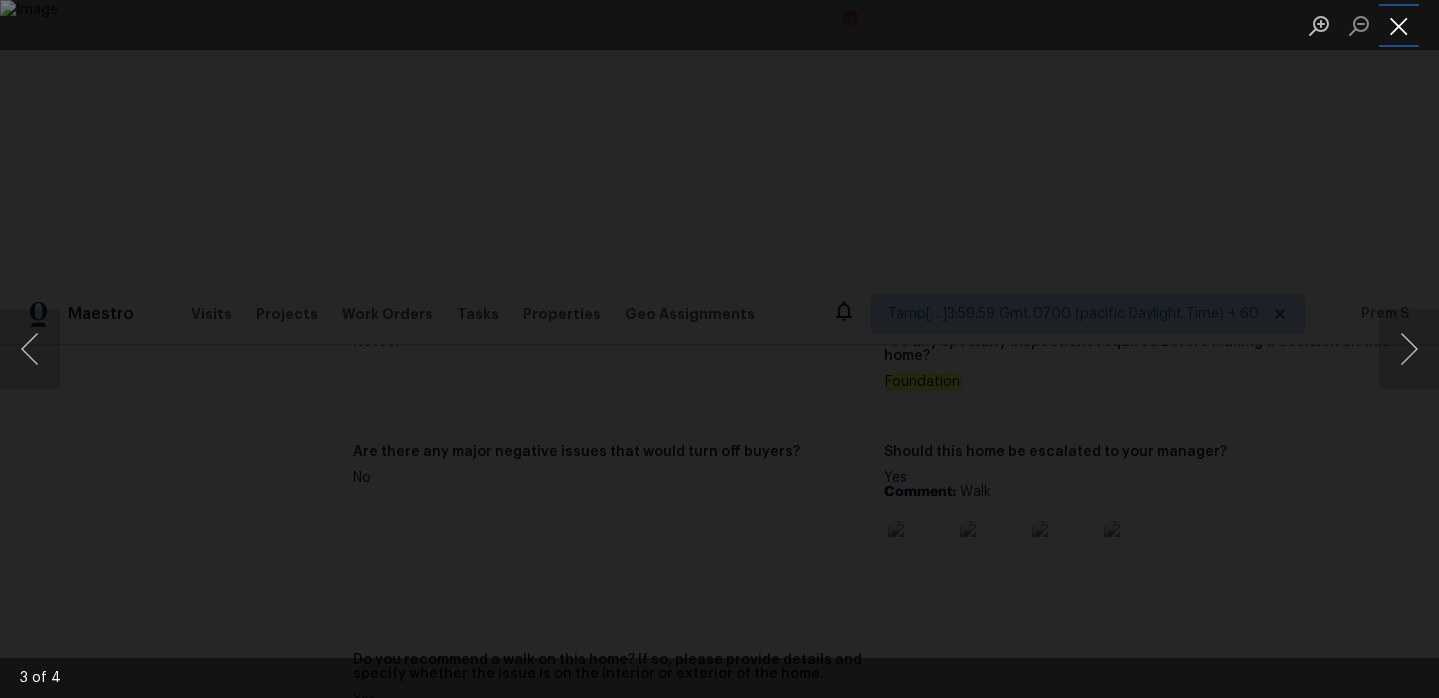 click at bounding box center (1399, 25) 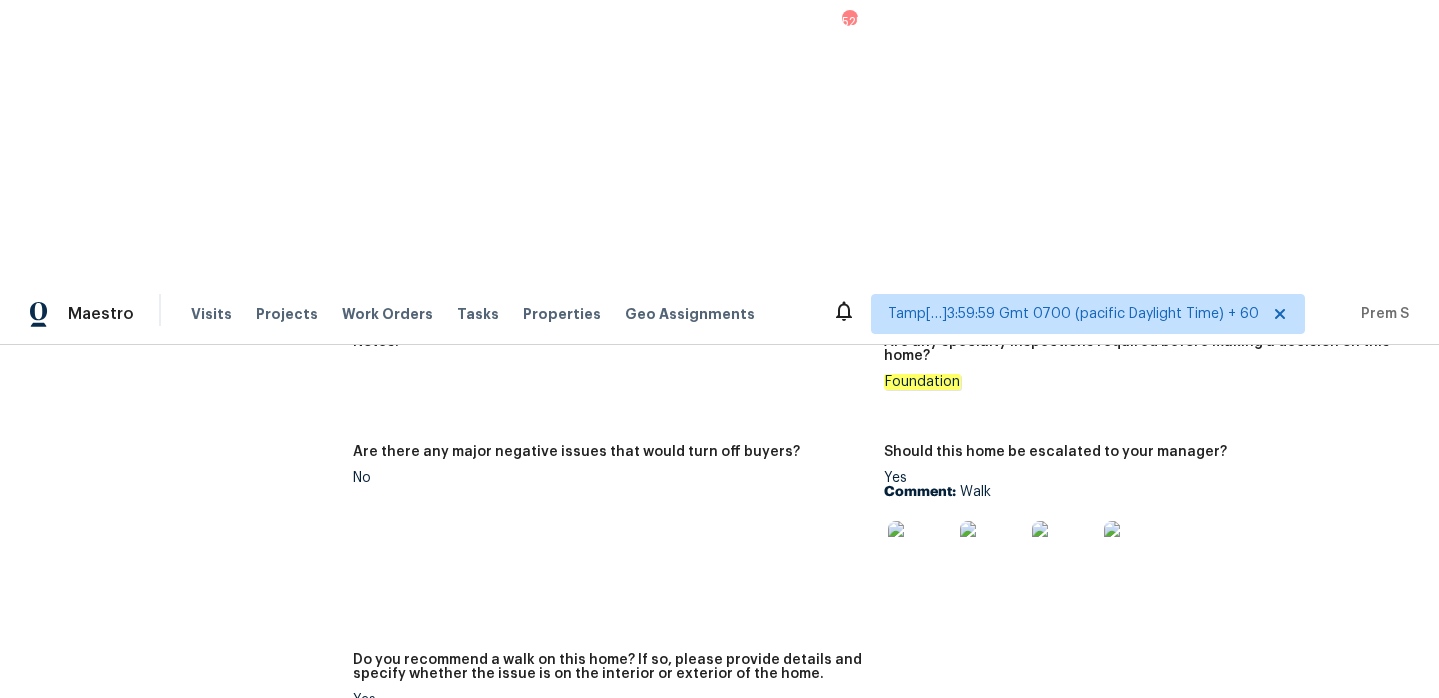 click at bounding box center [1399, 25] 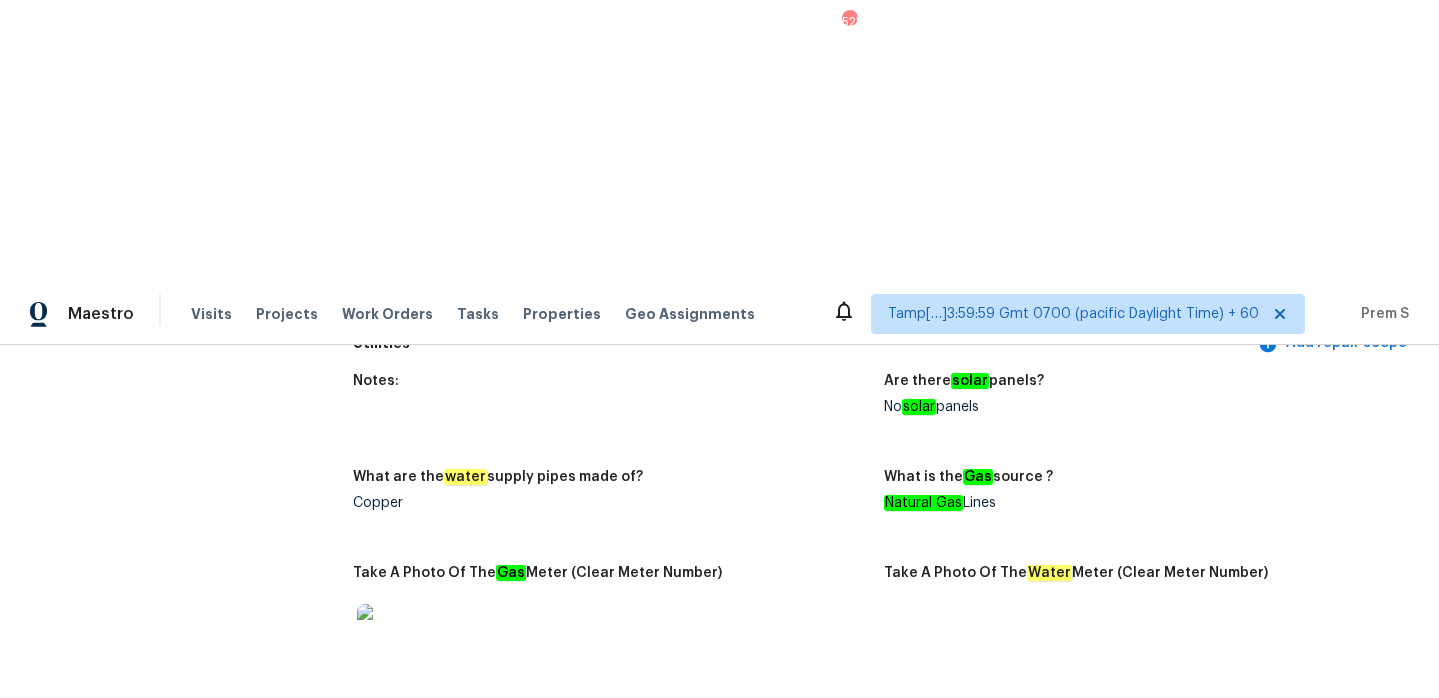 scroll, scrollTop: 1636, scrollLeft: 0, axis: vertical 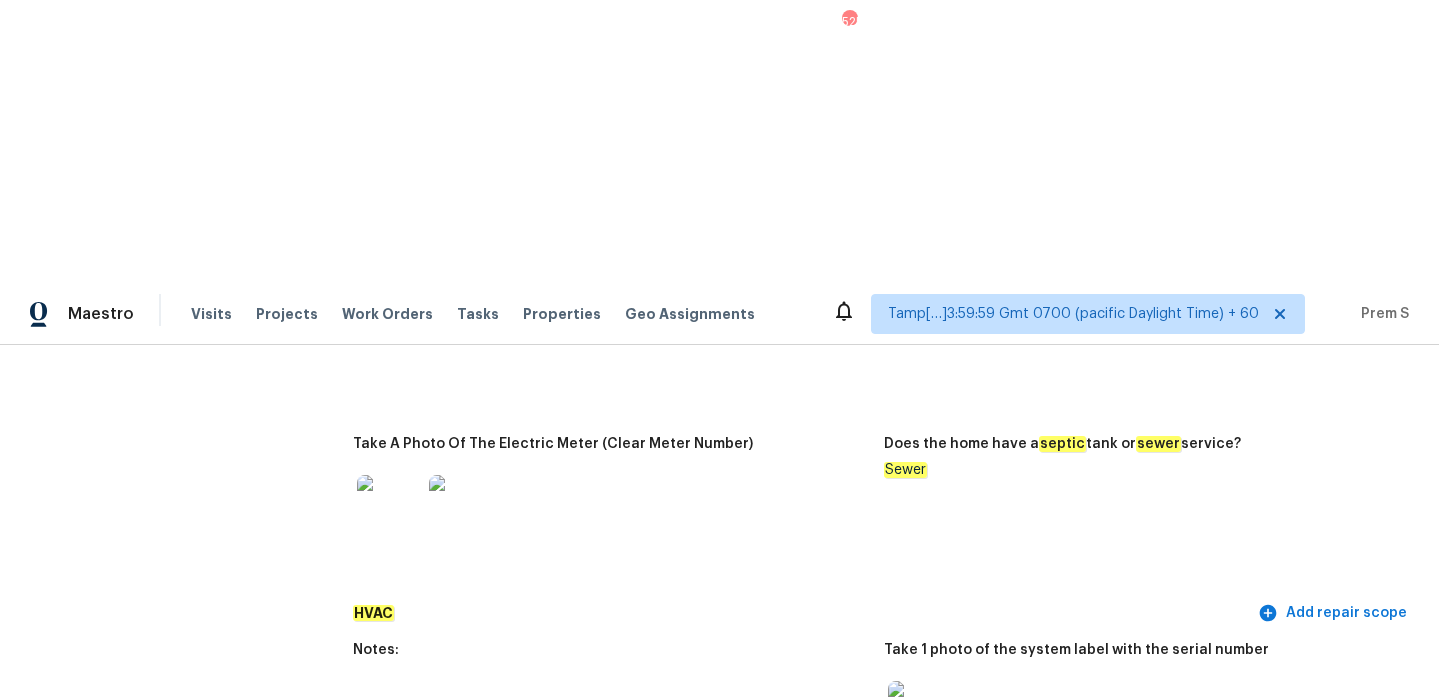 click at bounding box center (920, 713) 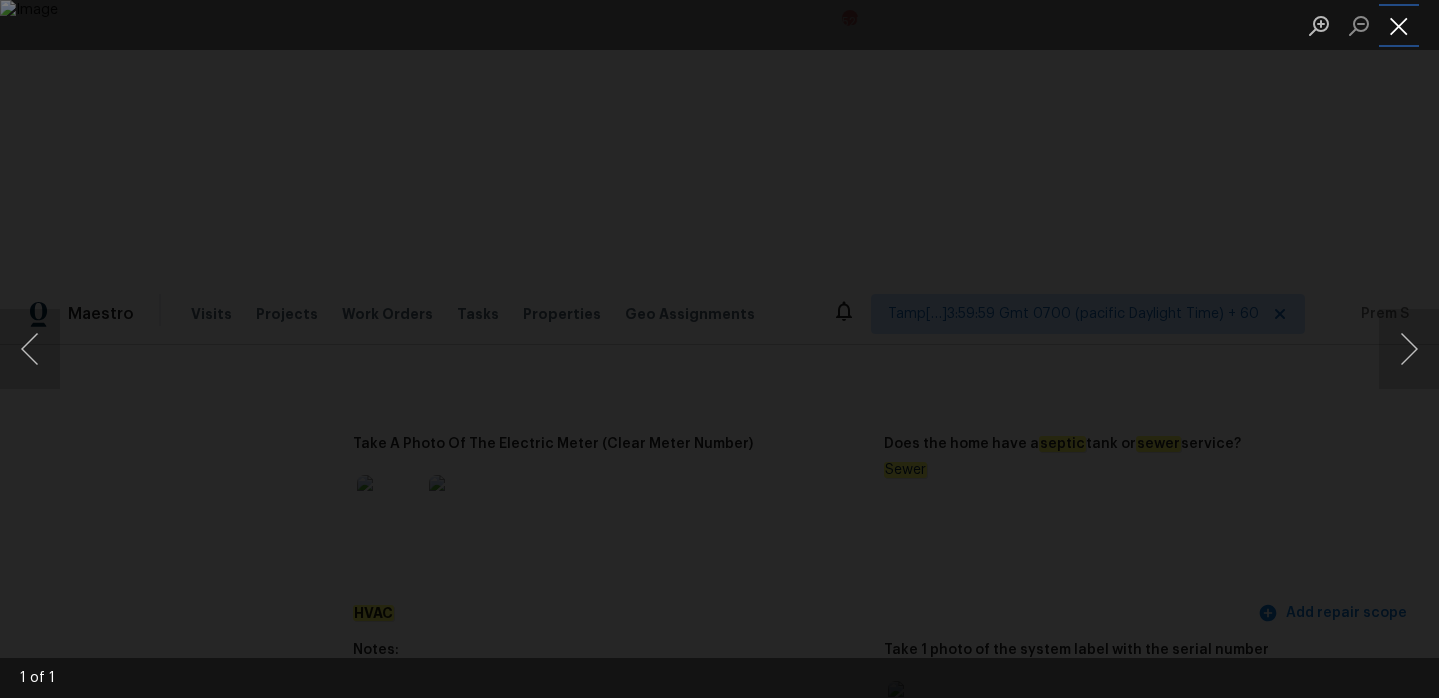click at bounding box center [1399, 25] 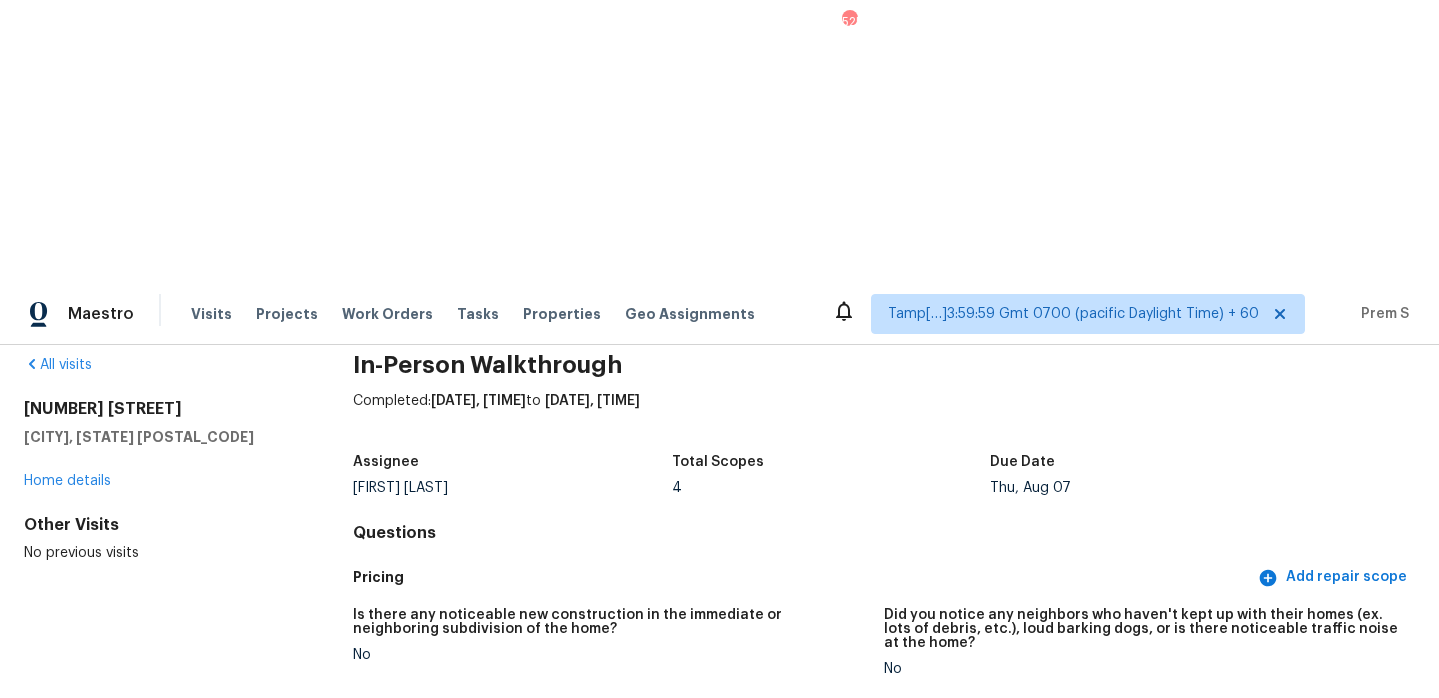 scroll, scrollTop: 0, scrollLeft: 0, axis: both 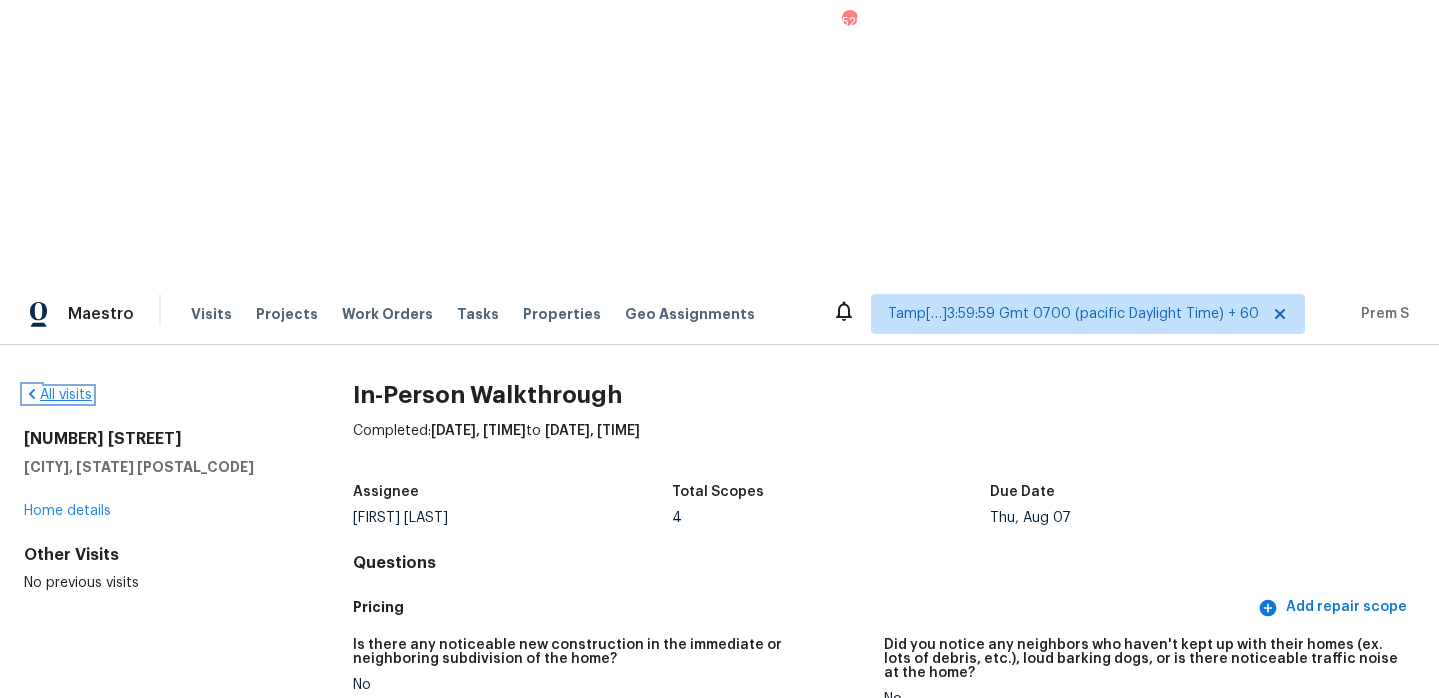 click on "All visits" at bounding box center (58, 395) 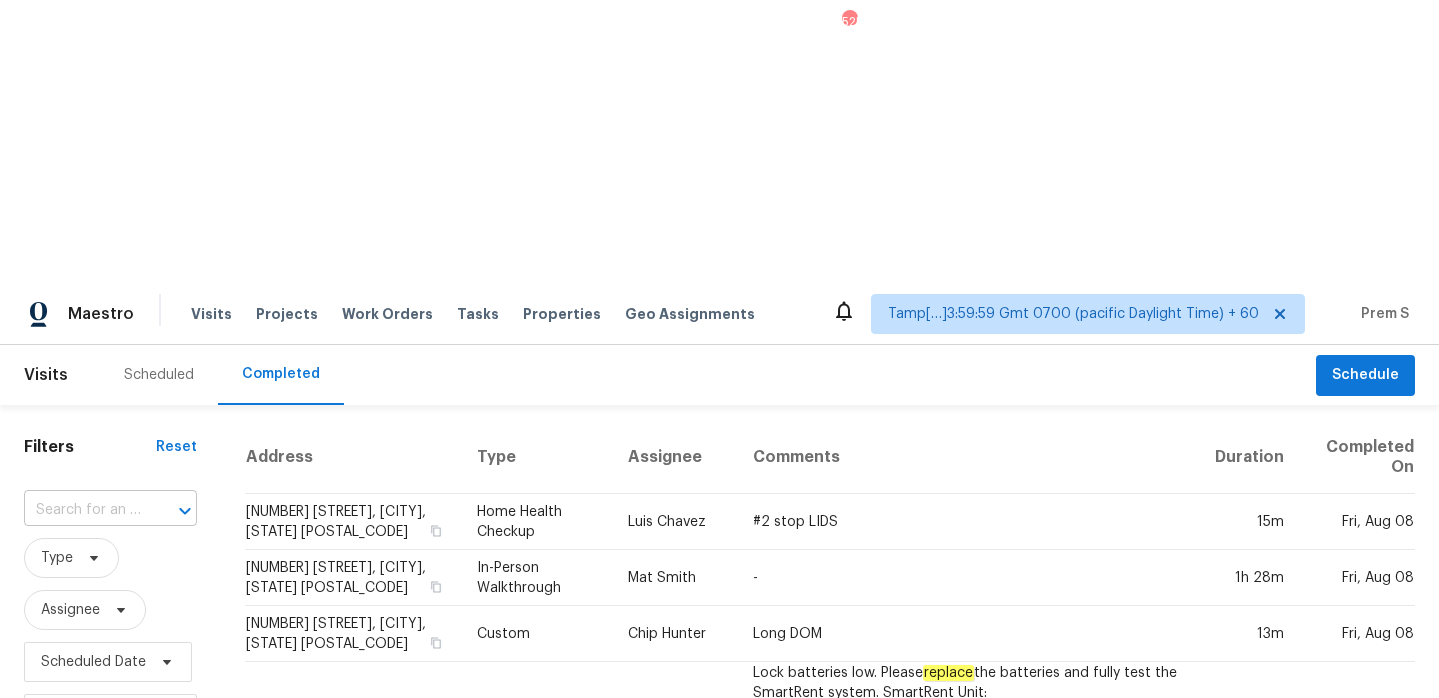 click at bounding box center (82, 510) 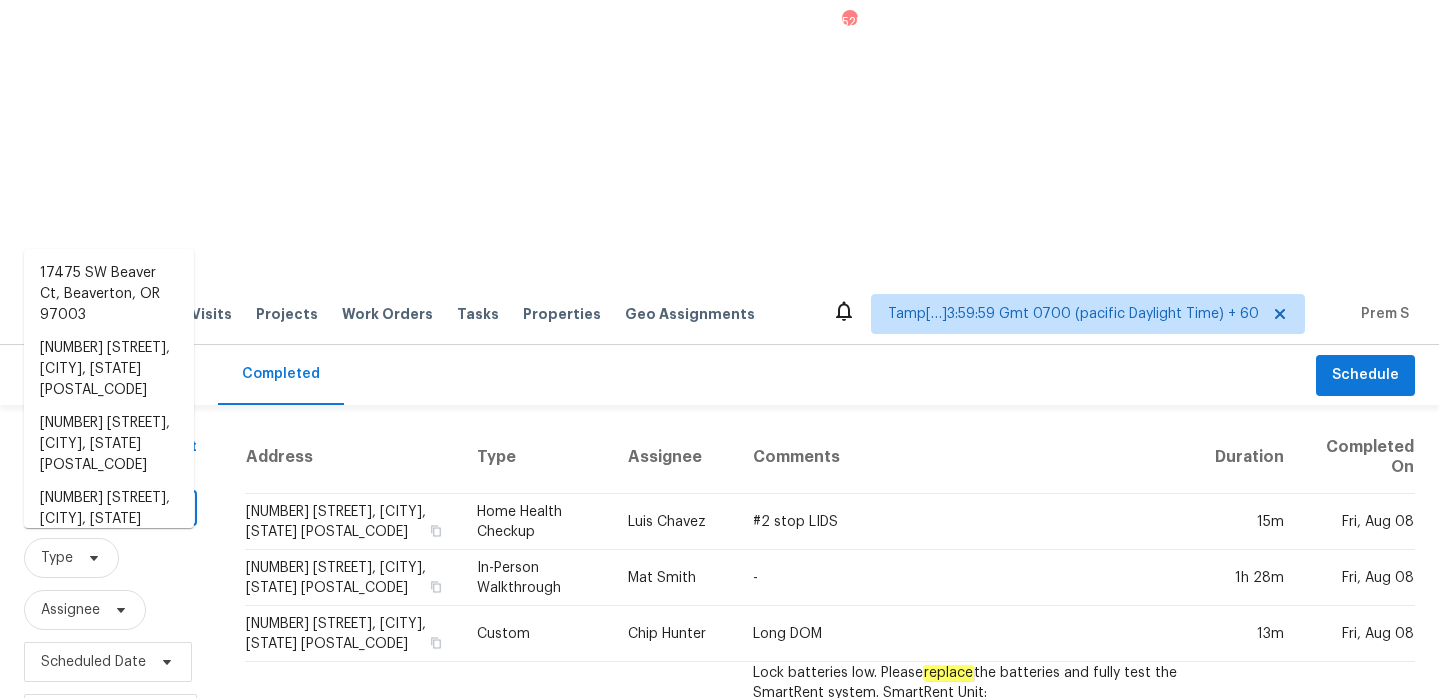 paste on "[NUMBER] [STREET] [CITY], [STATE], [POSTAL_CODE]" 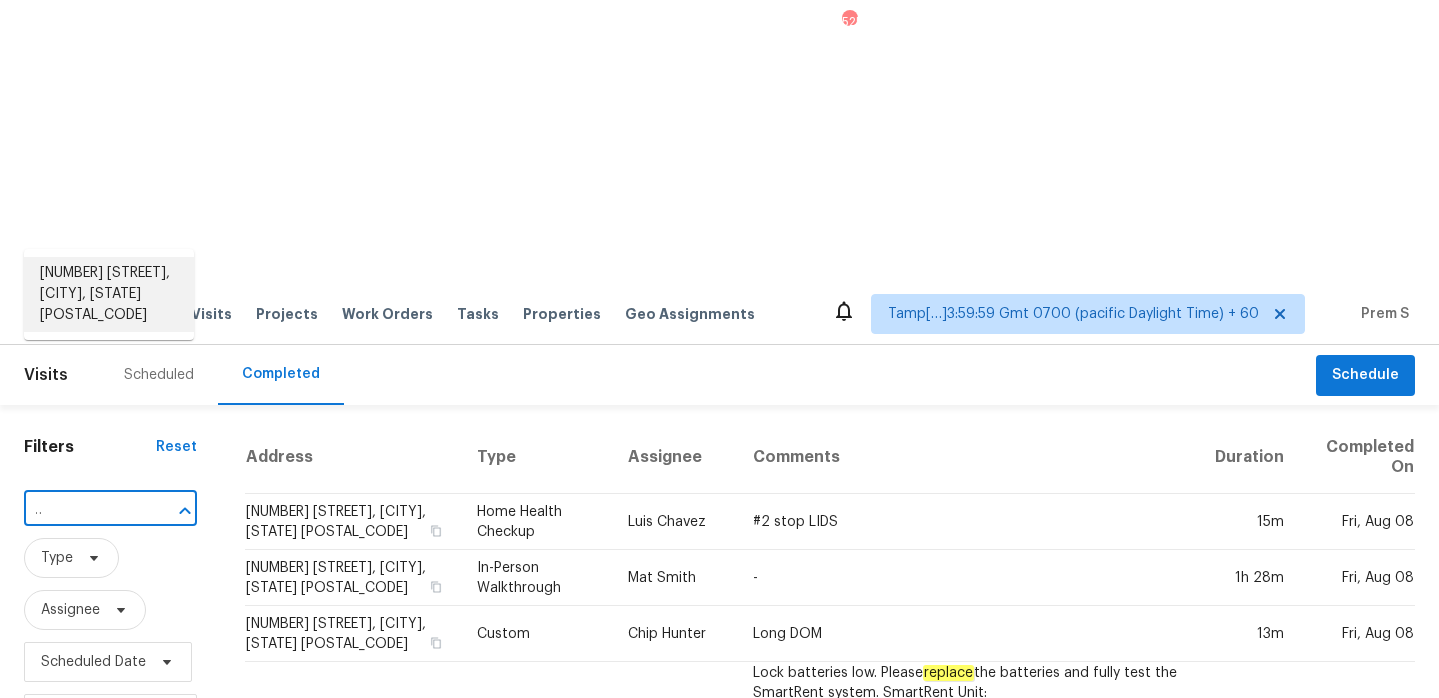 click on "[NUMBER] [STREET], [CITY], [STATE] [POSTAL_CODE]" at bounding box center [109, 294] 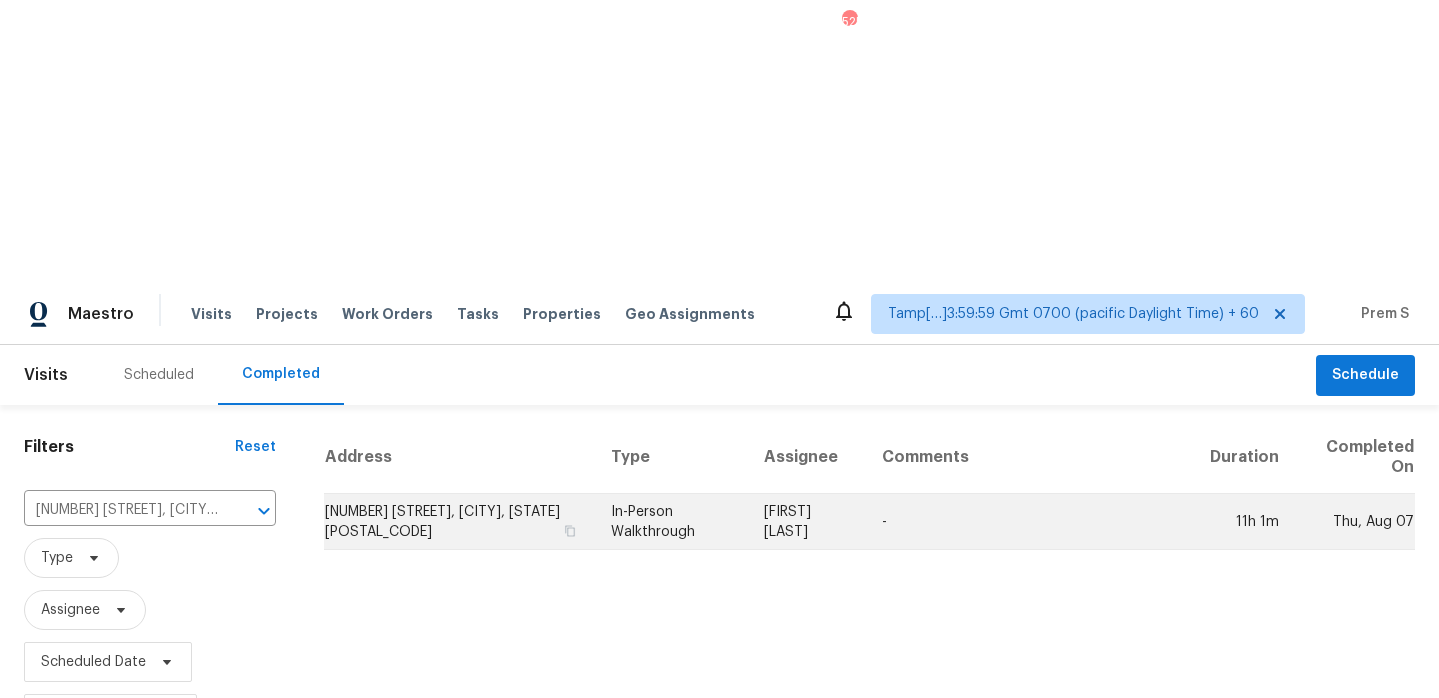 click on "[NUMBER] [STREET], [CITY], [STATE] [POSTAL_CODE]" at bounding box center (459, 522) 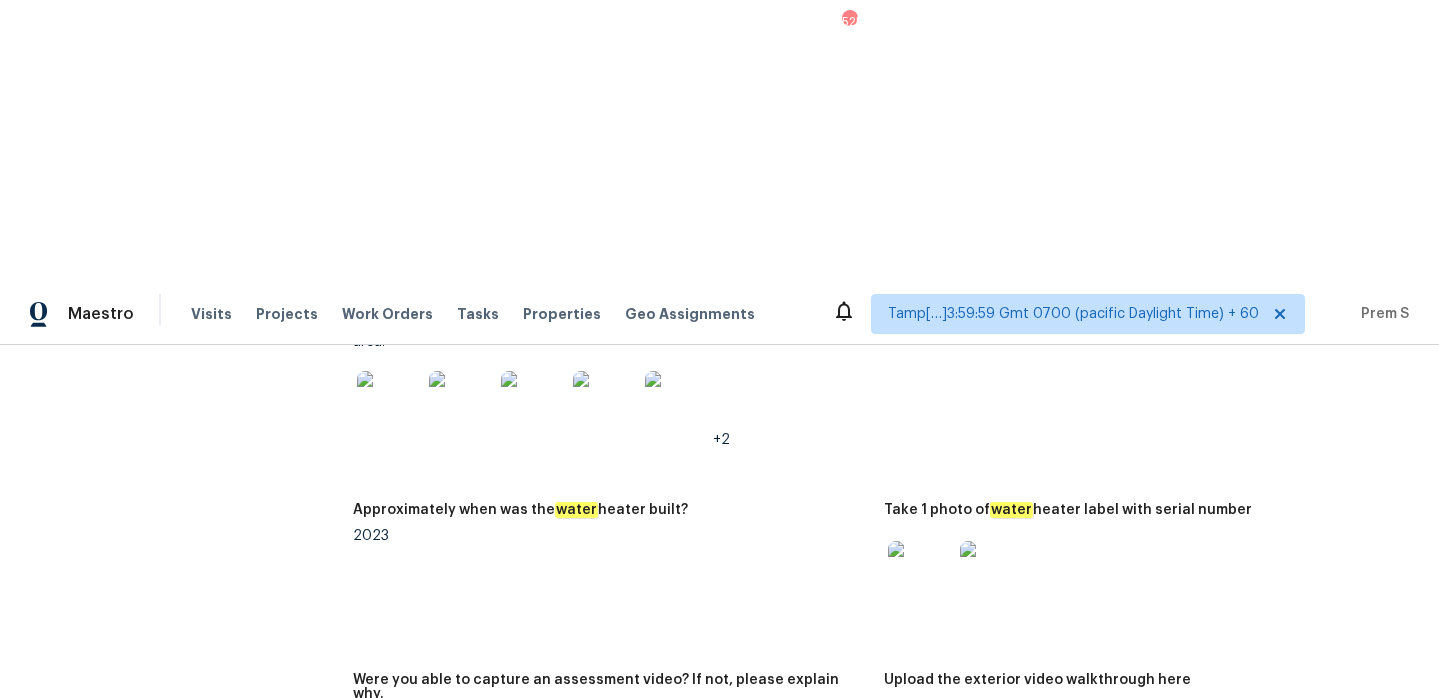 scroll, scrollTop: 4264, scrollLeft: 0, axis: vertical 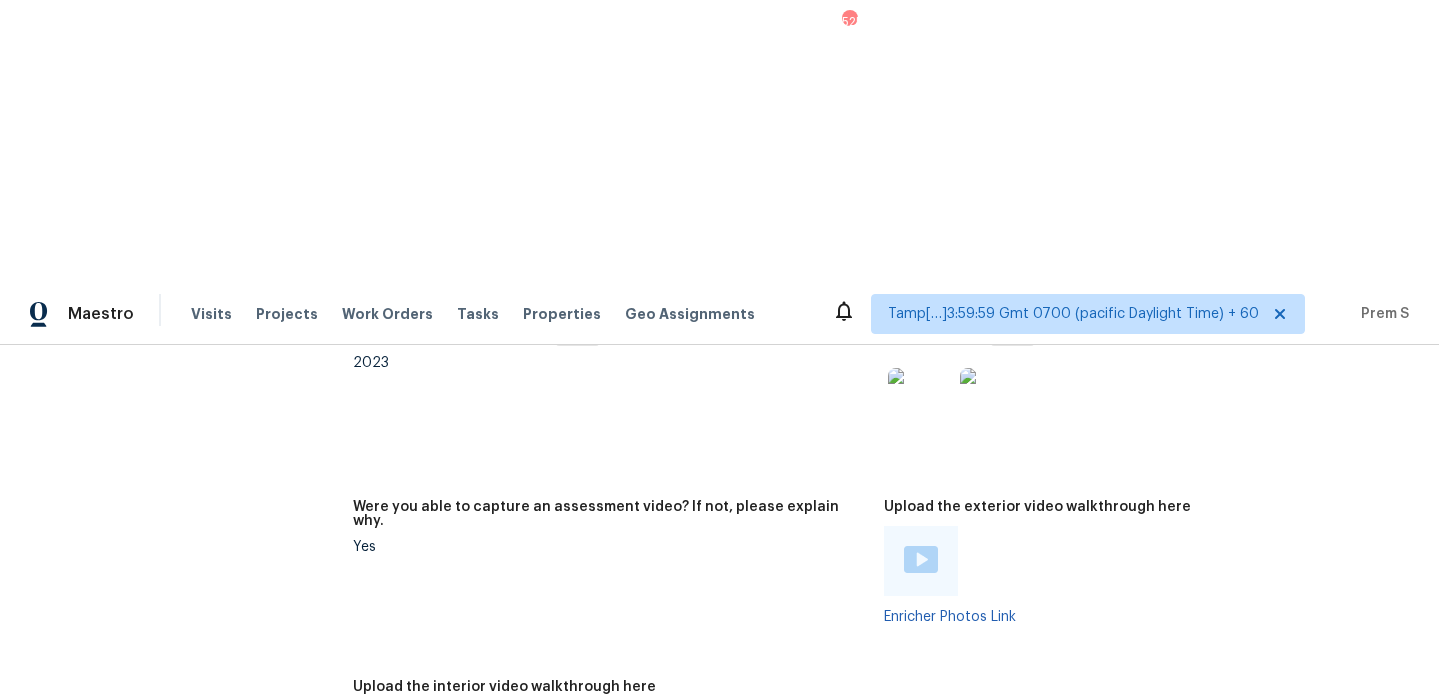 click at bounding box center (390, 739) 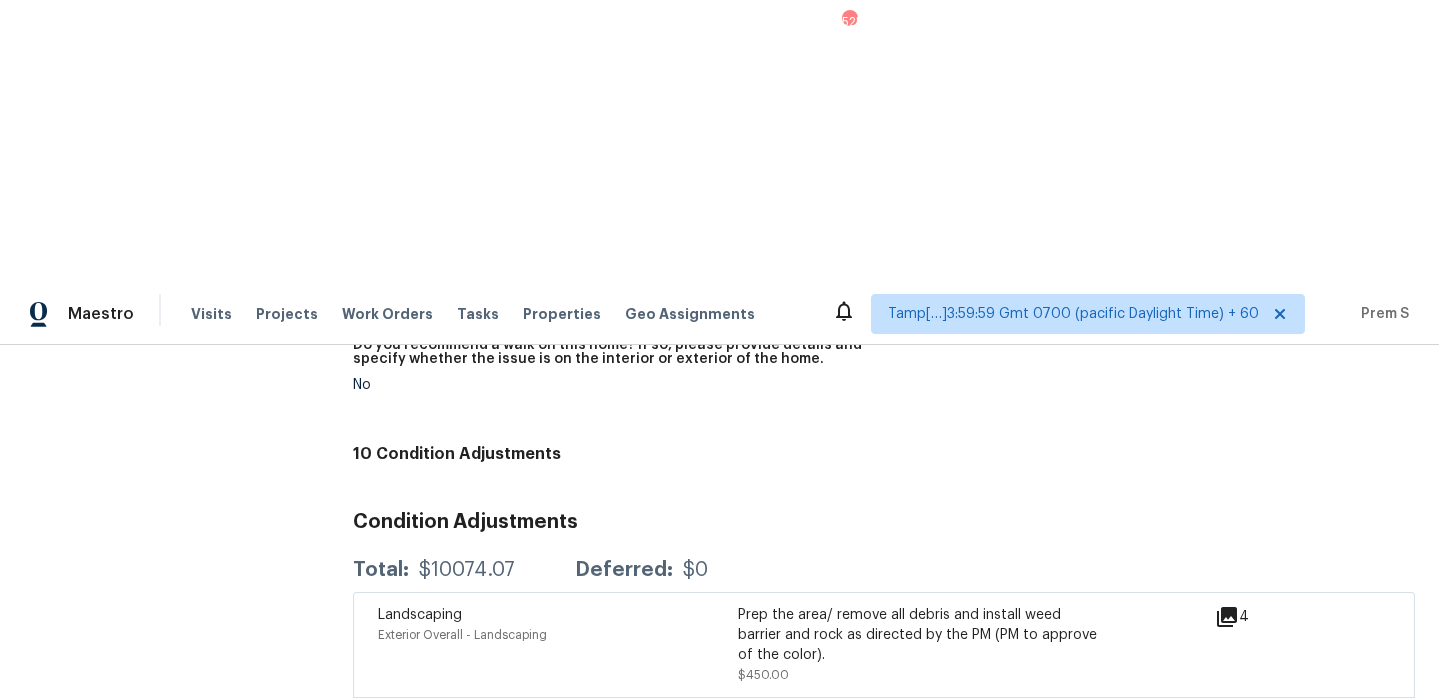 scroll, scrollTop: 5254, scrollLeft: 0, axis: vertical 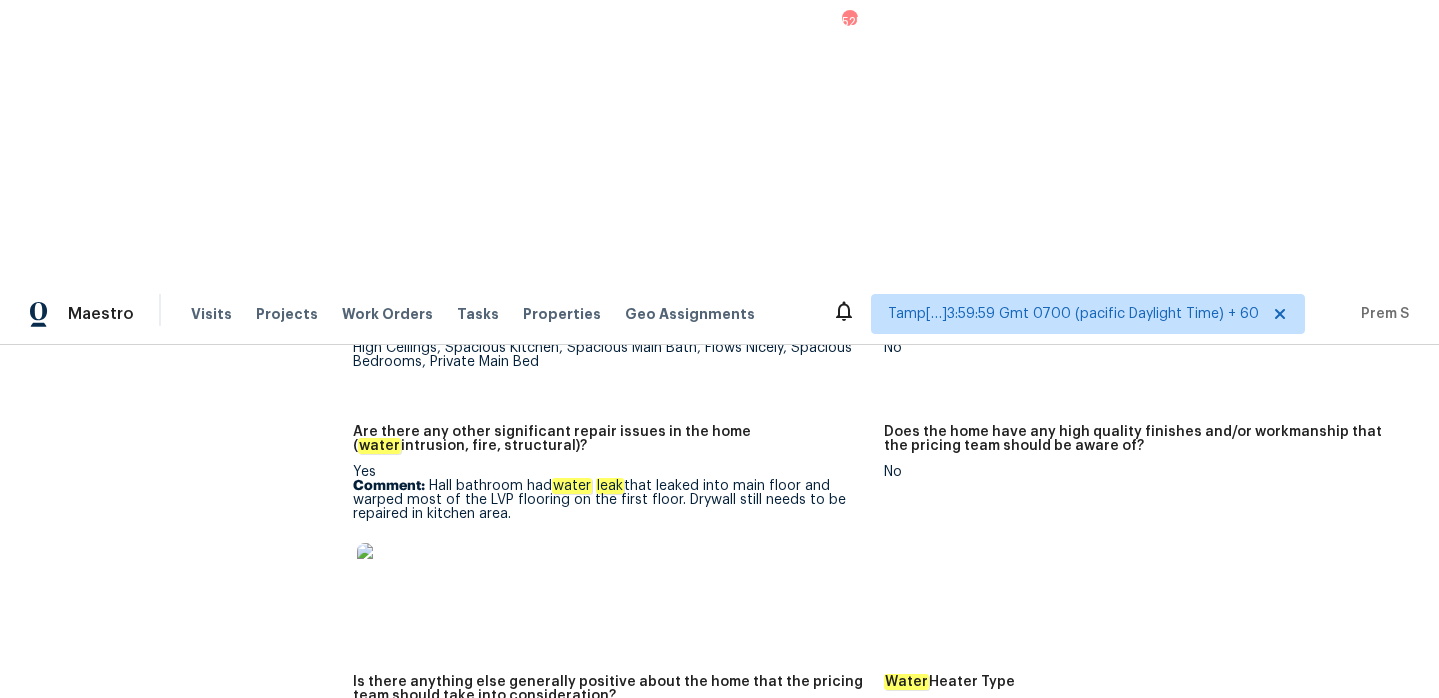 click at bounding box center (389, 575) 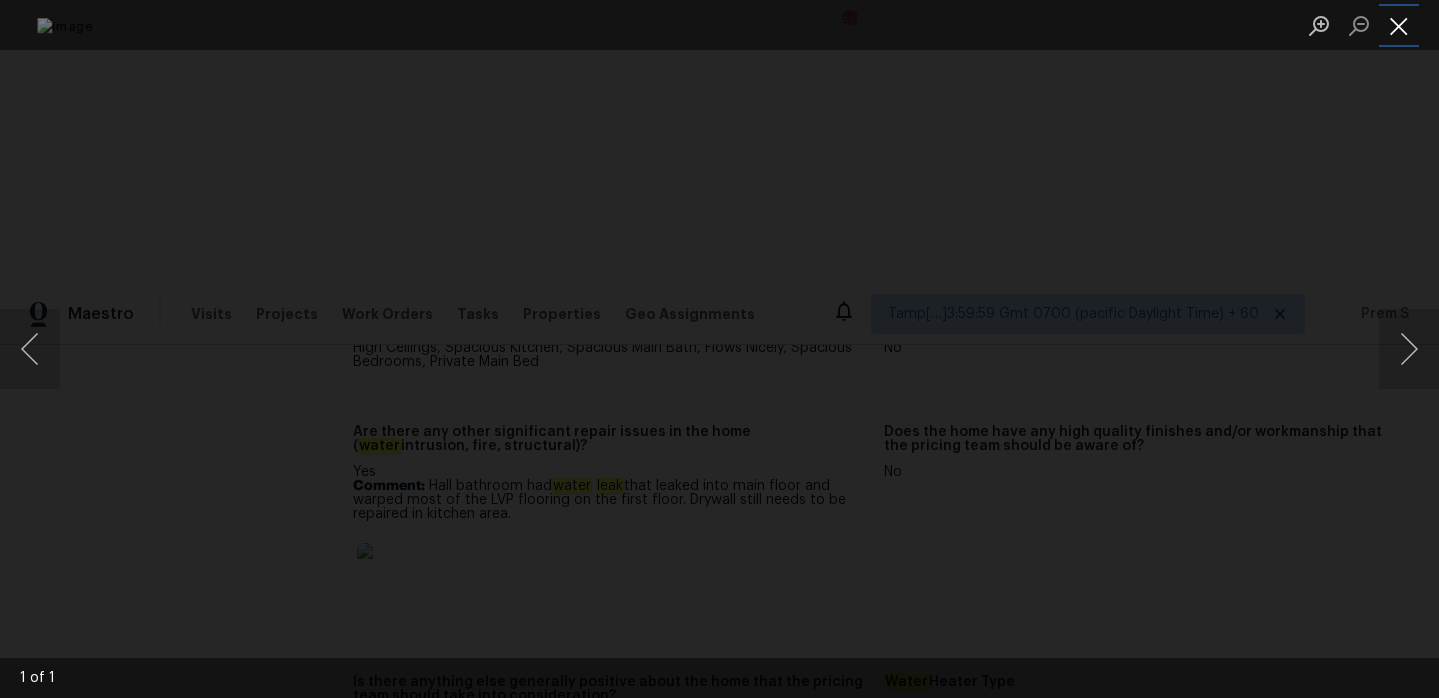click at bounding box center (1399, 25) 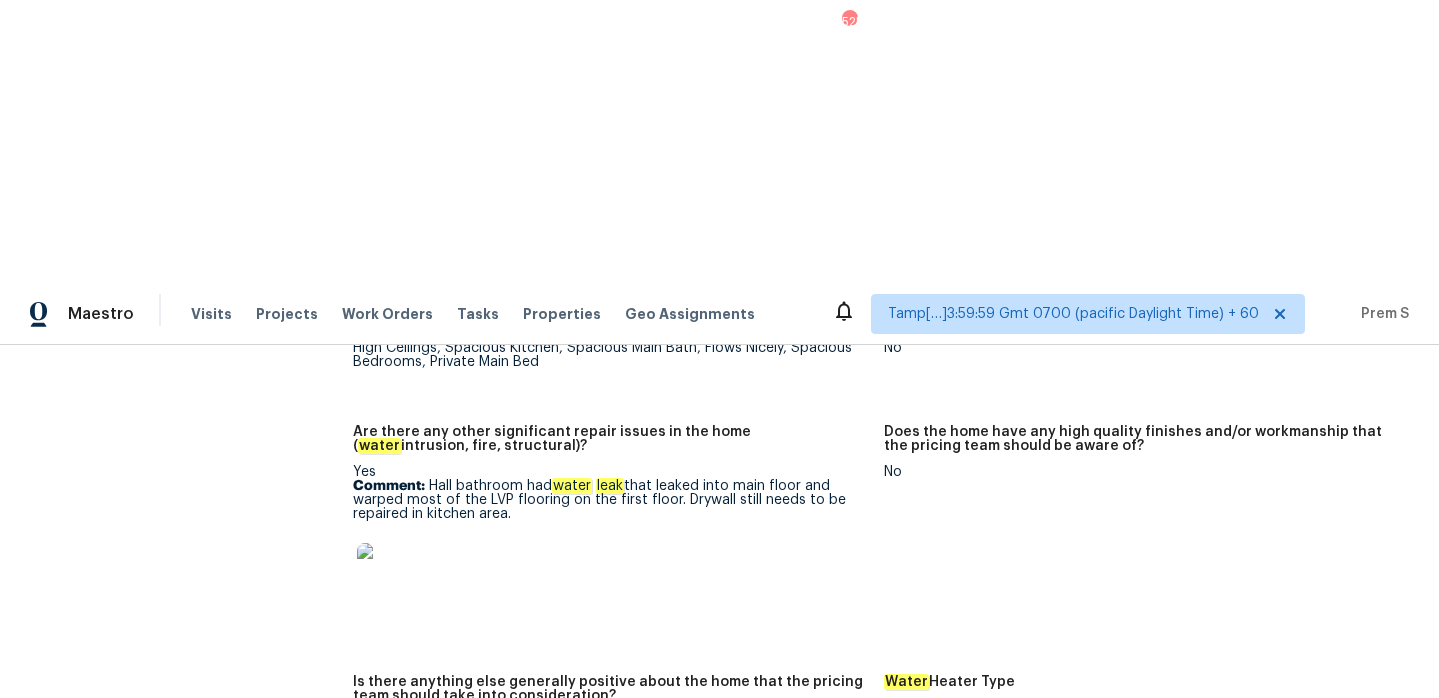 drag, startPoint x: 428, startPoint y: 175, endPoint x: 537, endPoint y: 202, distance: 112.29426 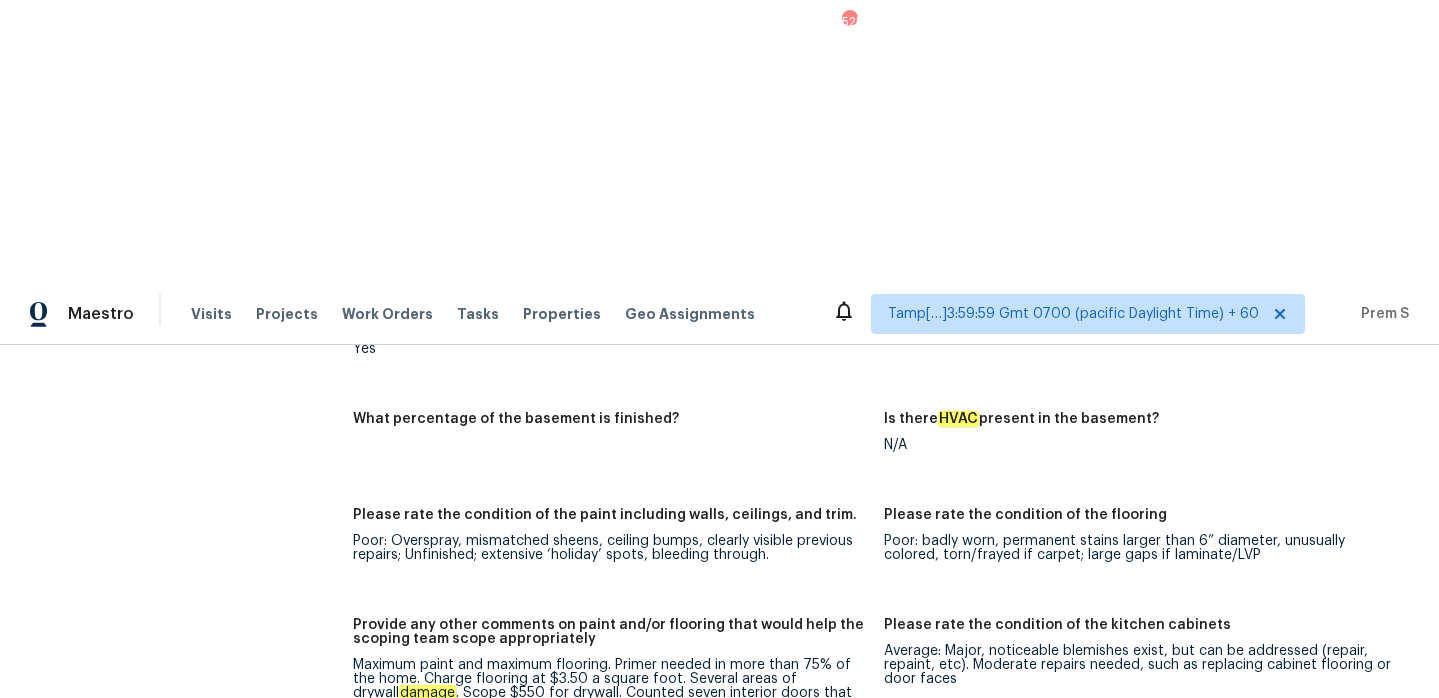 scroll, scrollTop: 2903, scrollLeft: 0, axis: vertical 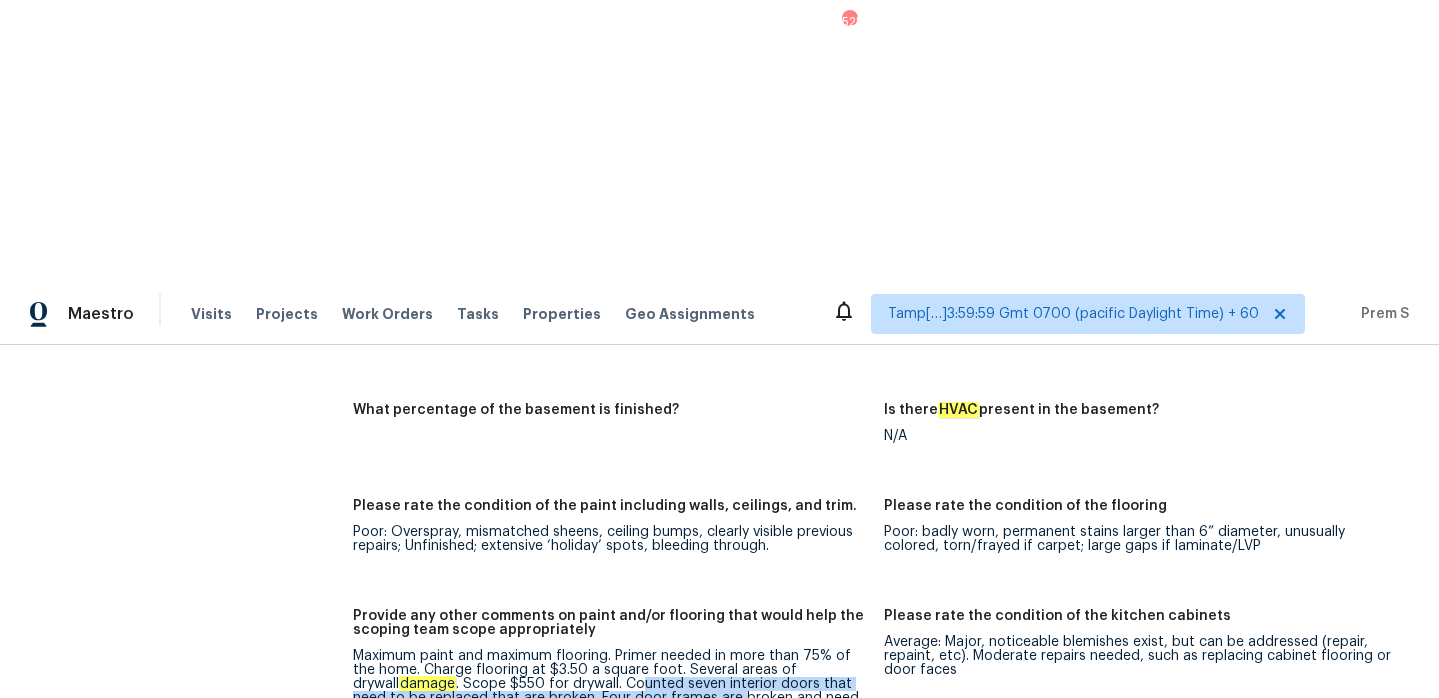 drag, startPoint x: 592, startPoint y: 375, endPoint x: 684, endPoint y: 382, distance: 92.26592 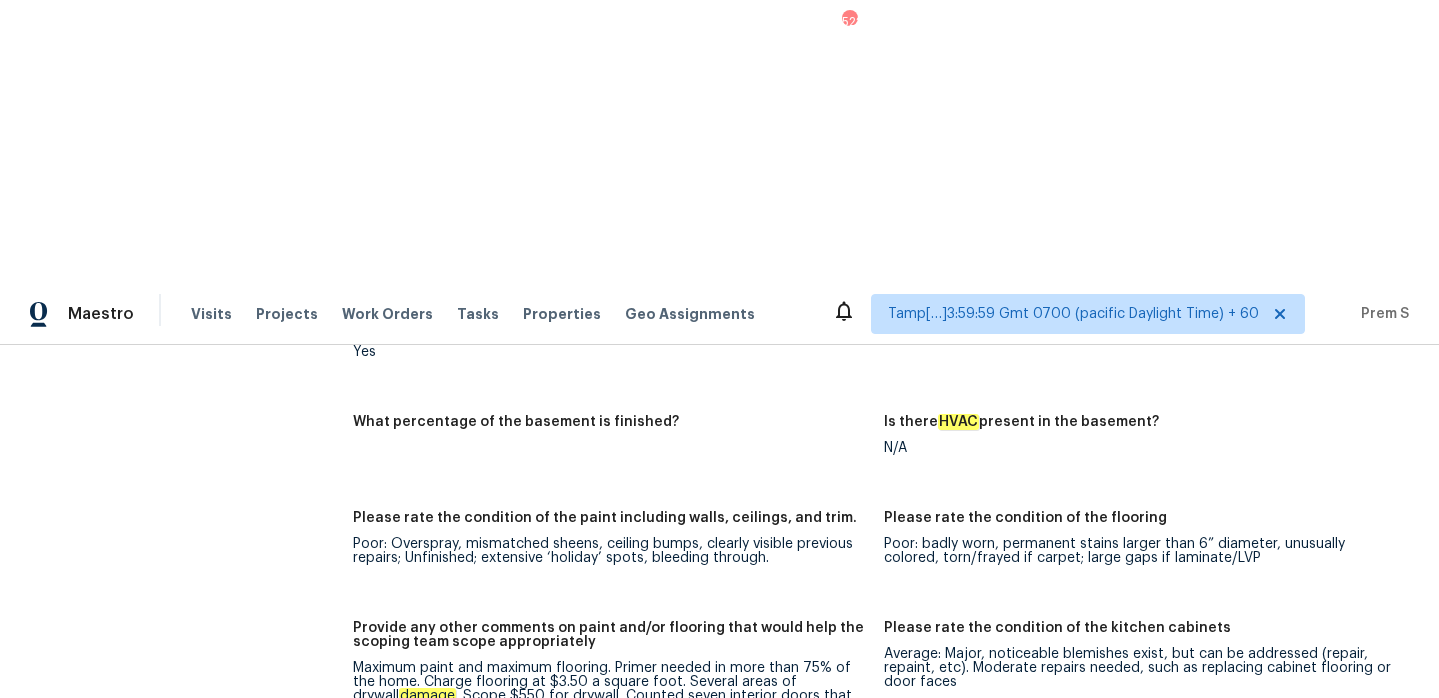 scroll, scrollTop: 3055, scrollLeft: 0, axis: vertical 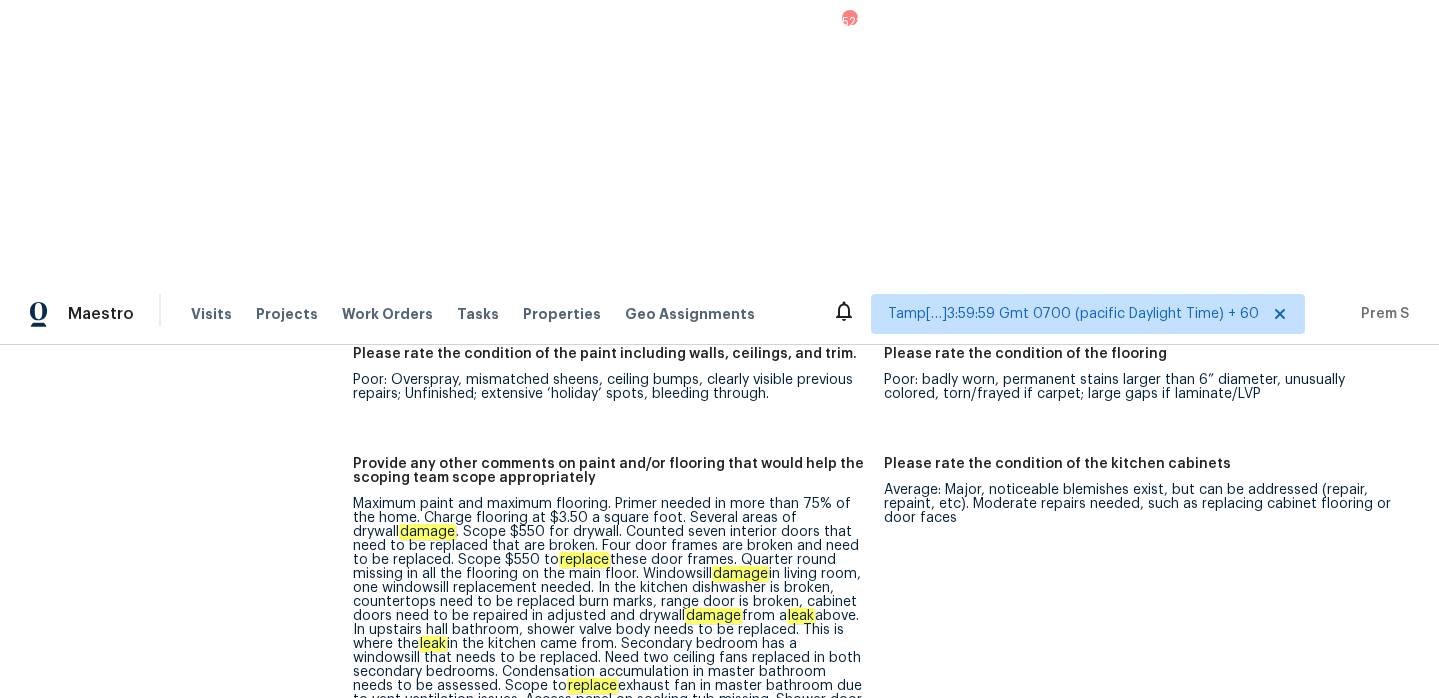 click on "Please rate the condition of the kitchen cabinets Average: Major, noticeable blemishes exist, but can be addressed (repair, repaint, etc). Moderate repairs needed, such as replacing cabinet flooring or door faces" at bounding box center (1149, 605) 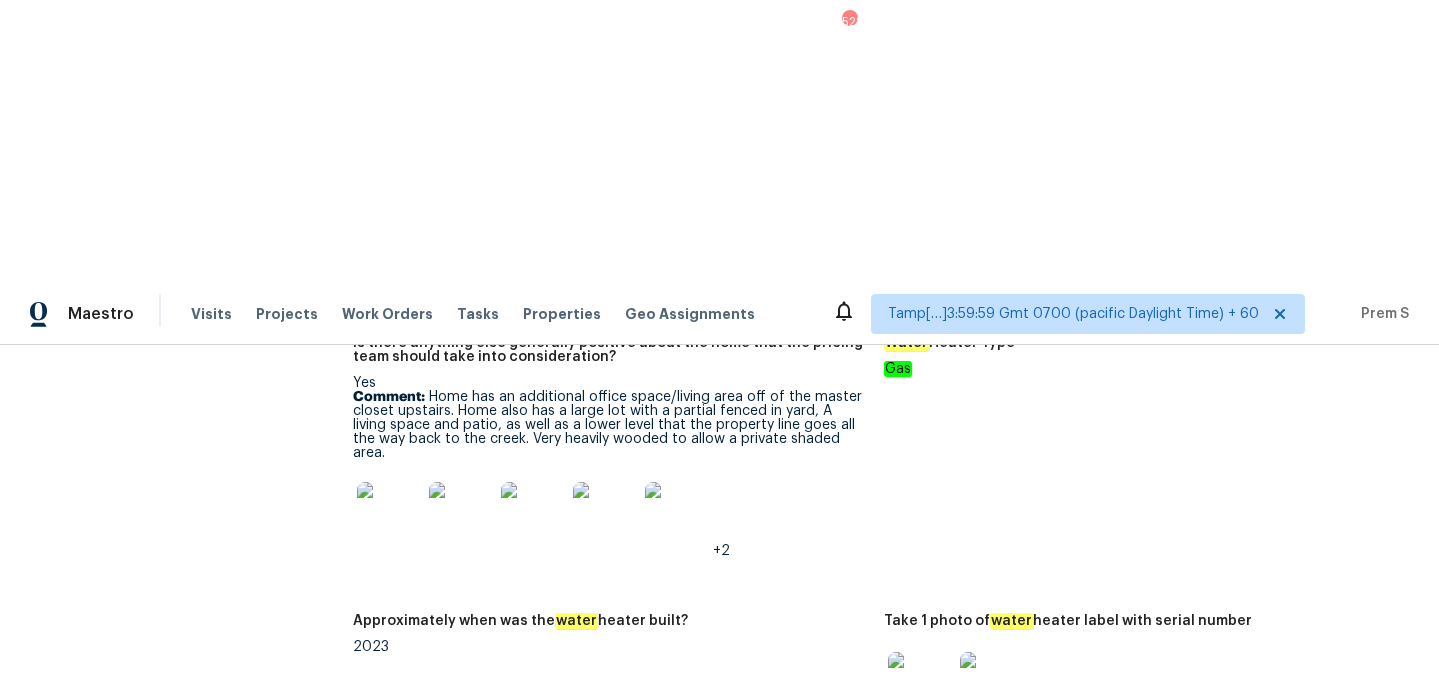 scroll, scrollTop: 3975, scrollLeft: 0, axis: vertical 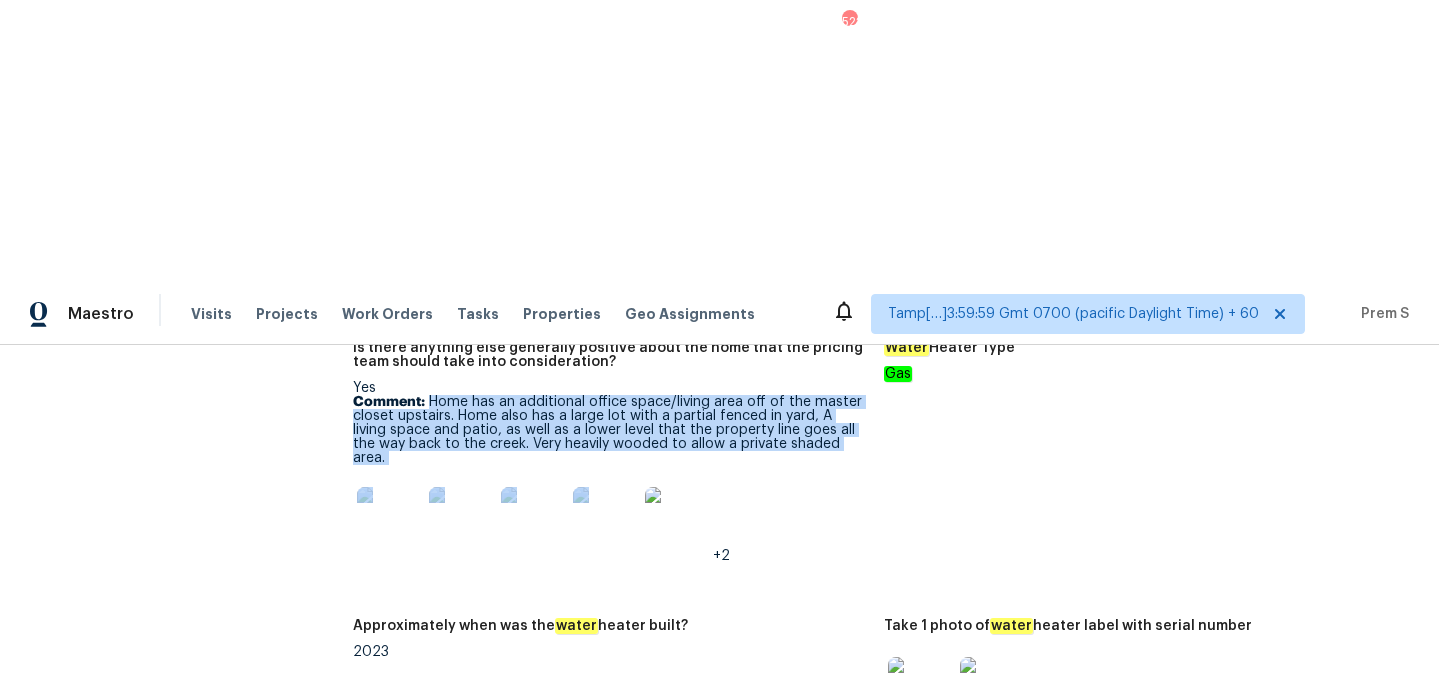 drag, startPoint x: 431, startPoint y: 93, endPoint x: 843, endPoint y: 146, distance: 415.395 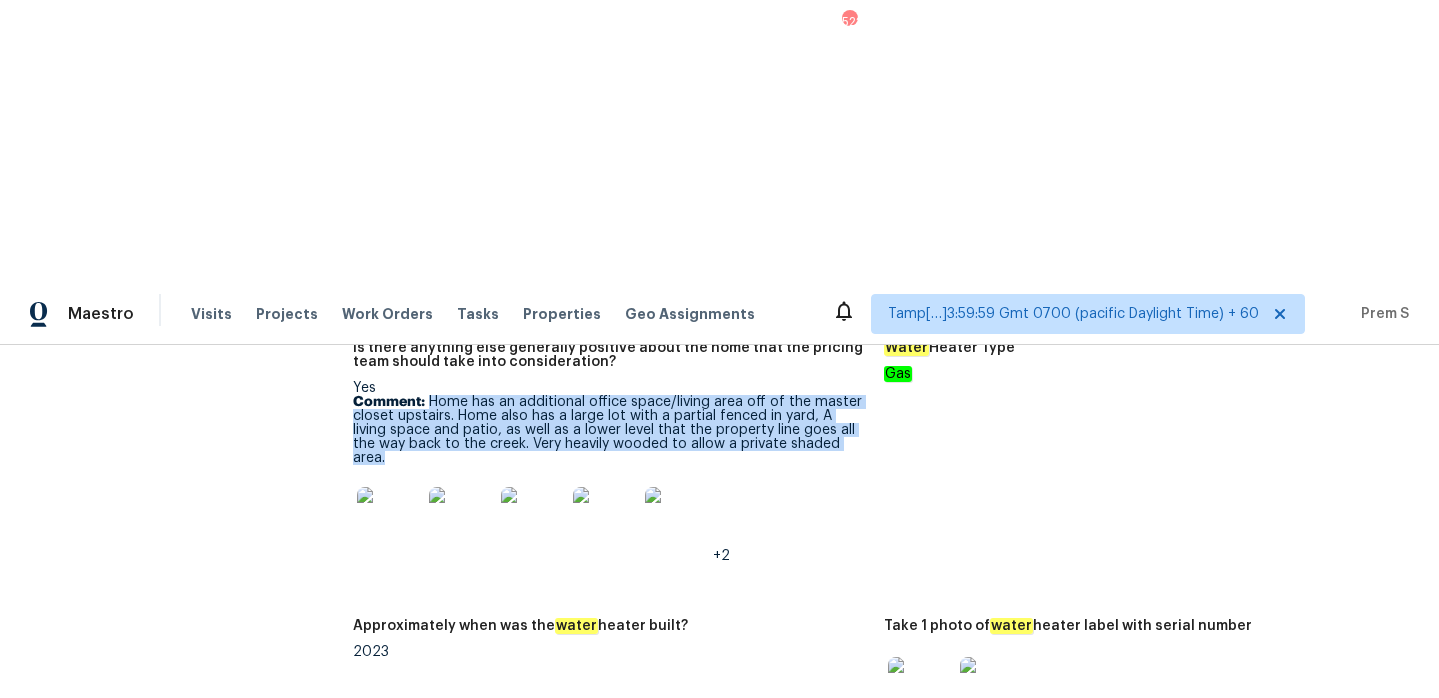 drag, startPoint x: 430, startPoint y: 90, endPoint x: 819, endPoint y: 130, distance: 391.05115 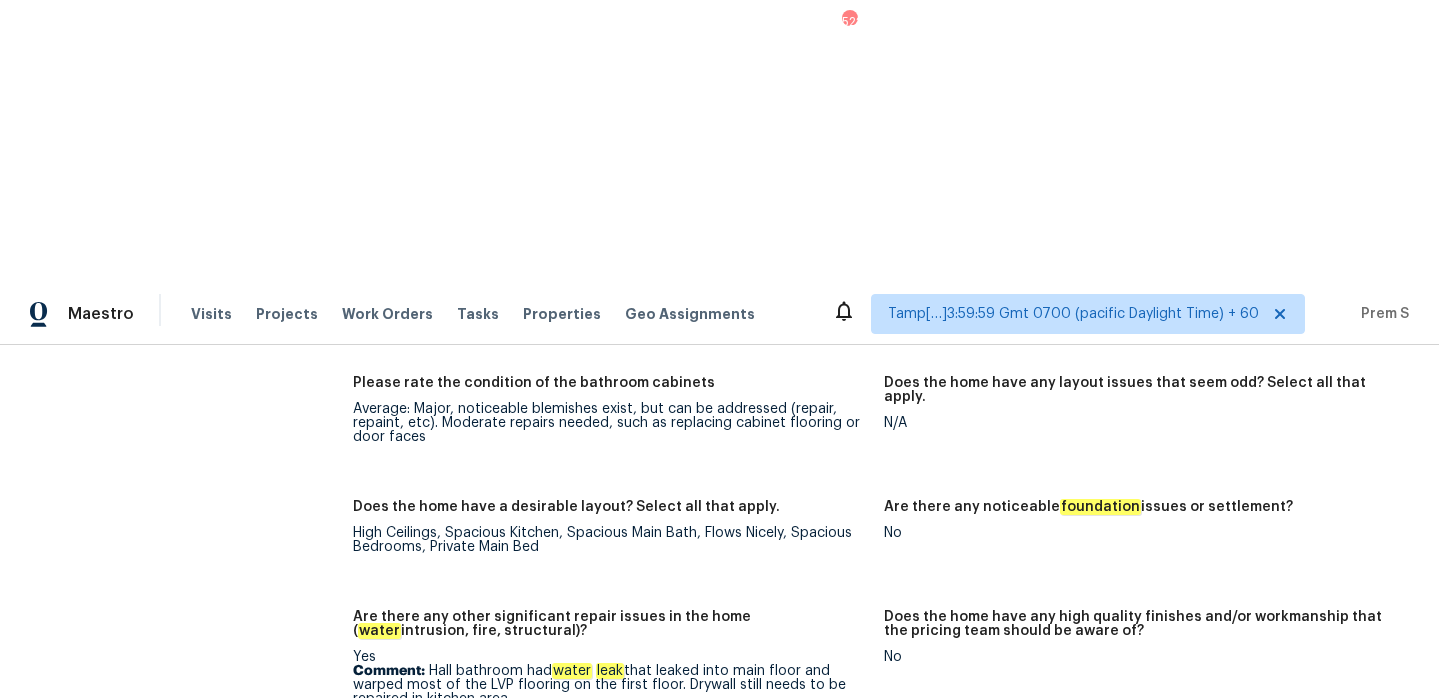 scroll, scrollTop: 0, scrollLeft: 0, axis: both 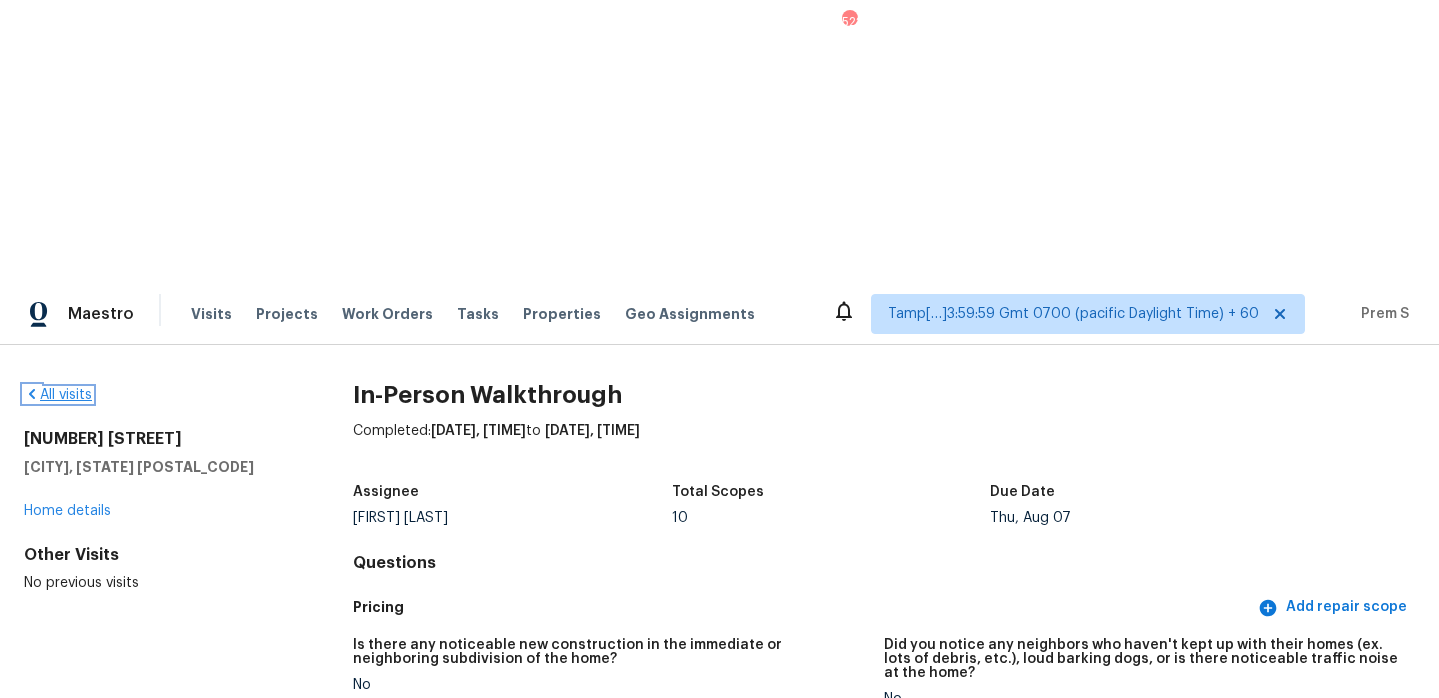 click on "All visits" at bounding box center [58, 395] 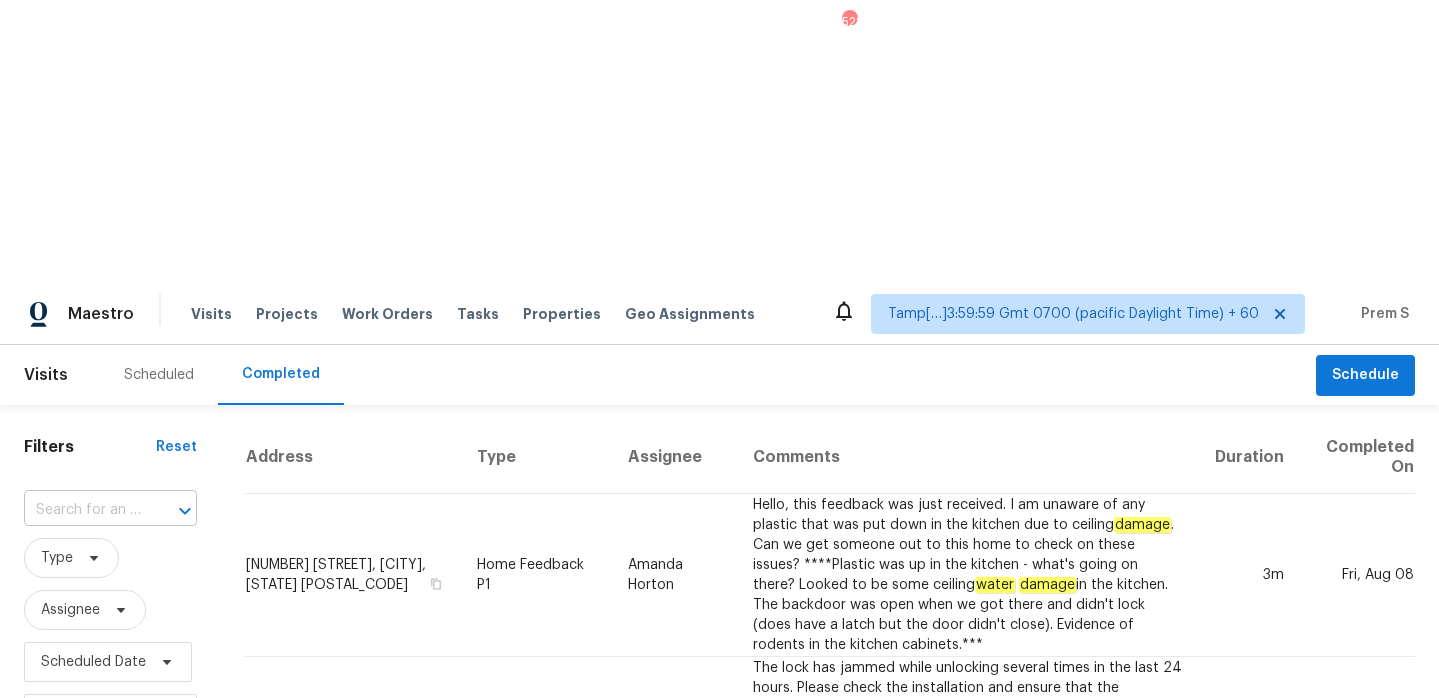 click at bounding box center [171, 511] 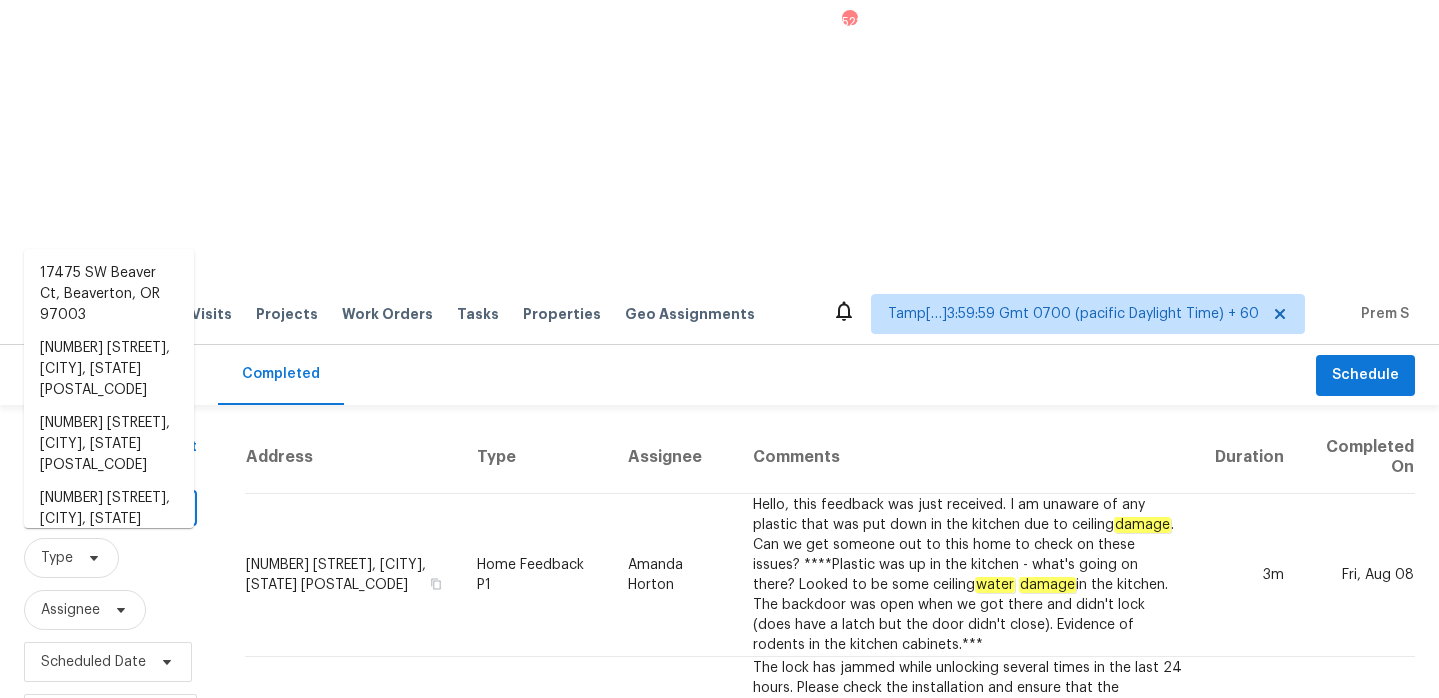 paste on "[NUMBER] [STREET] [CITY], [STATE], [POSTAL_CODE]" 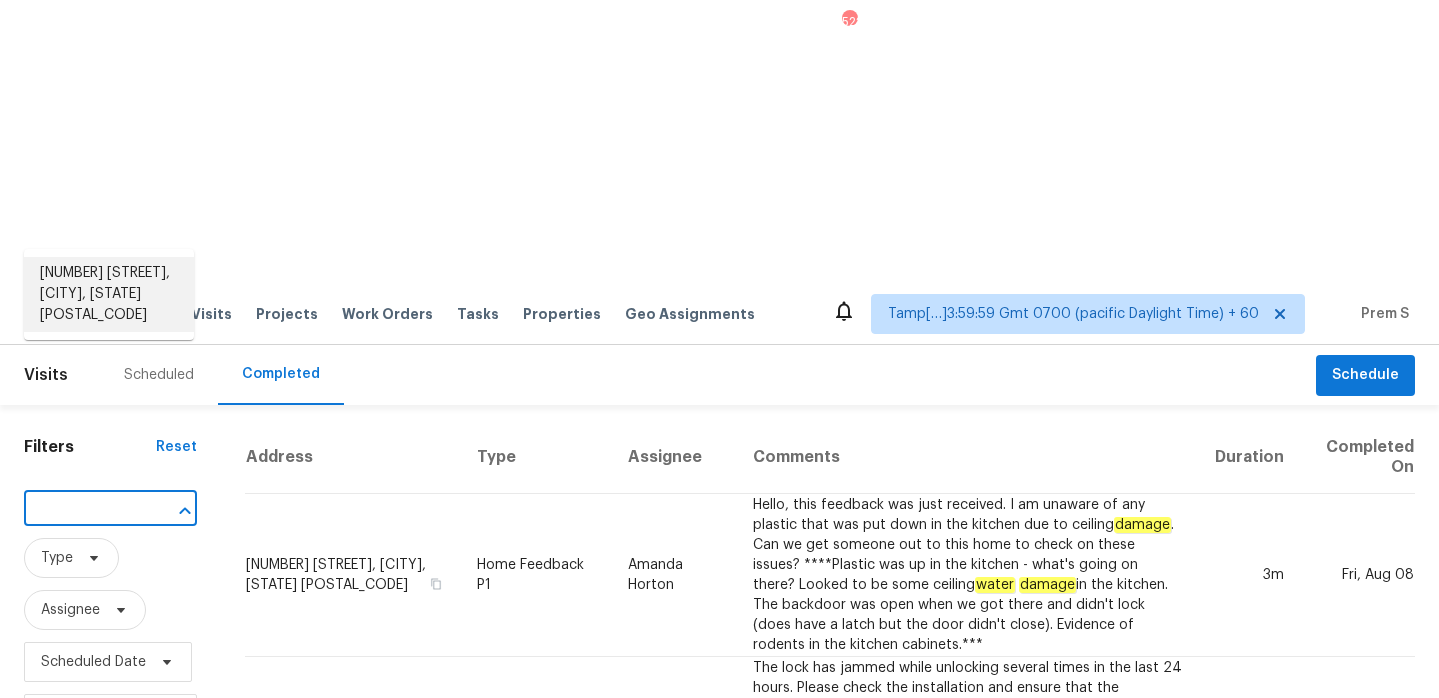 click on "[NUMBER] [STREET] [CITY], [STATE], [POSTAL_CODE]" at bounding box center (109, 294) 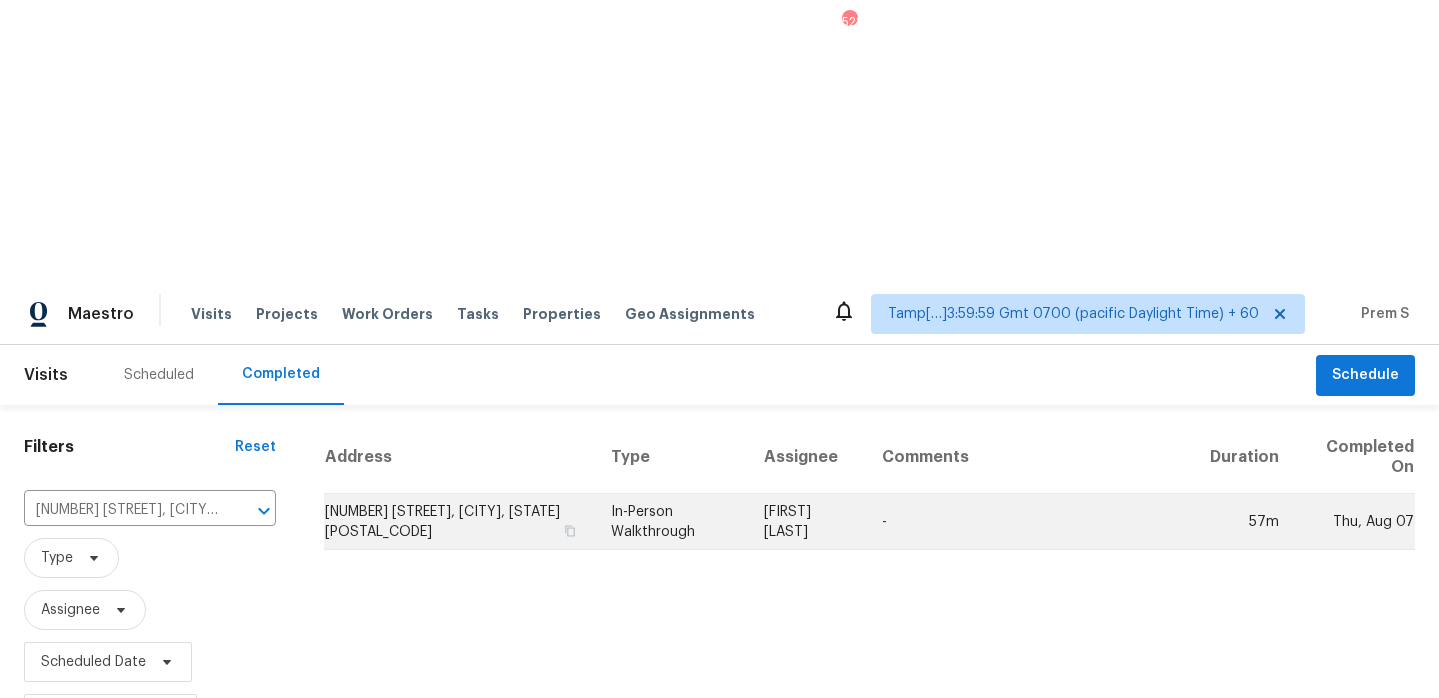 click on "[NUMBER] [STREET] [CITY], [STATE], [POSTAL_CODE]" at bounding box center (459, 522) 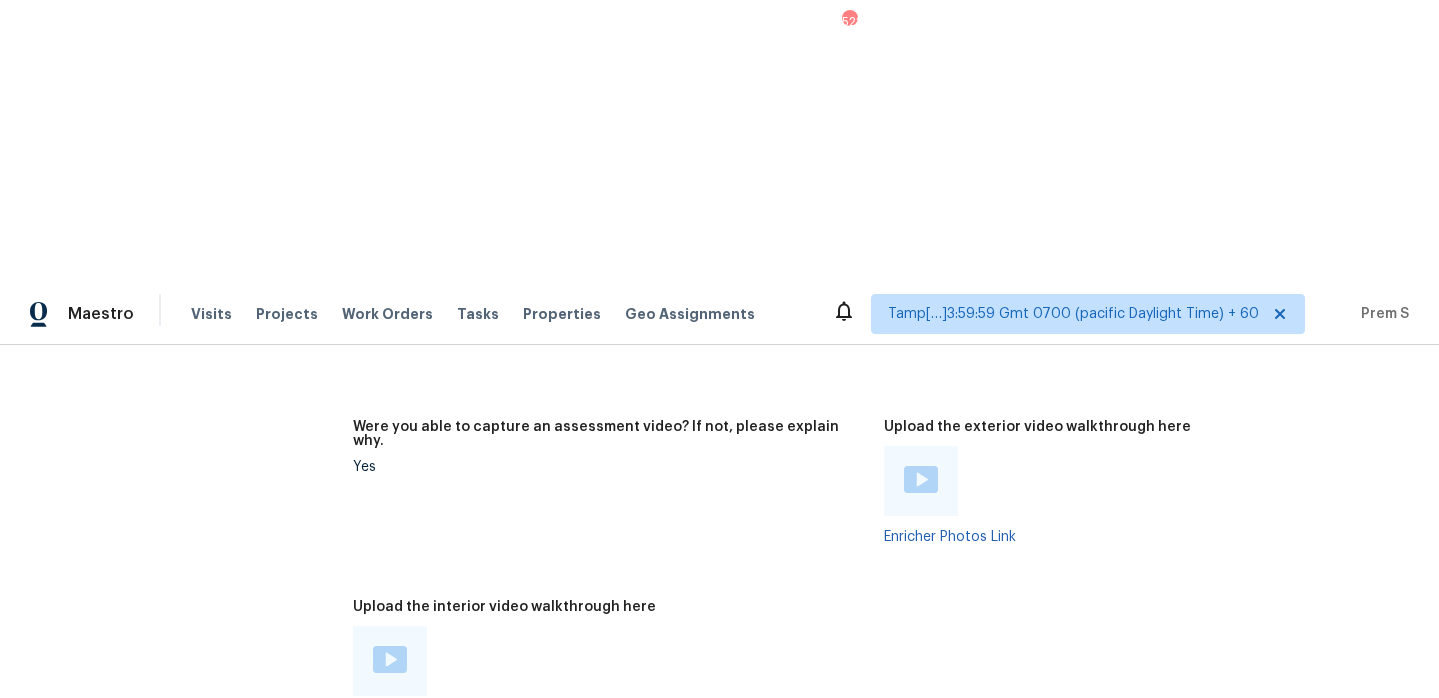 scroll, scrollTop: 3956, scrollLeft: 0, axis: vertical 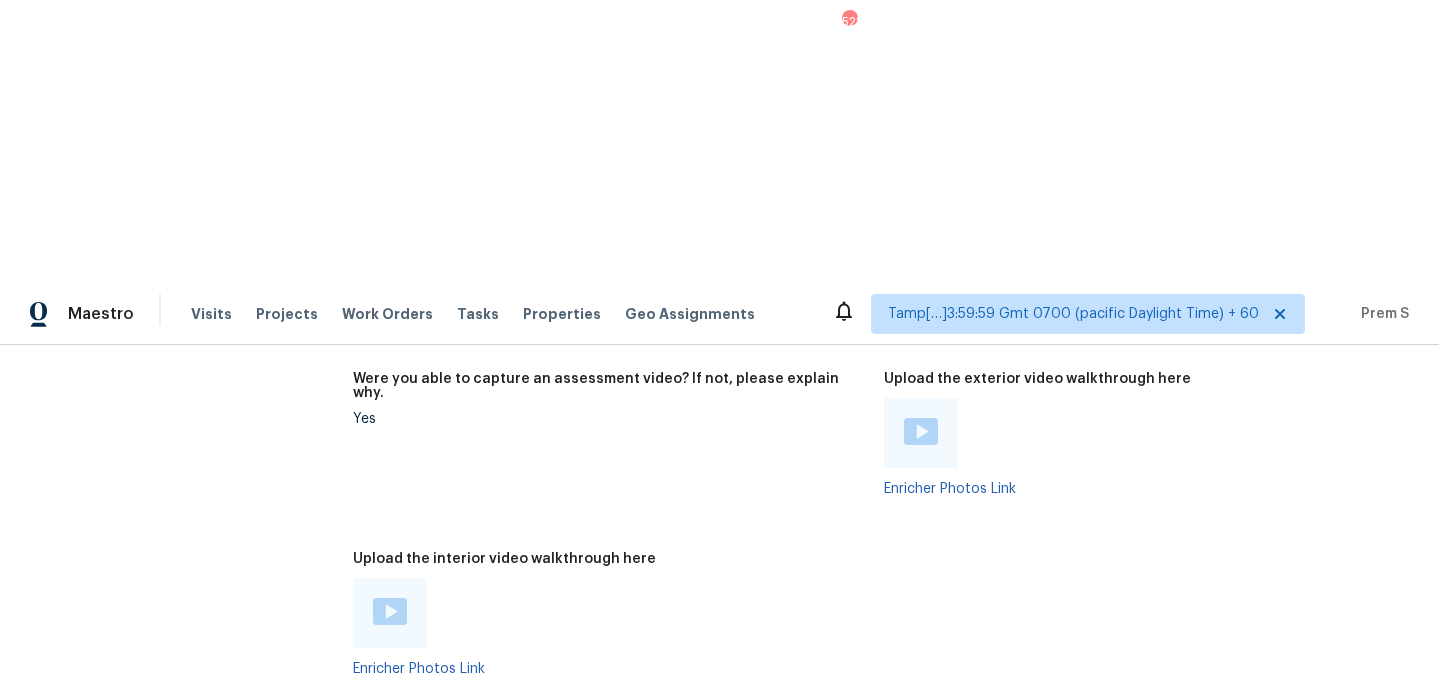 click at bounding box center [390, 611] 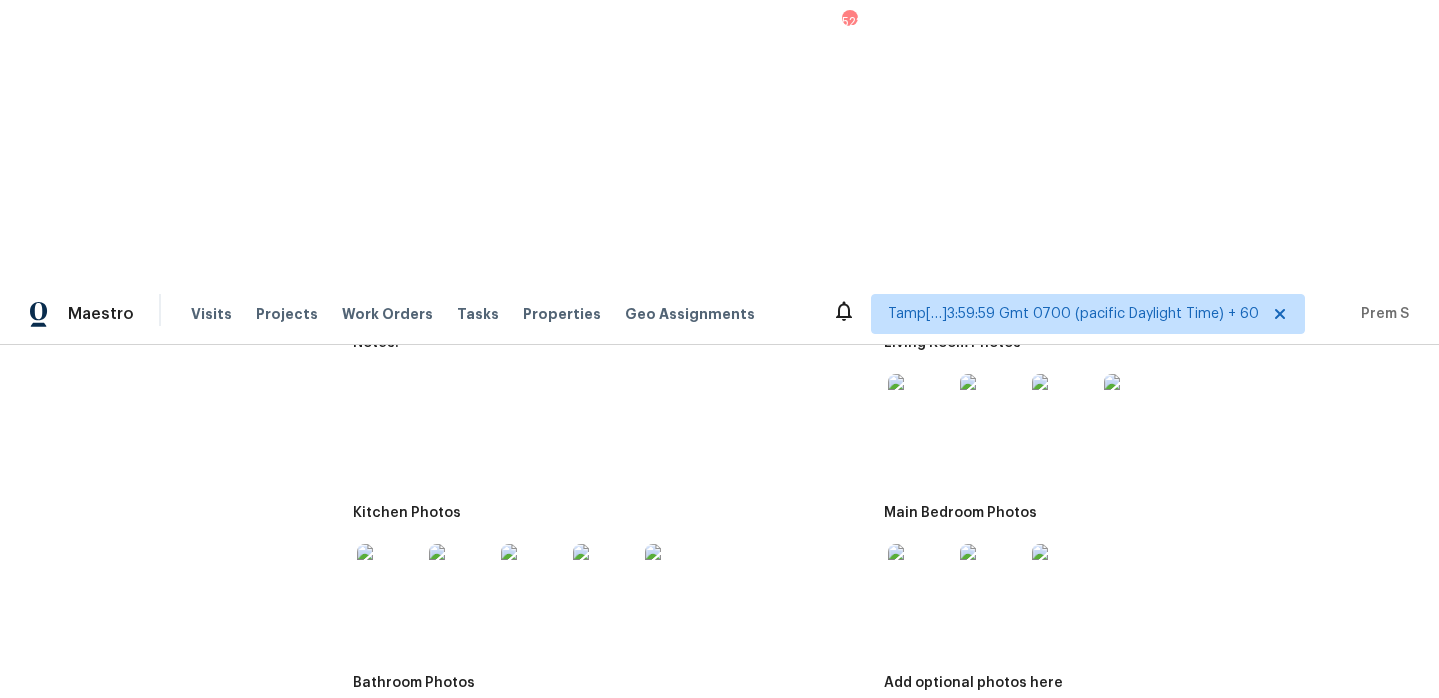scroll, scrollTop: 2403, scrollLeft: 0, axis: vertical 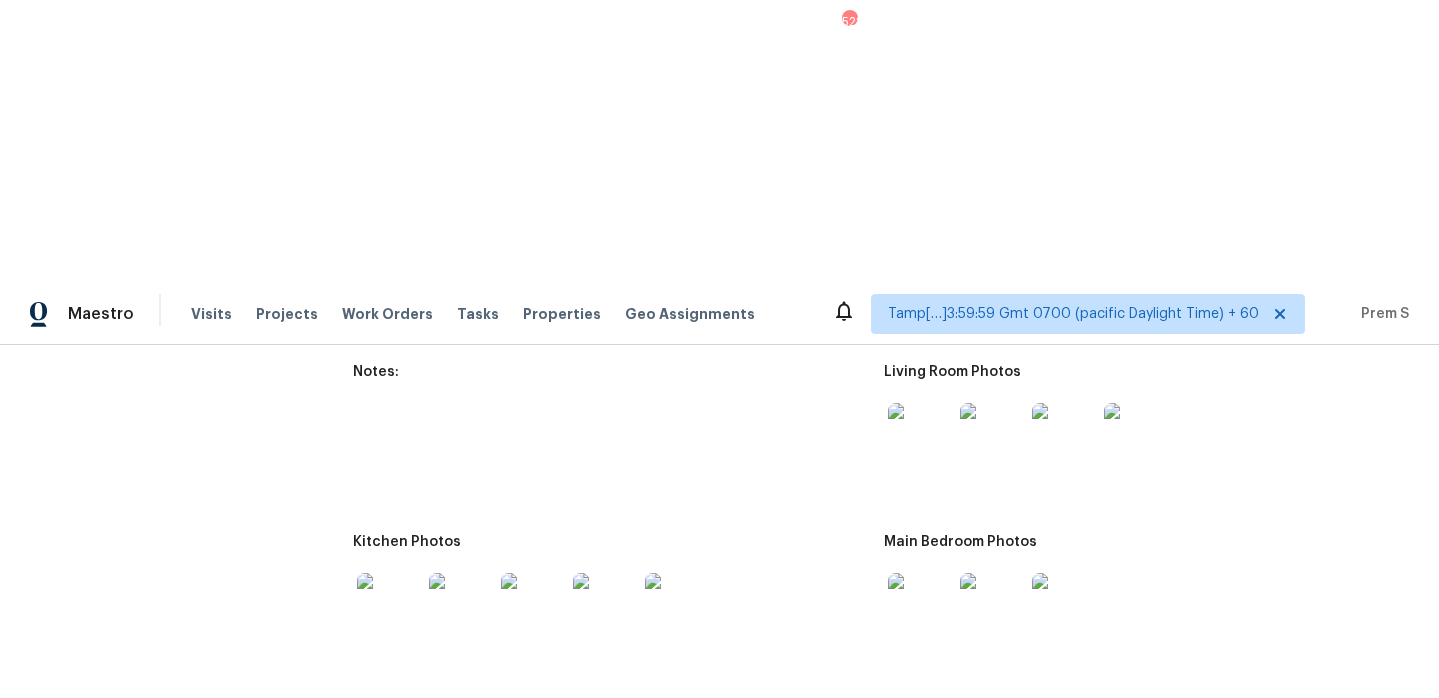click at bounding box center [920, 435] 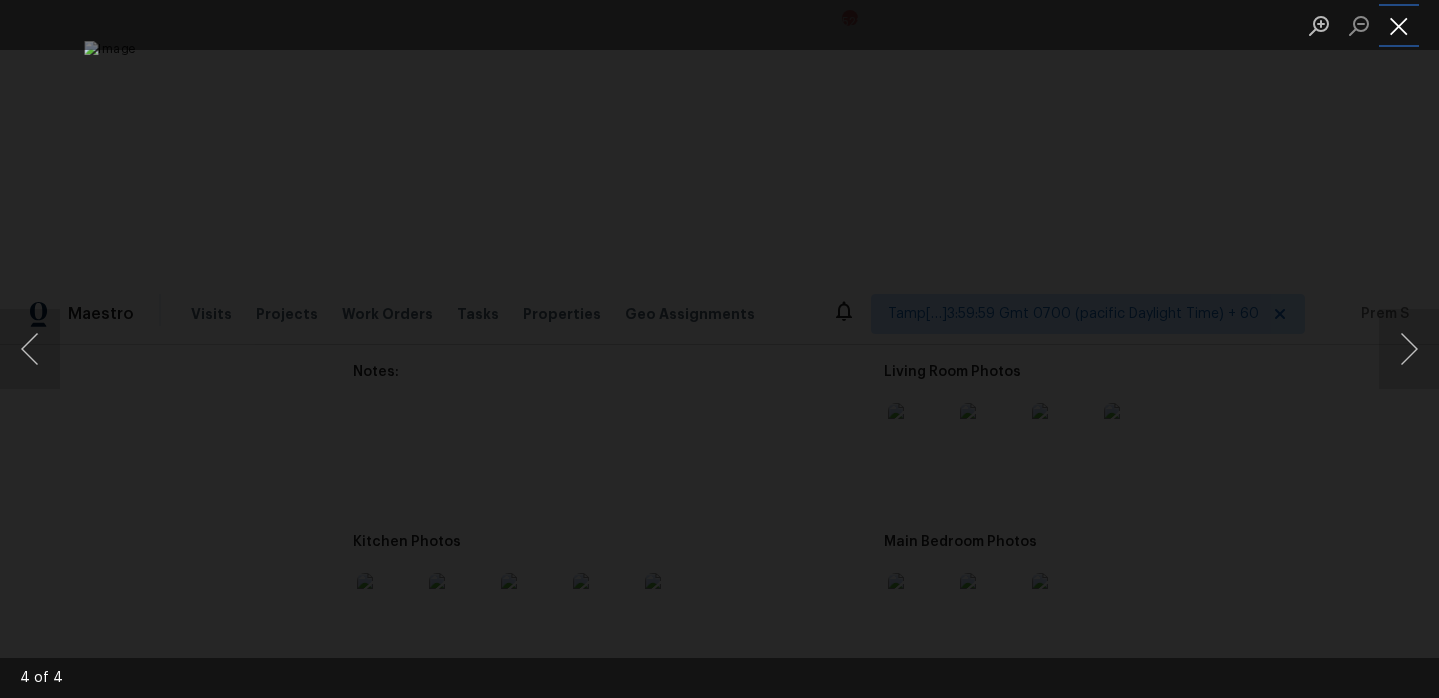 click at bounding box center [1399, 25] 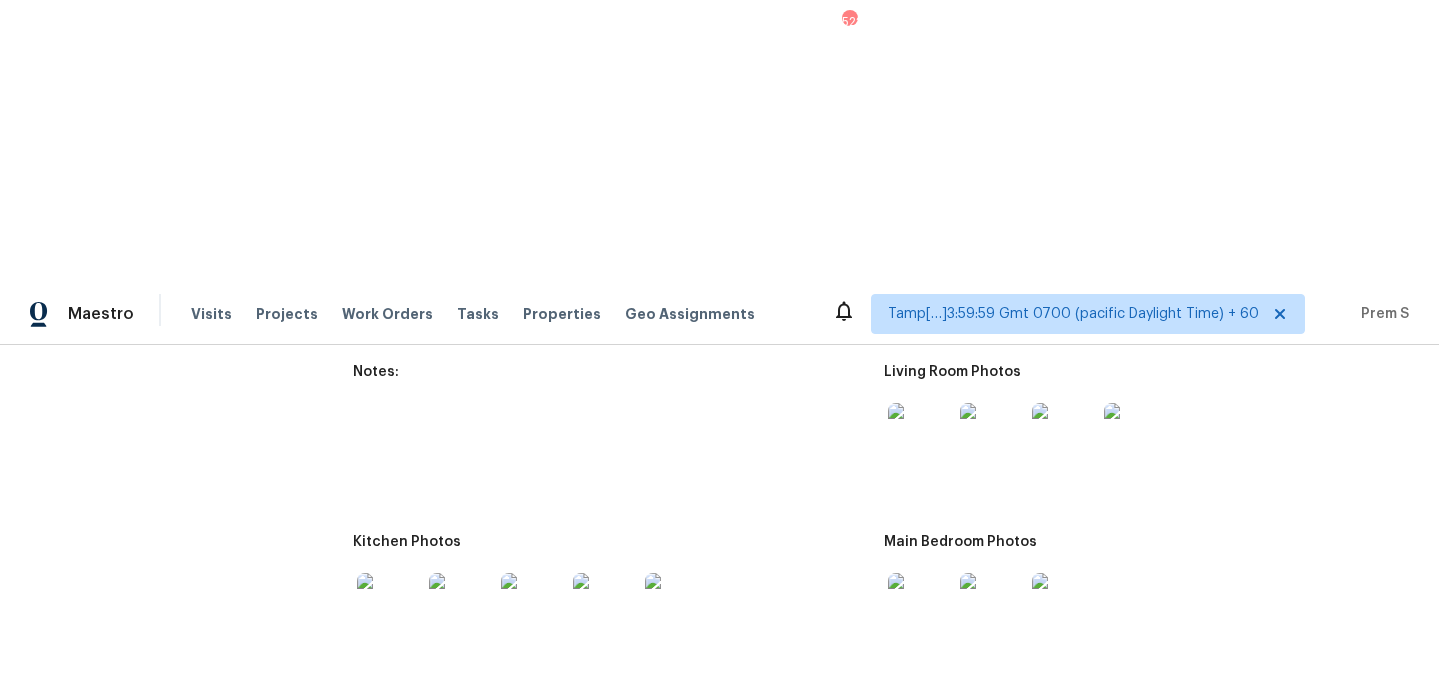 click at bounding box center [920, 775] 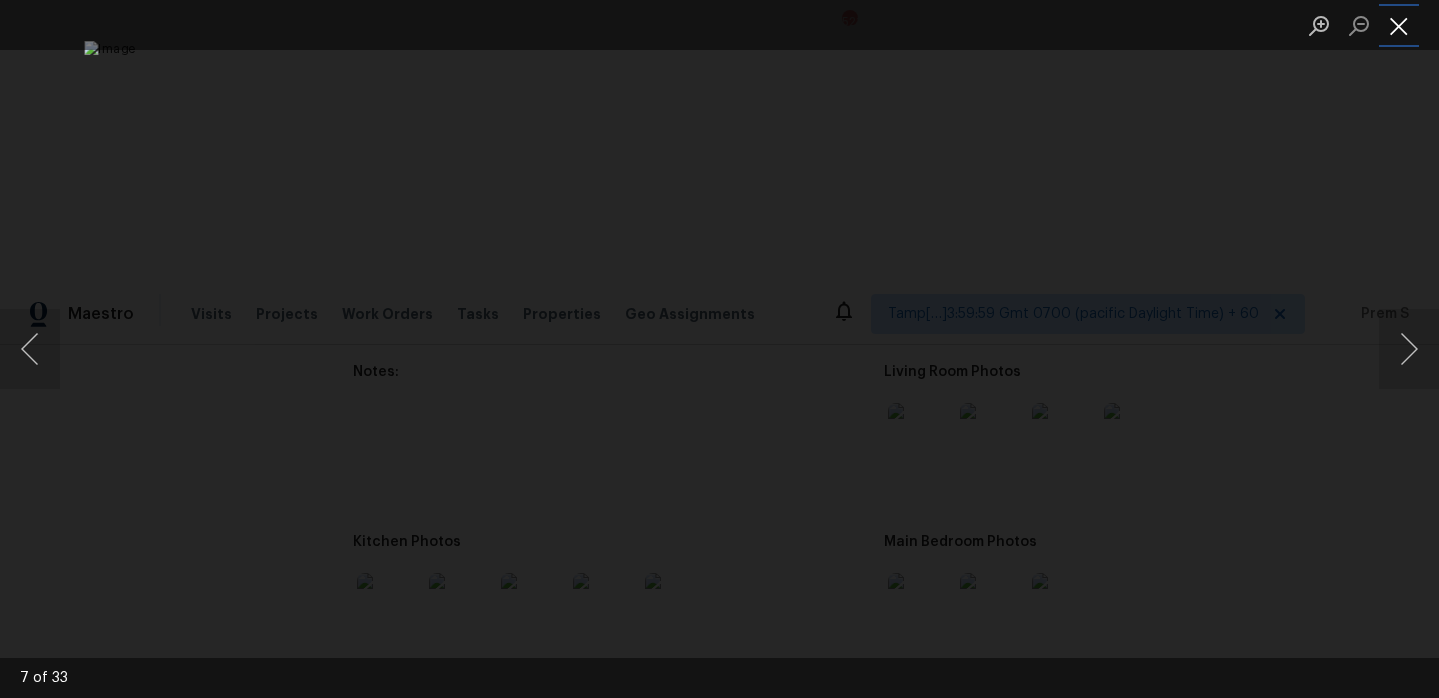 click at bounding box center (1399, 25) 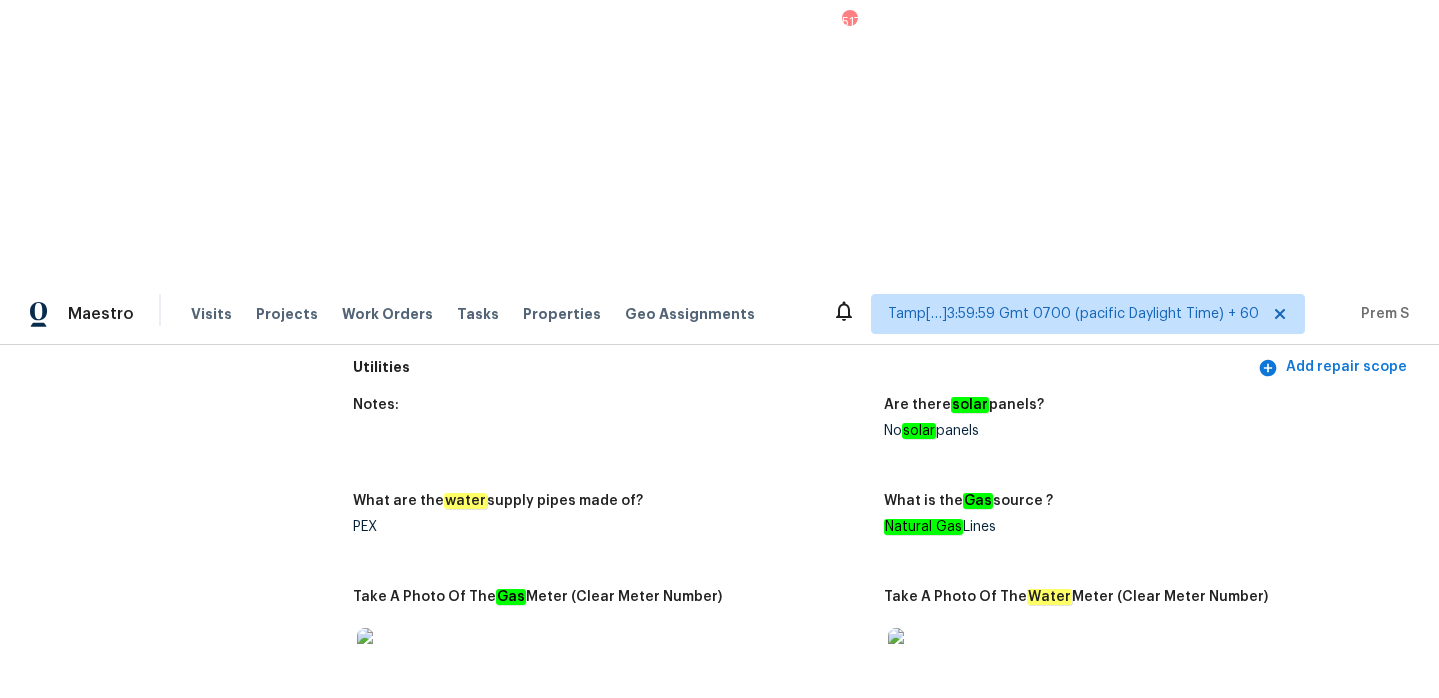 scroll, scrollTop: 0, scrollLeft: 0, axis: both 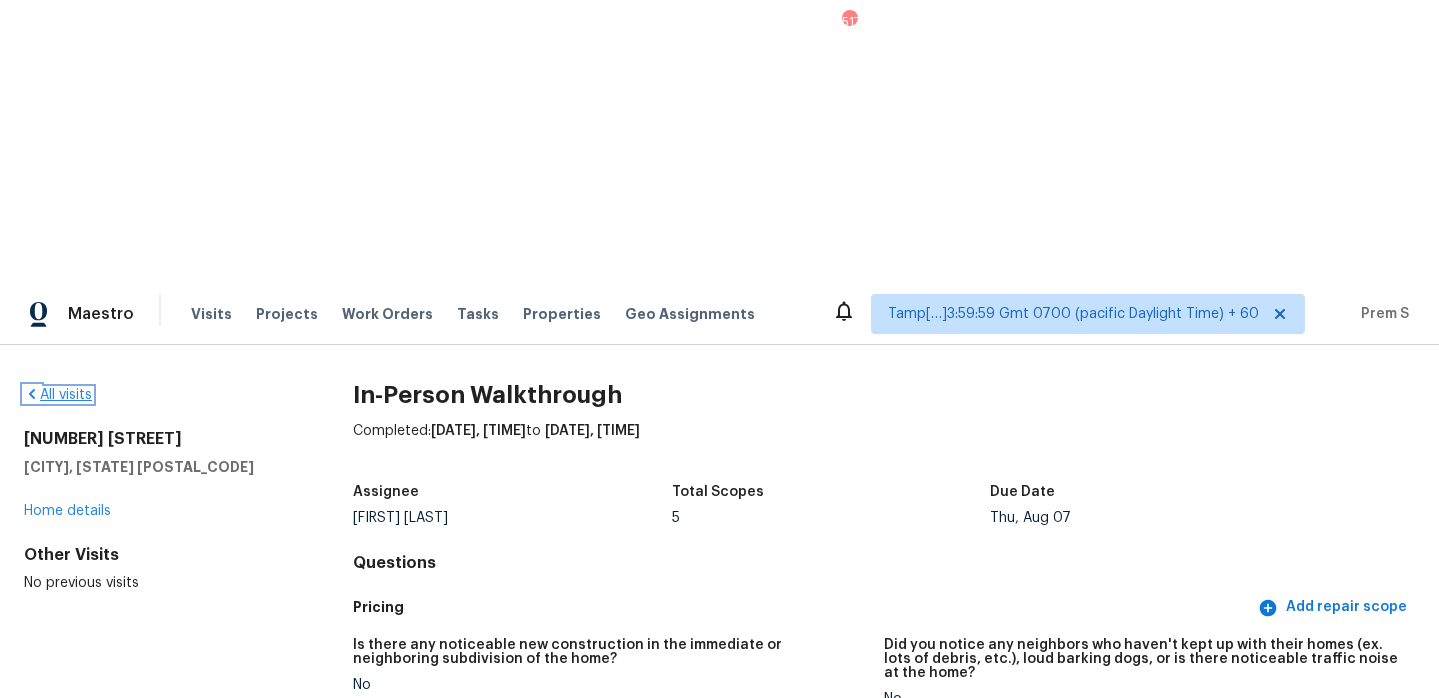 click on "All visits" at bounding box center (58, 395) 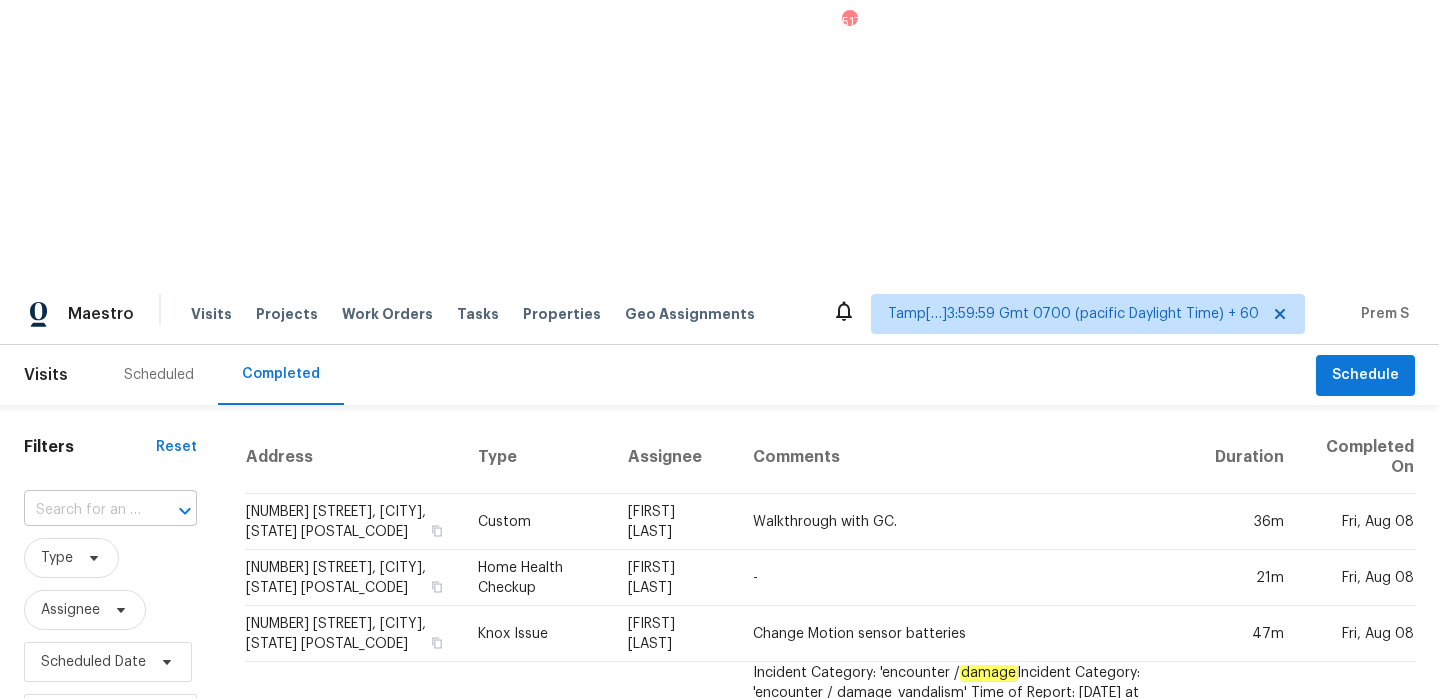 click on "​" at bounding box center [110, 510] 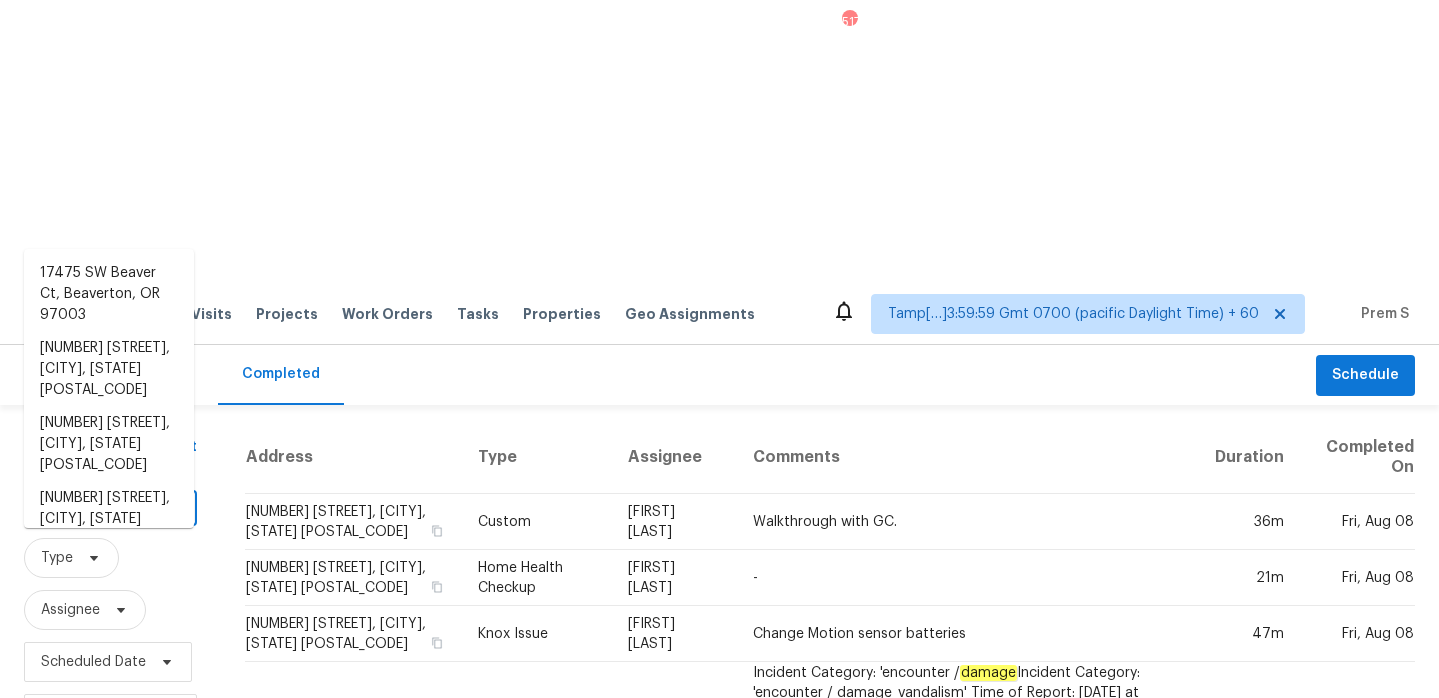 paste on "[NUMBER] [STREET] [CITY], [STATE], [POSTAL_CODE]" 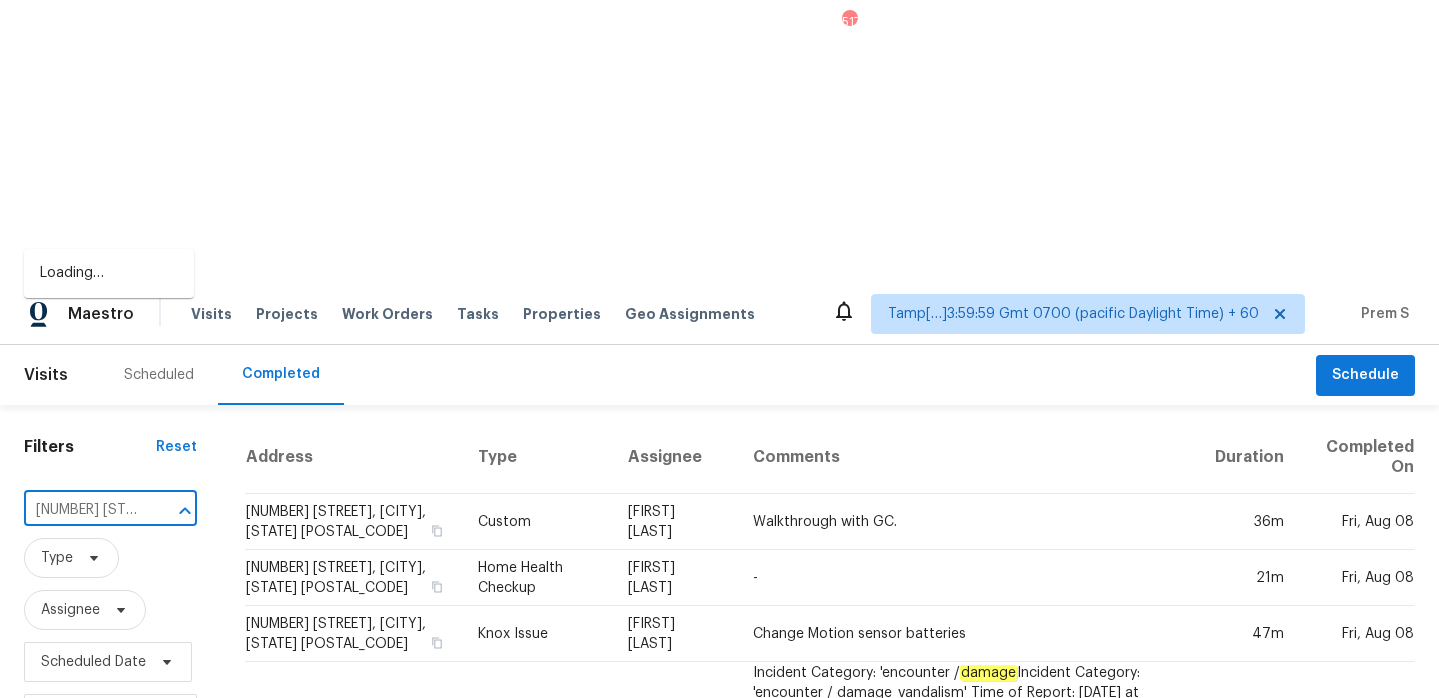 scroll, scrollTop: 0, scrollLeft: 133, axis: horizontal 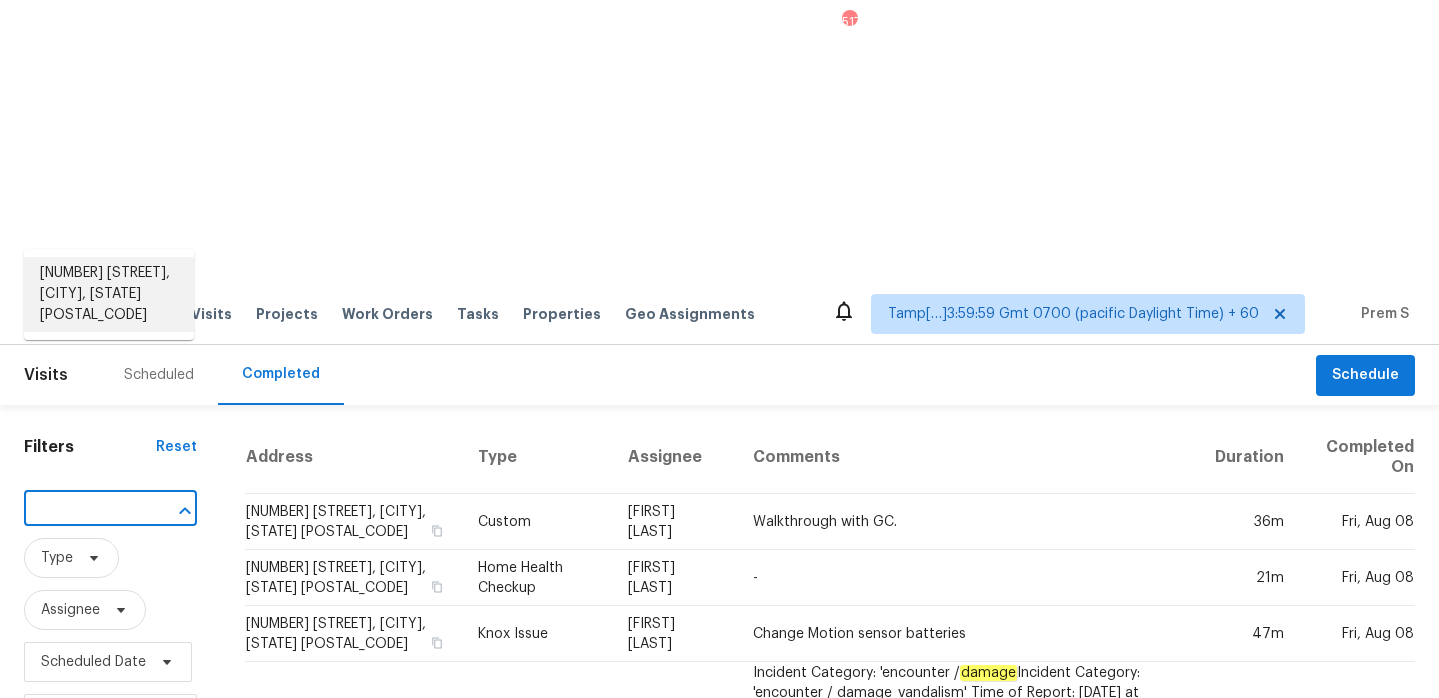 click on "[NUMBER] [STREET], [CITY], [STATE], [POSTAL_CODE]" at bounding box center [109, 294] 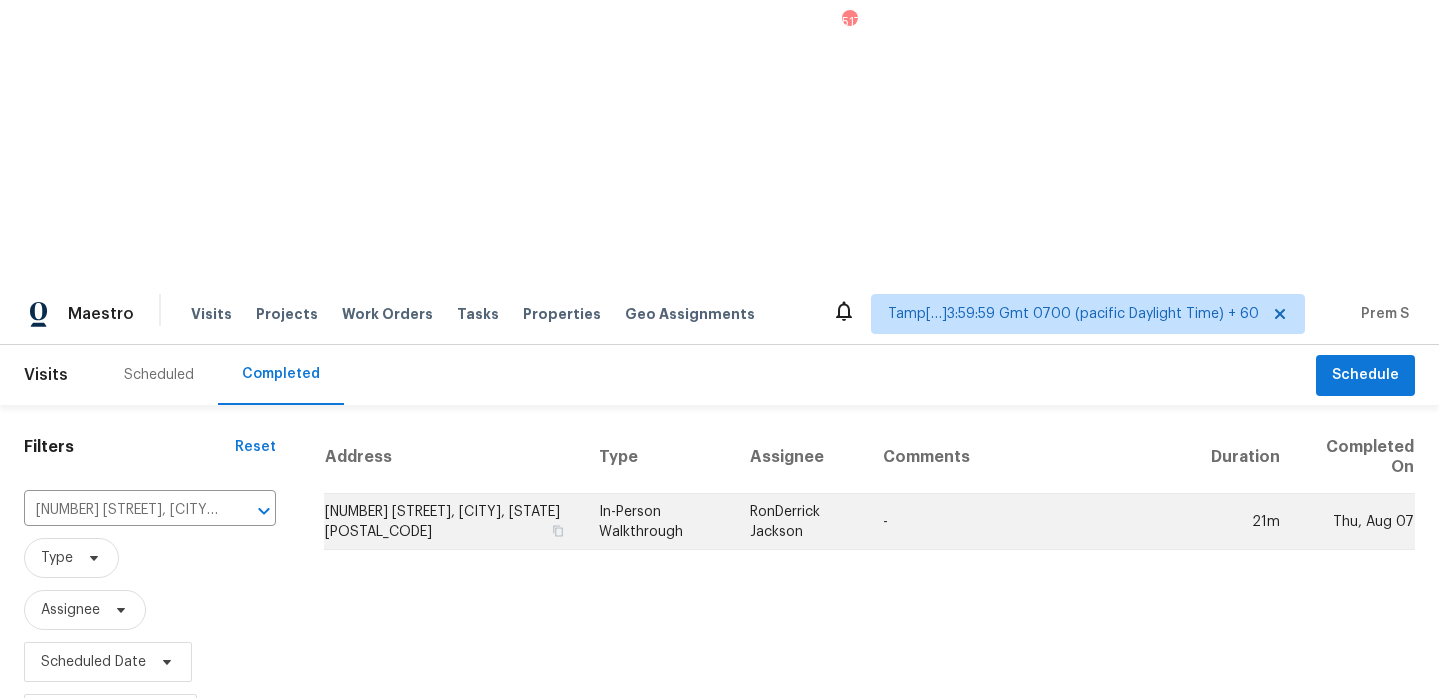click on "[NUMBER] [STREET], [CITY], [STATE], [POSTAL_CODE]" at bounding box center [453, 522] 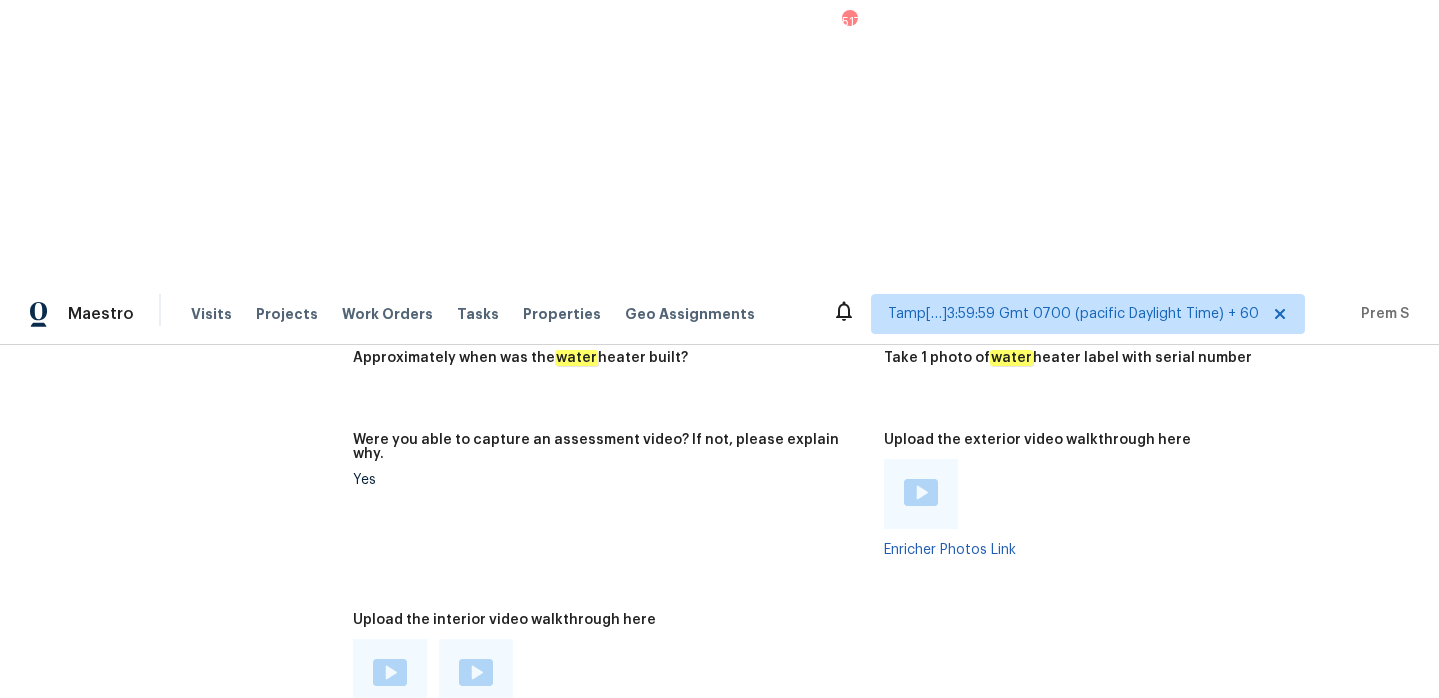 scroll, scrollTop: 4125, scrollLeft: 0, axis: vertical 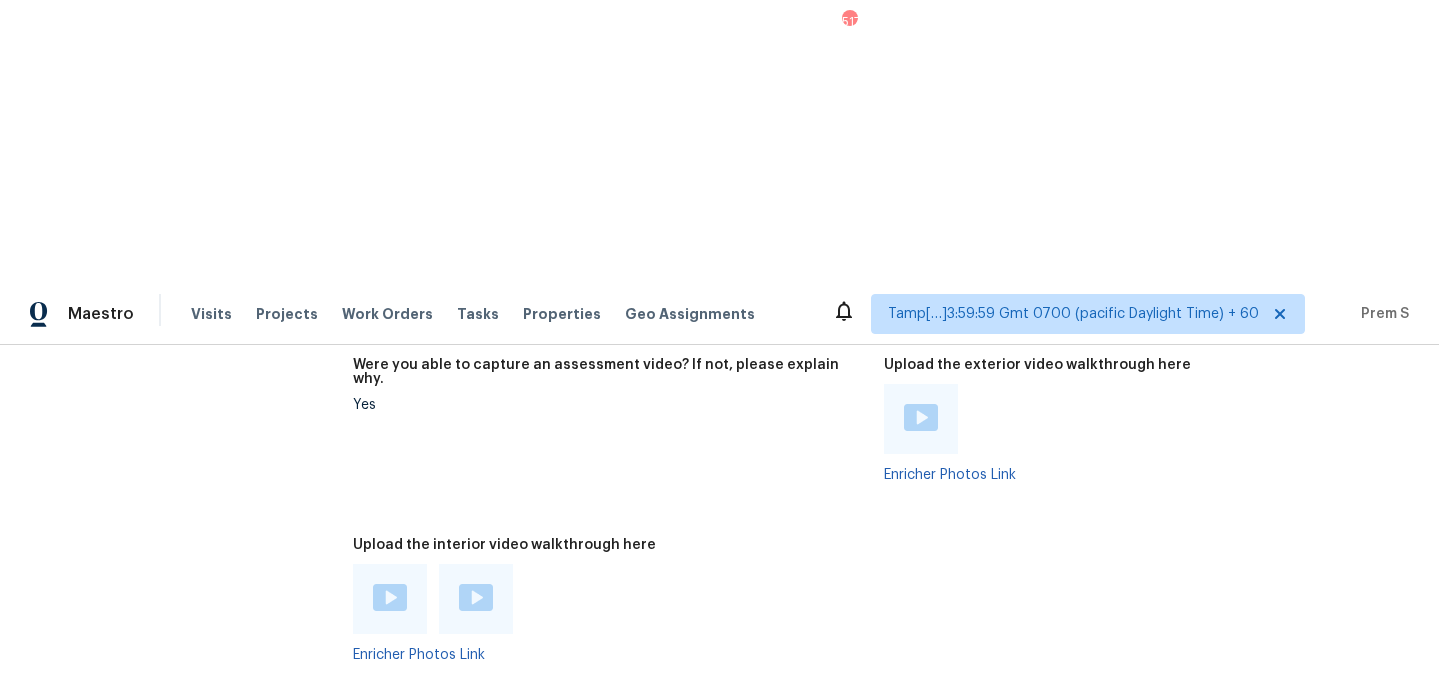 click at bounding box center [390, 597] 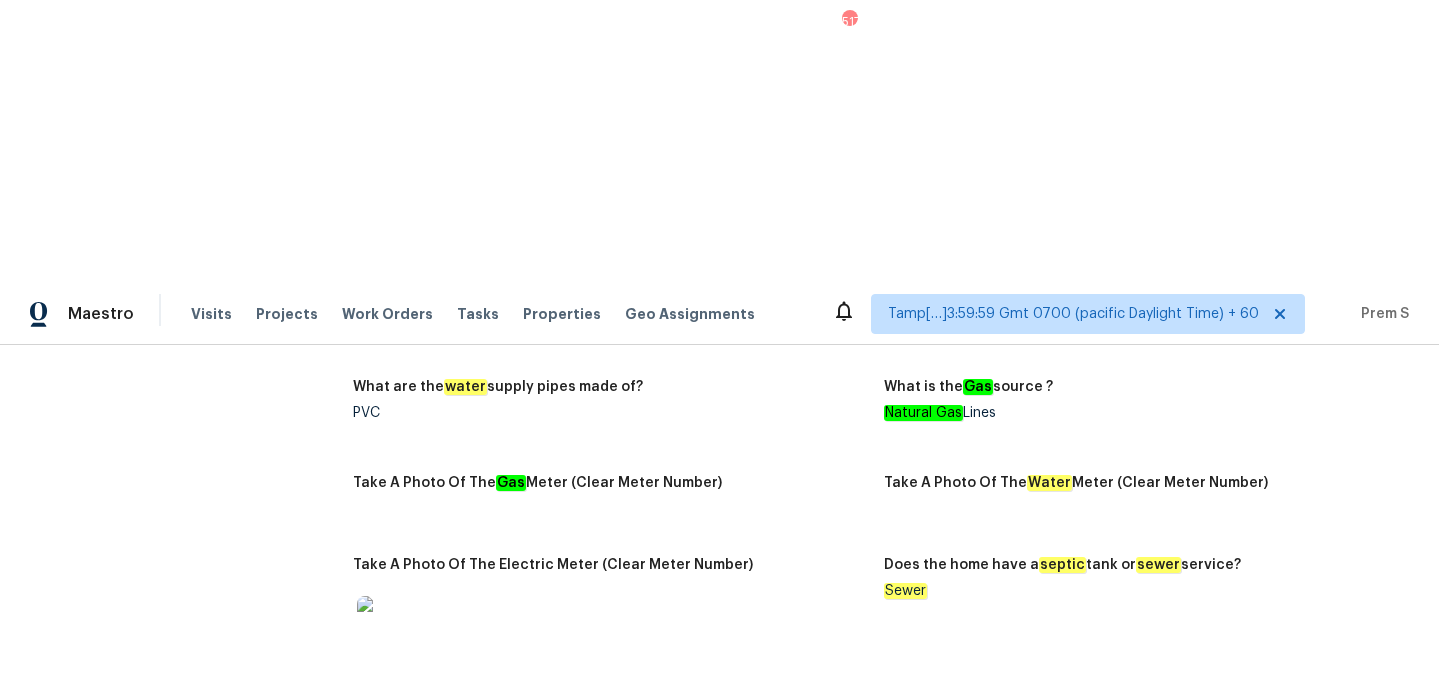 scroll, scrollTop: 1365, scrollLeft: 0, axis: vertical 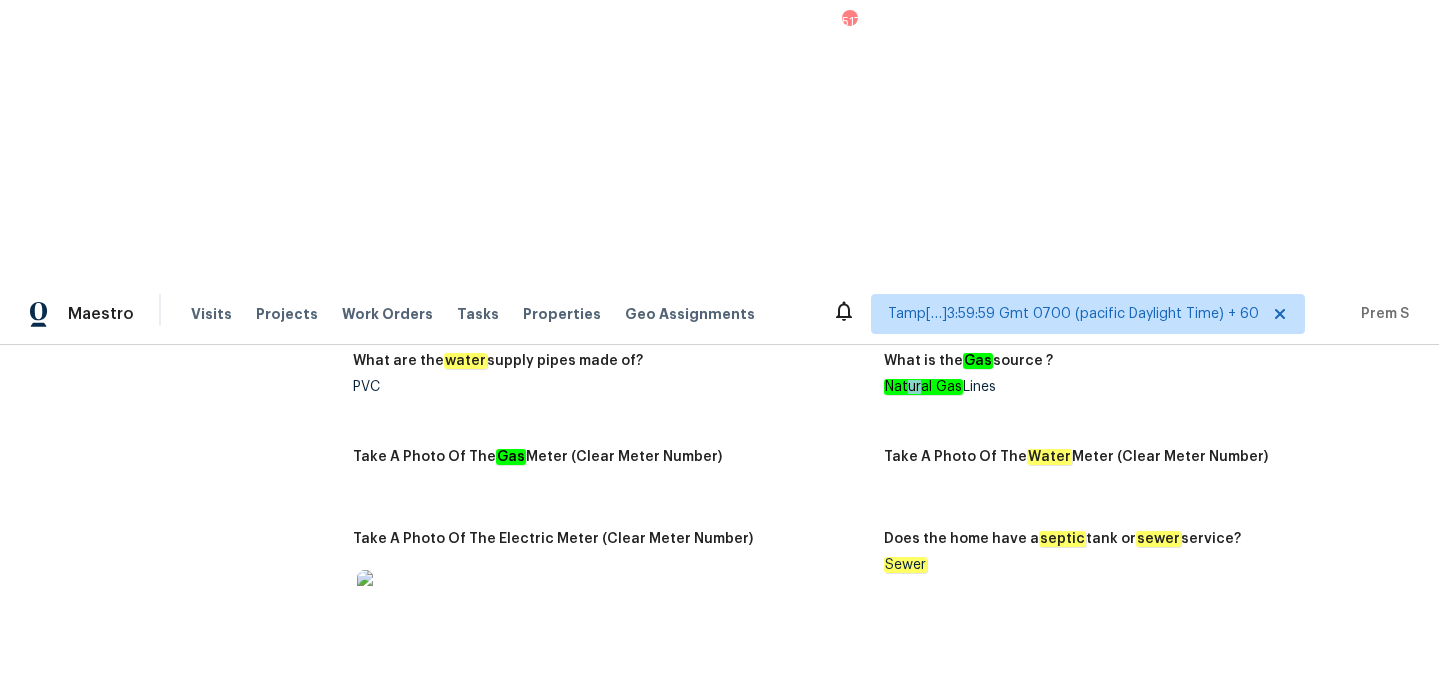 drag, startPoint x: 906, startPoint y: 90, endPoint x: 1083, endPoint y: 90, distance: 177 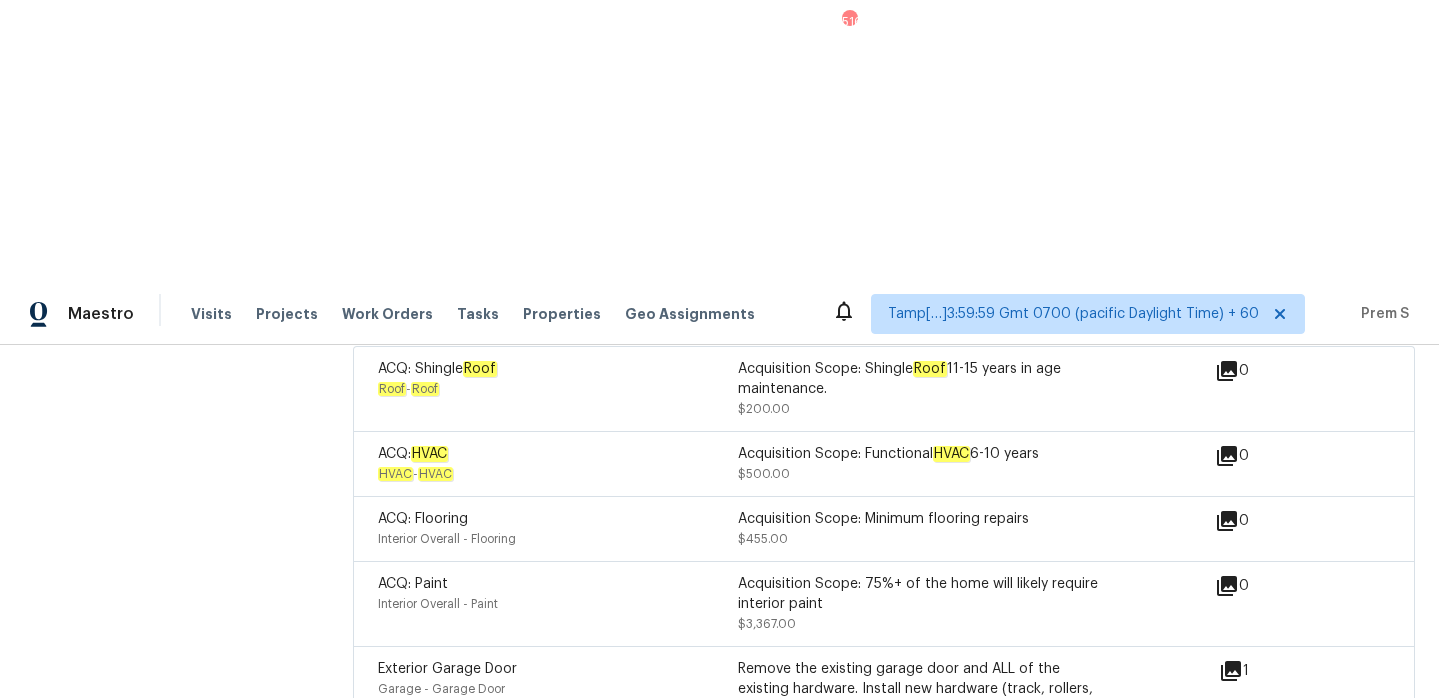 scroll, scrollTop: 0, scrollLeft: 0, axis: both 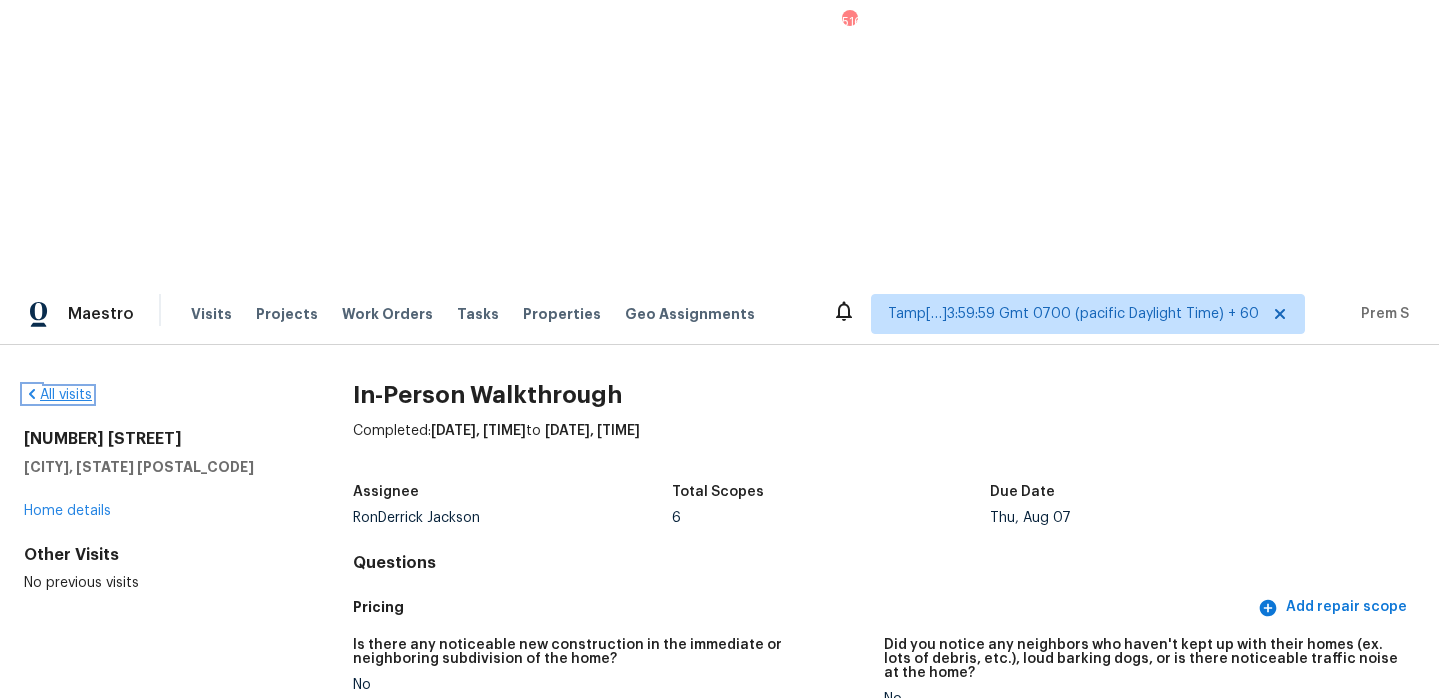 click on "All visits" at bounding box center [58, 395] 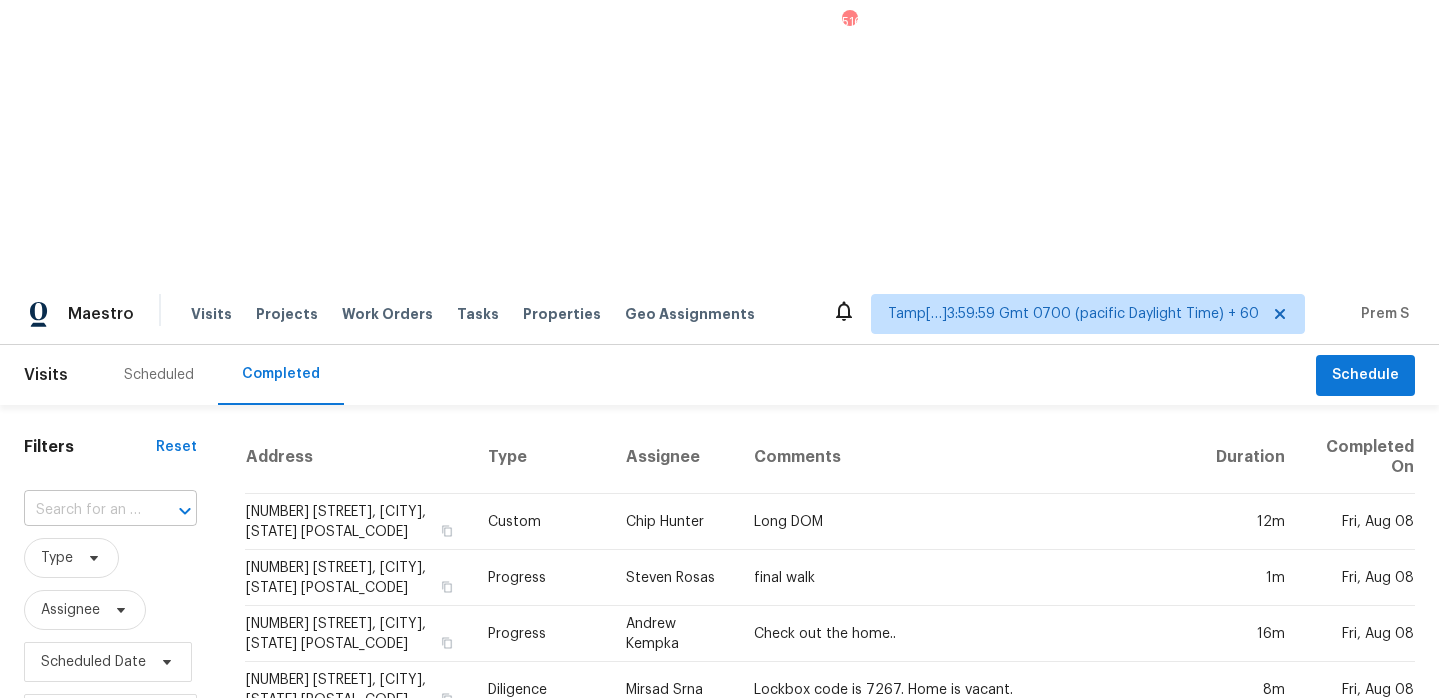 click at bounding box center (82, 510) 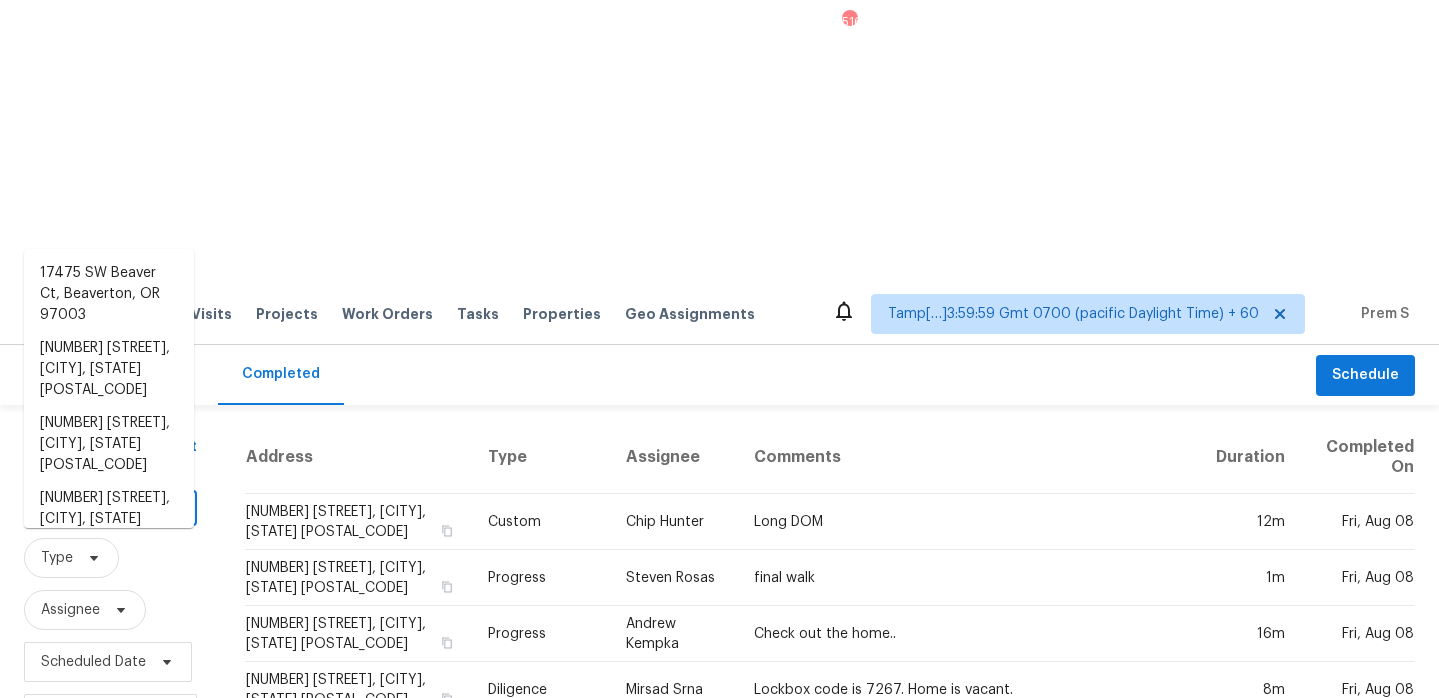 paste on "[NUMBER] [STREET] [CITY], [STATE], [POSTAL_CODE]" 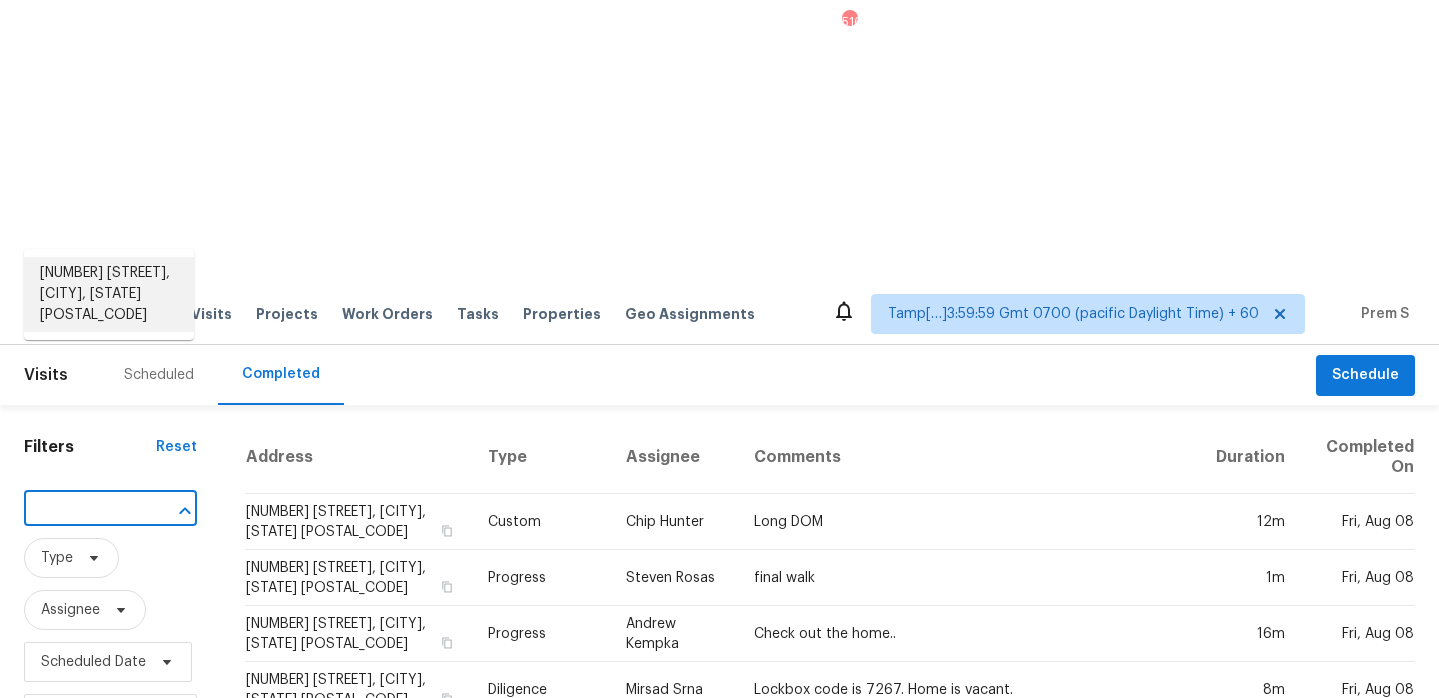 click on "[NUMBER] [STREET], [CITY], [STATE] [POSTAL_CODE]" at bounding box center [109, 294] 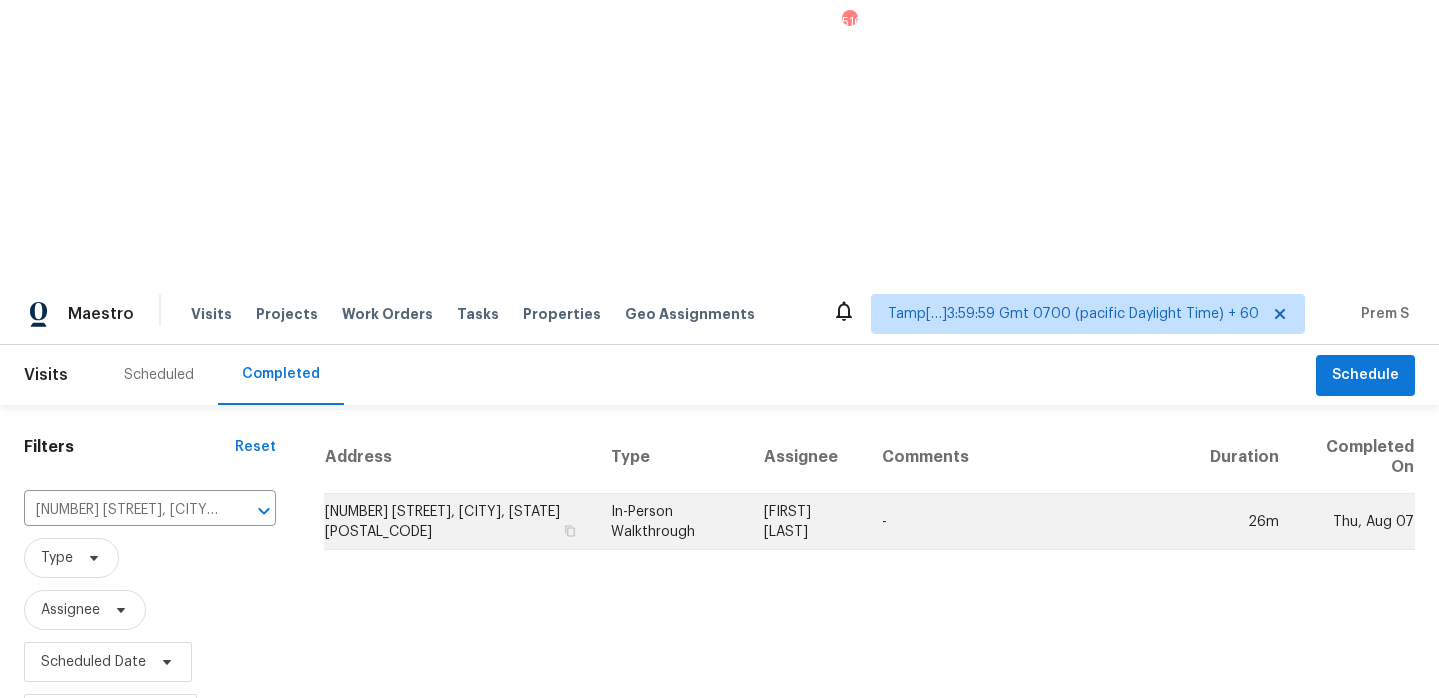 click on "[NUMBER] [STREET], [CITY], [STATE] [POSTAL_CODE]" at bounding box center (459, 522) 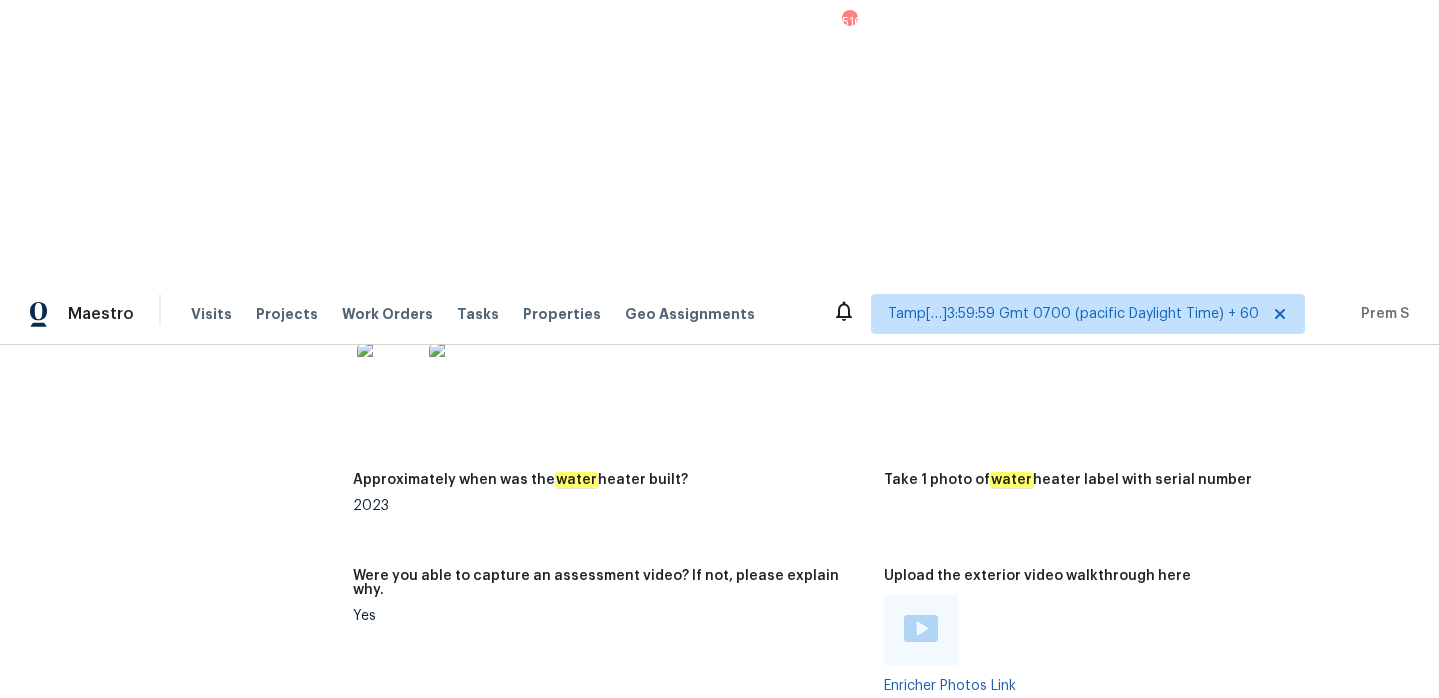 scroll, scrollTop: 3831, scrollLeft: 0, axis: vertical 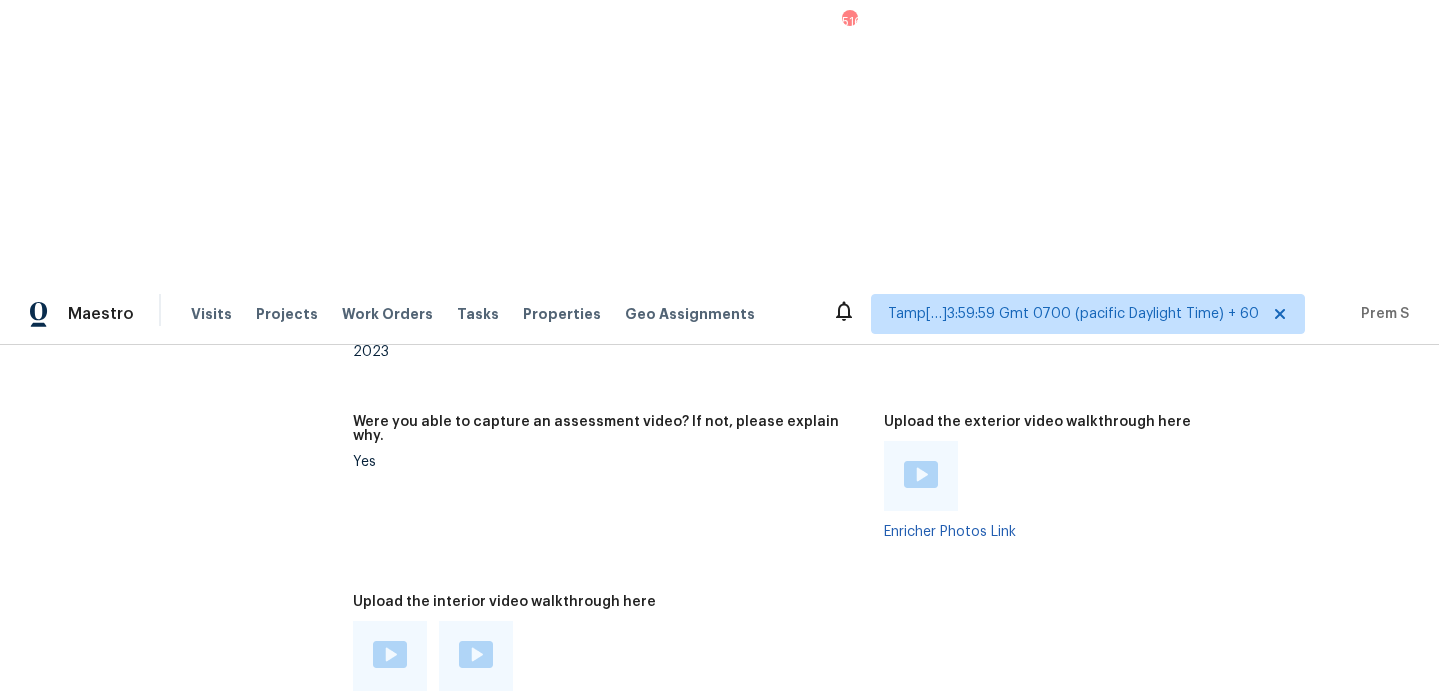 click at bounding box center [390, 654] 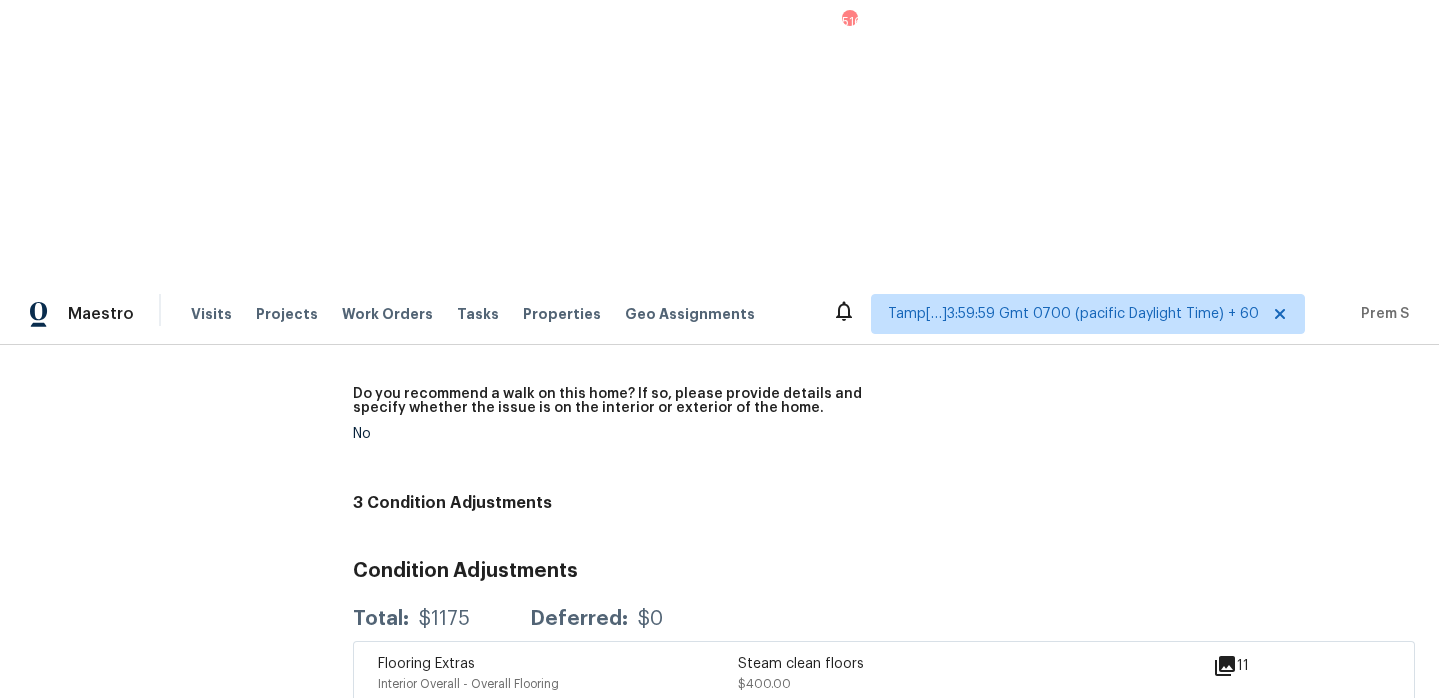 scroll, scrollTop: 4517, scrollLeft: 0, axis: vertical 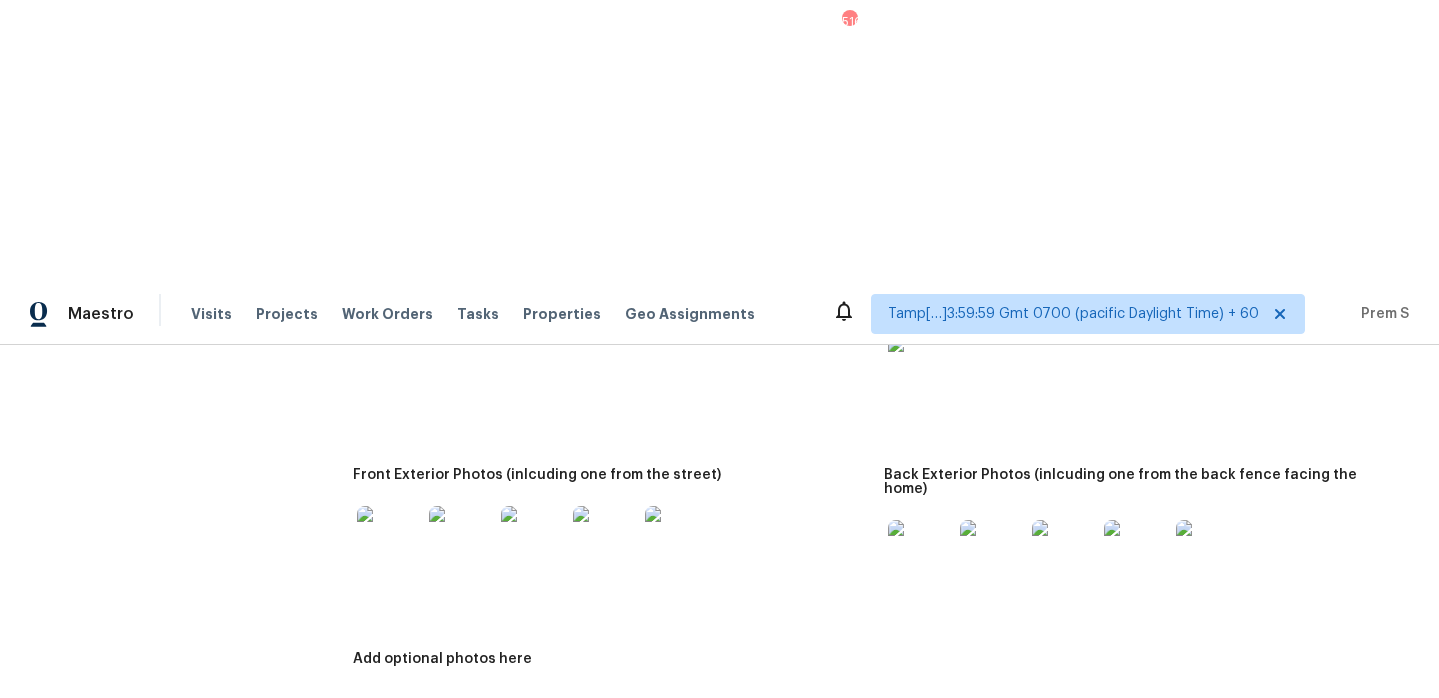 click at bounding box center (677, 538) 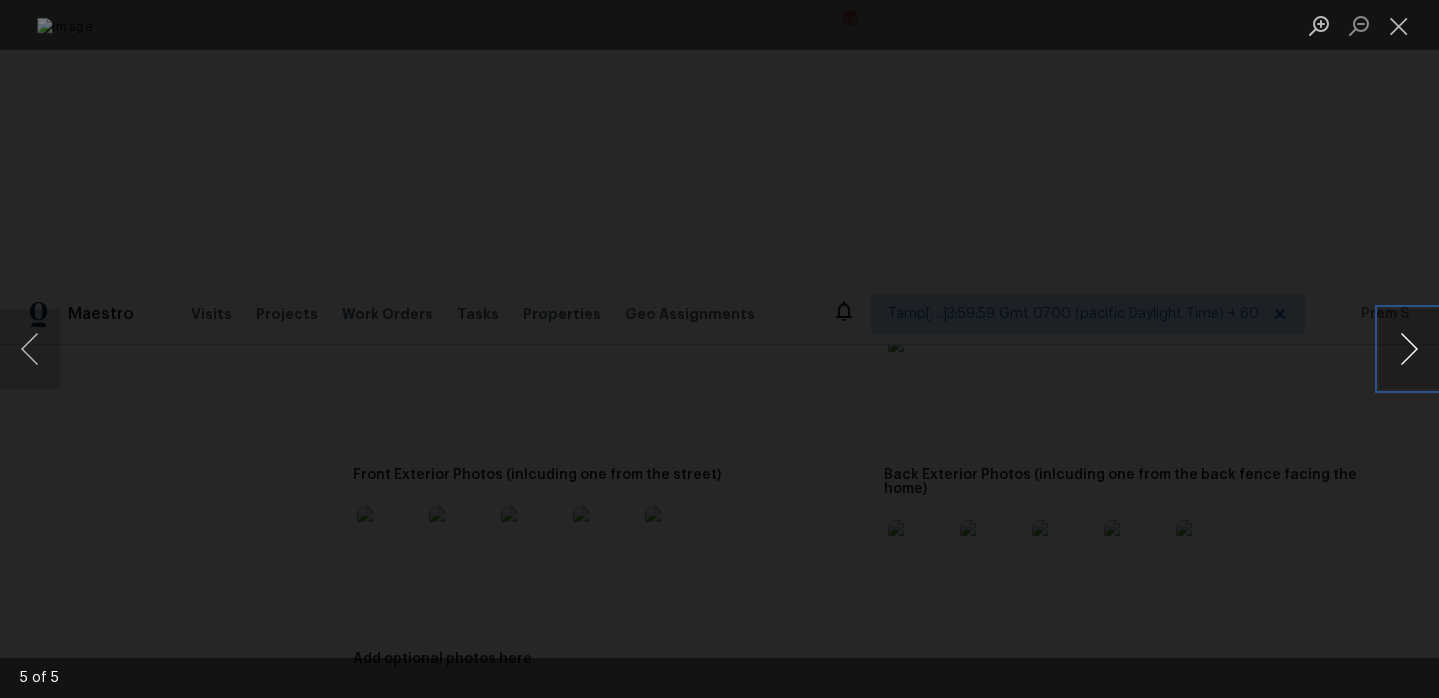 click at bounding box center [1409, 349] 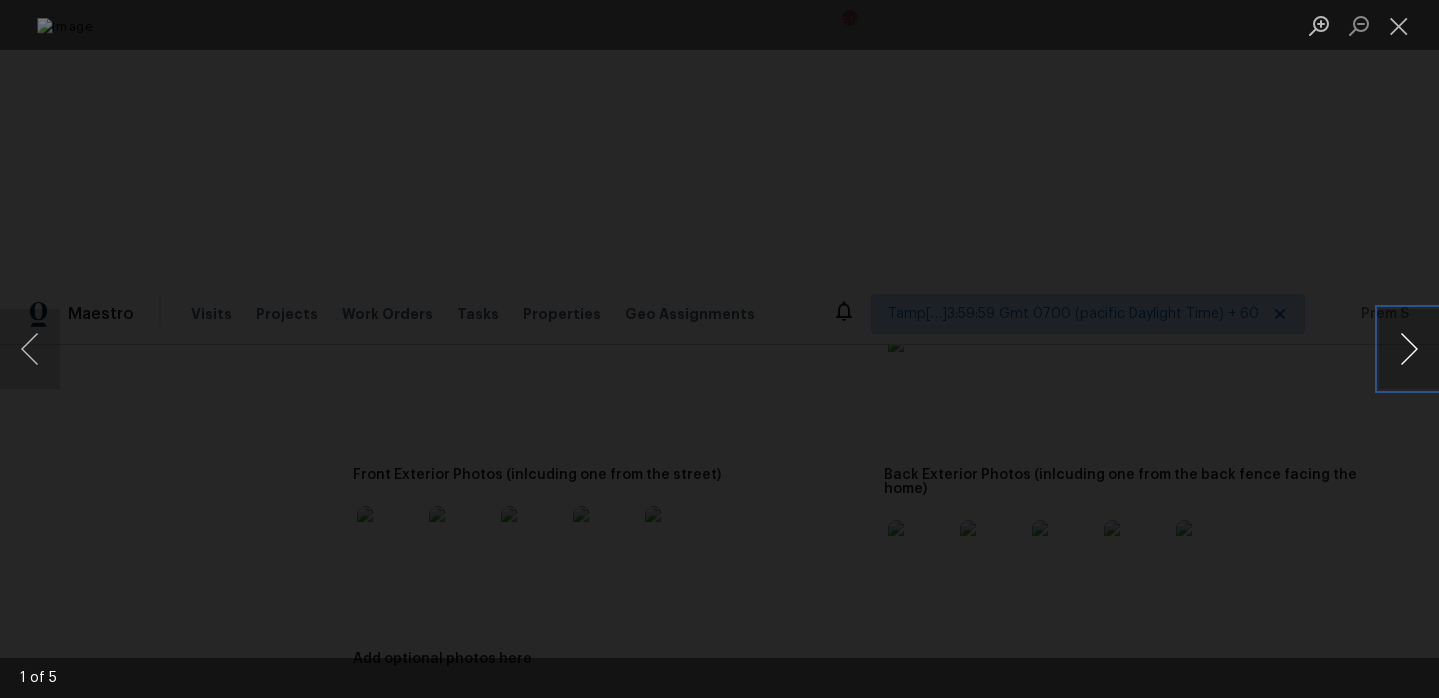 click at bounding box center [1409, 349] 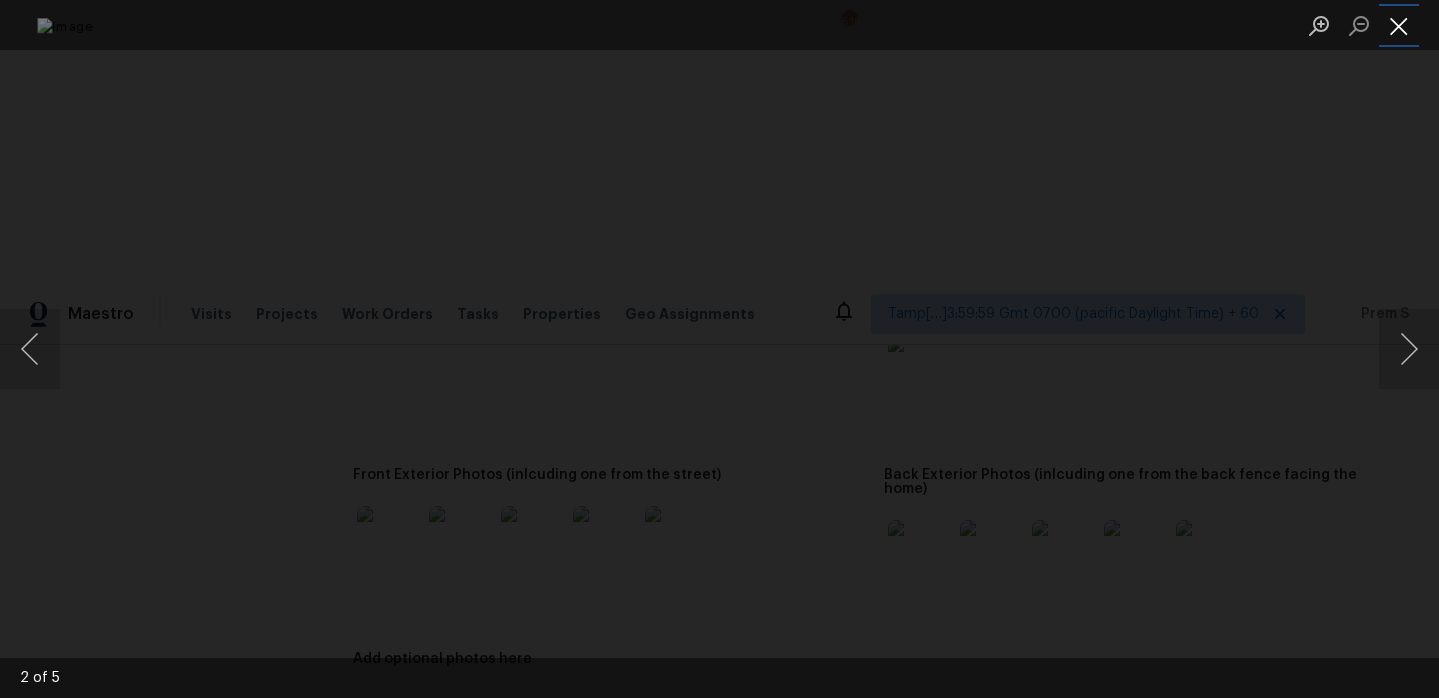 click at bounding box center [1399, 25] 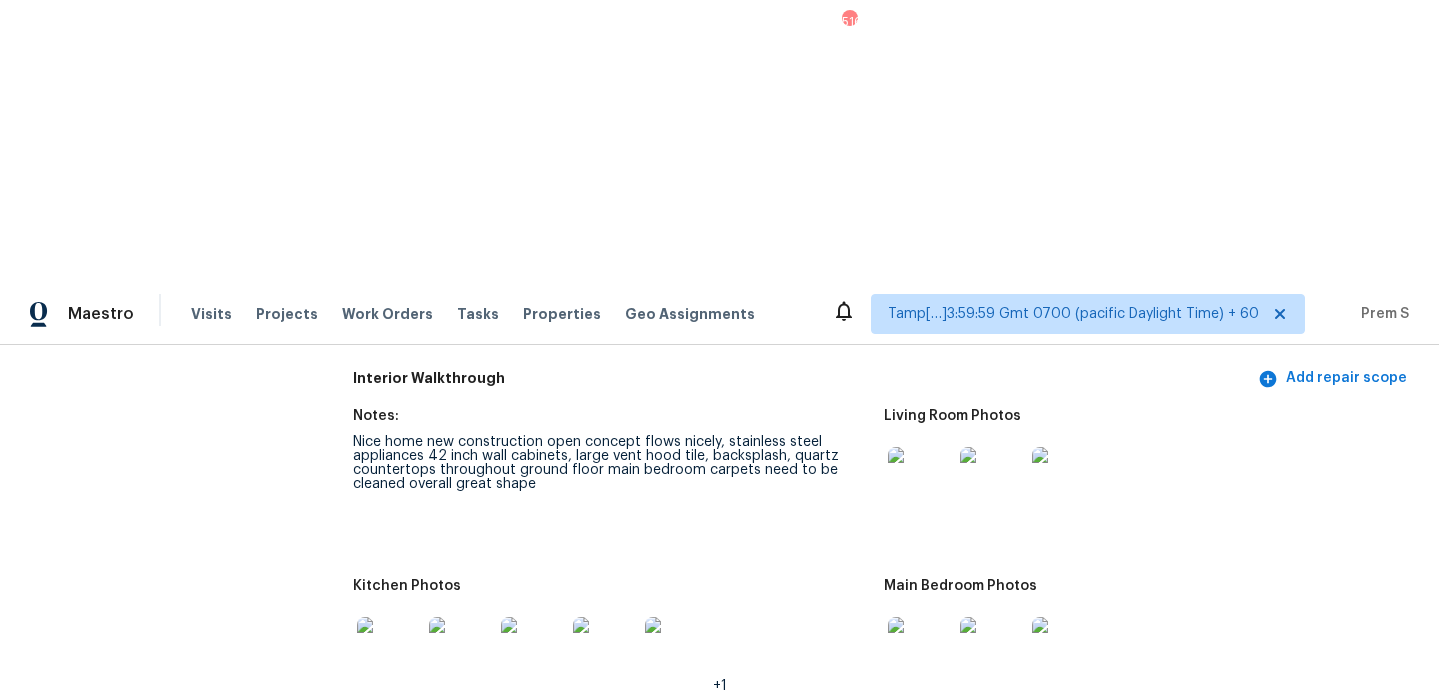scroll, scrollTop: 2143, scrollLeft: 0, axis: vertical 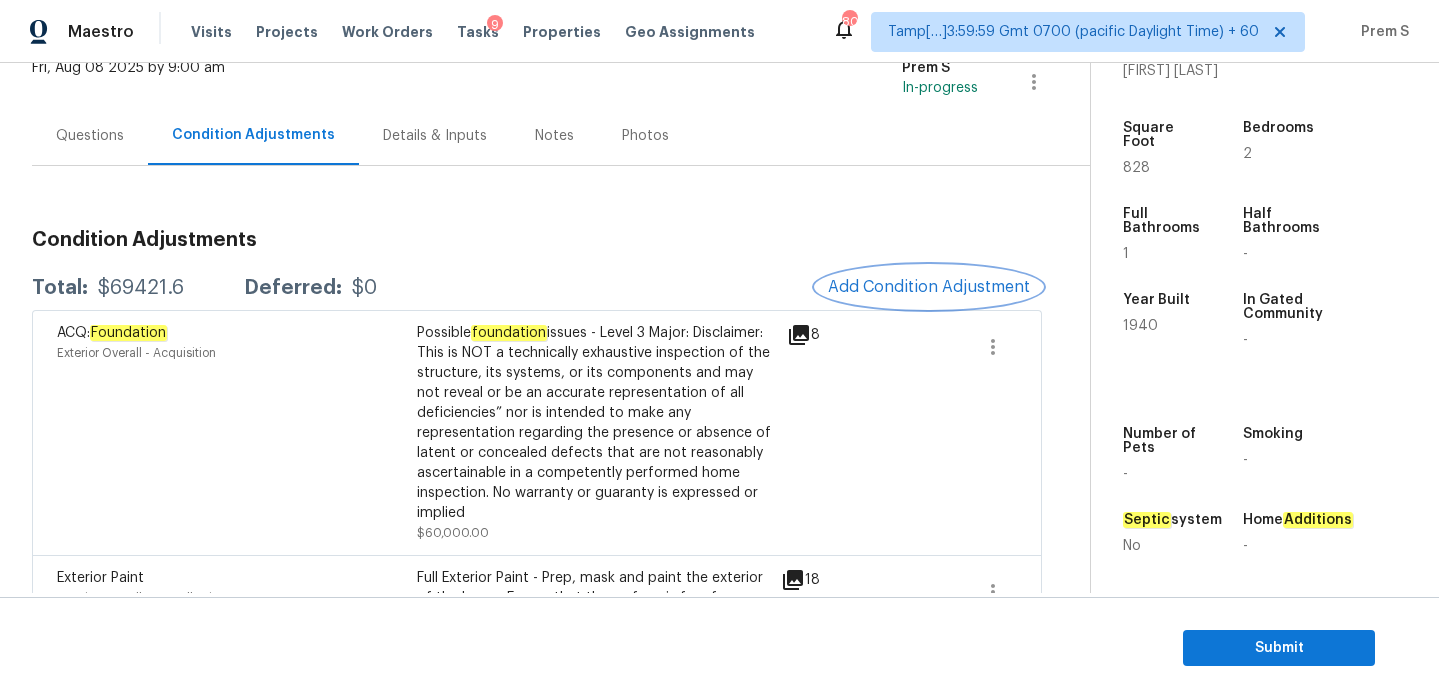 click on "Add Condition Adjustment" at bounding box center [929, 287] 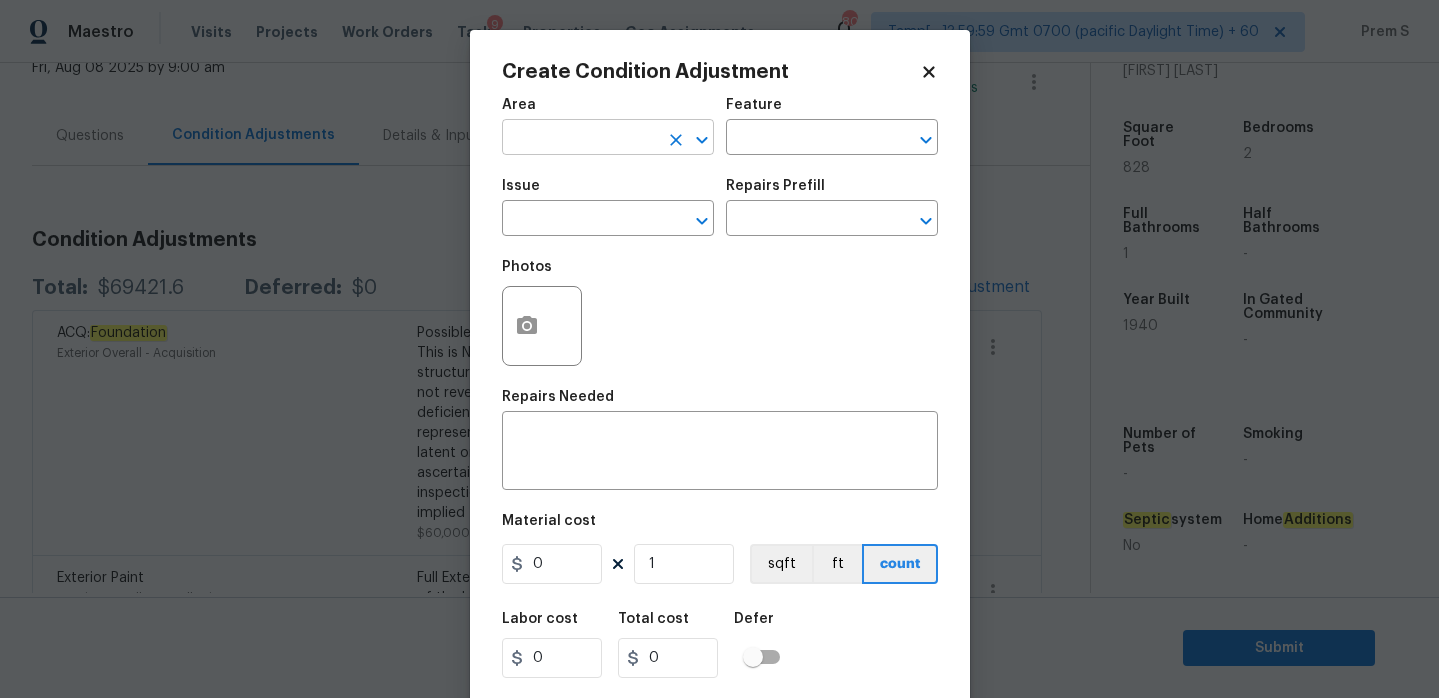 click at bounding box center [580, 139] 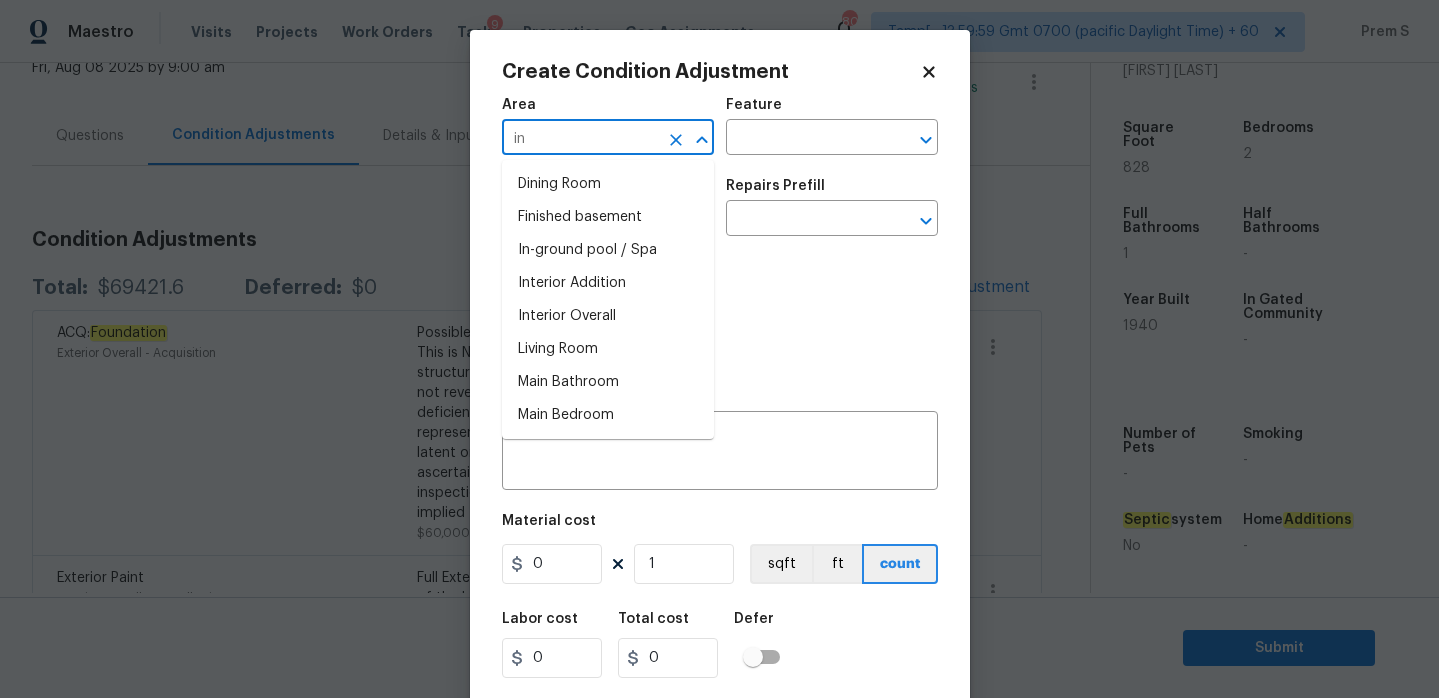 type on "int" 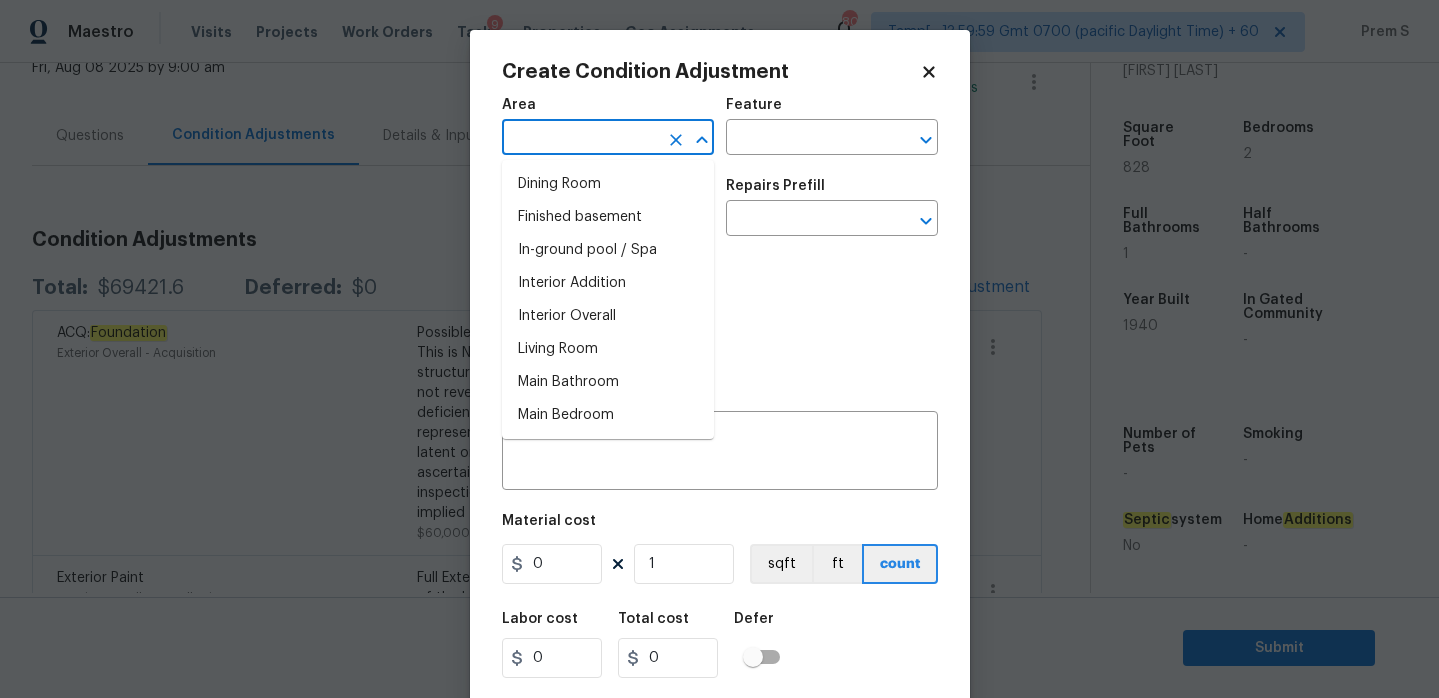 type on "e" 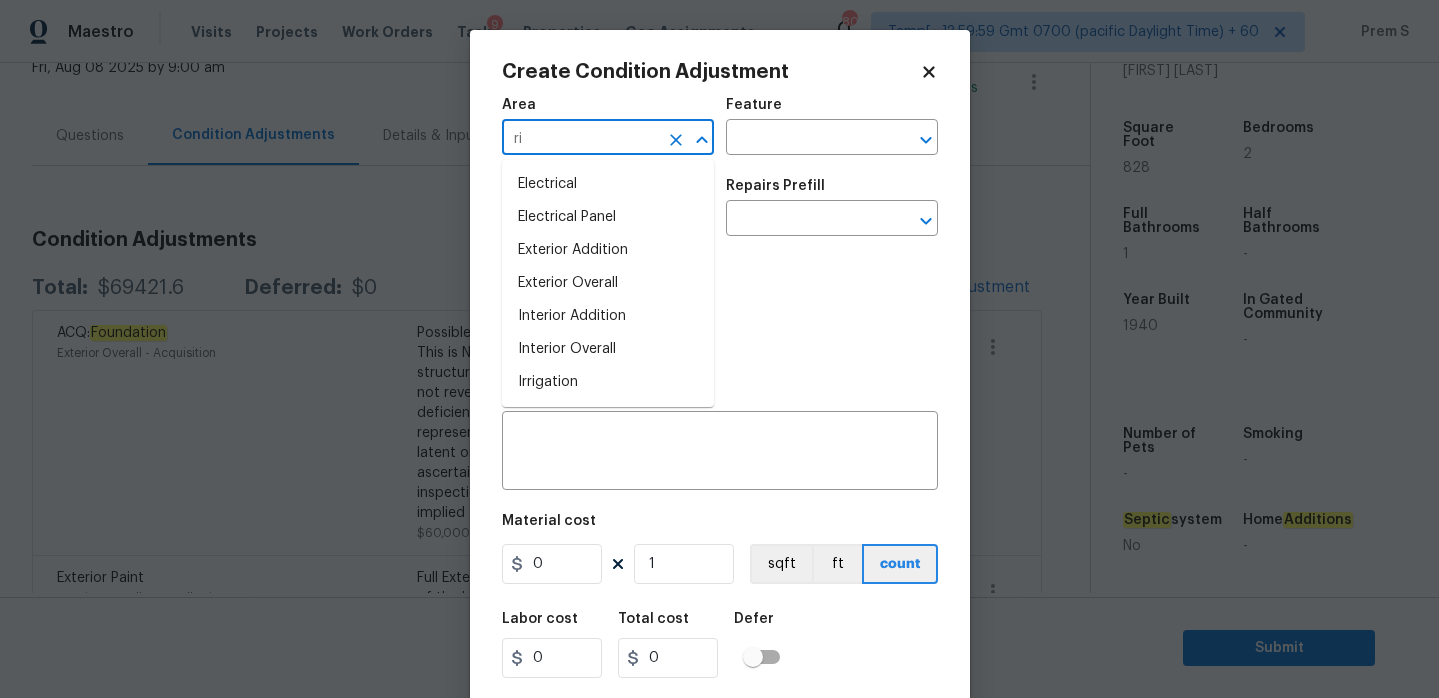 type on "r" 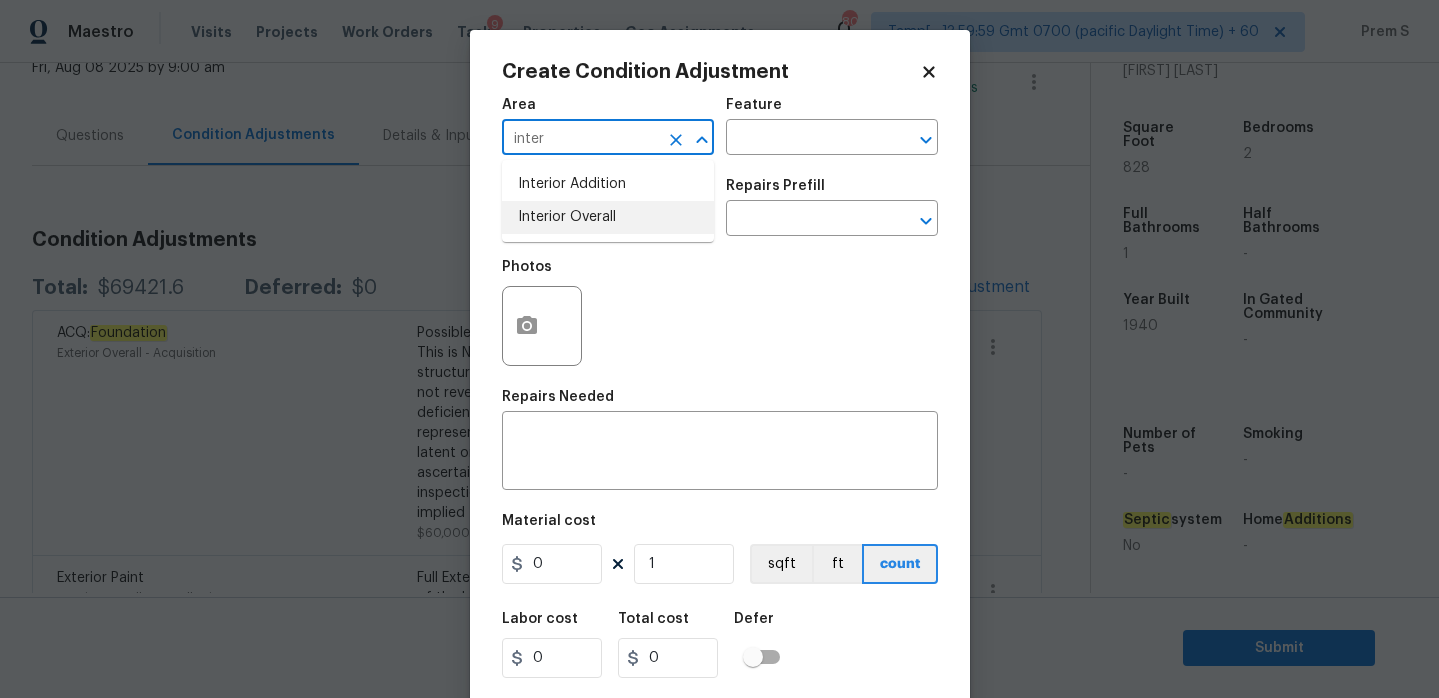 click on "Interior Overall" at bounding box center (608, 217) 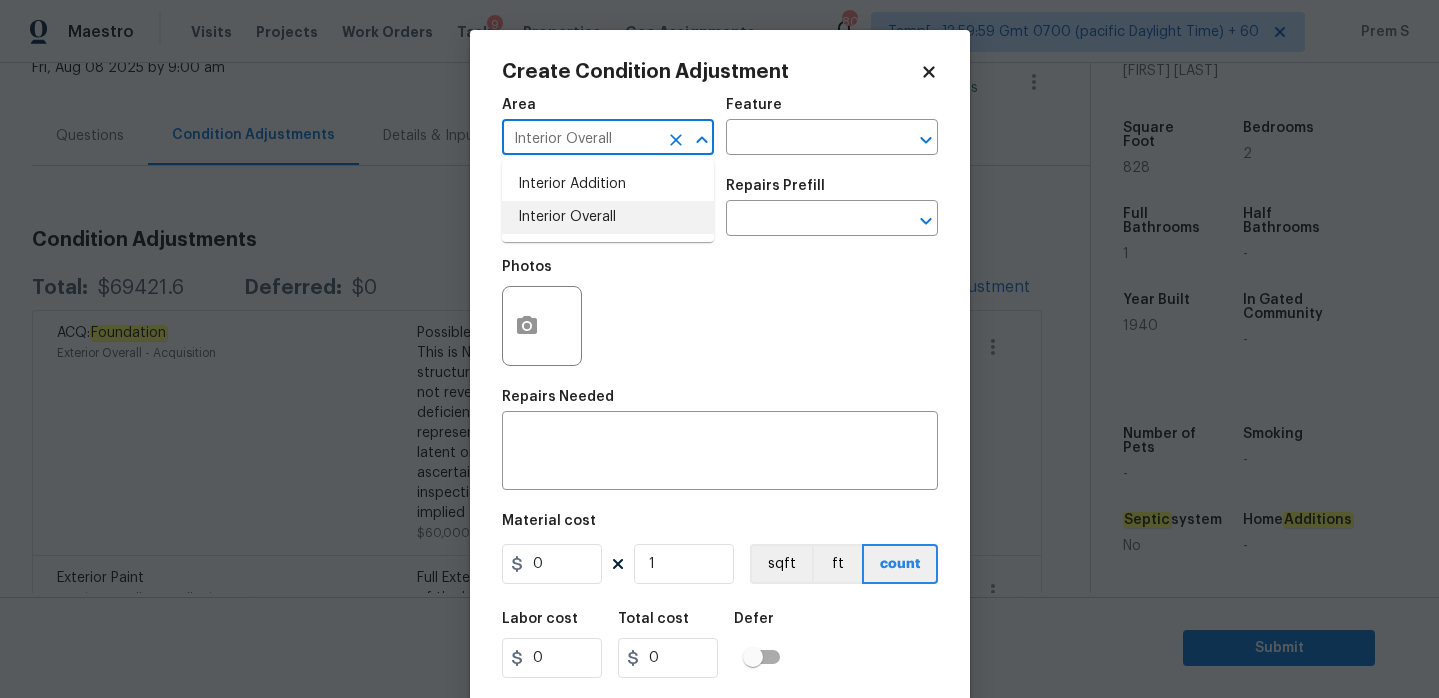 type on "Interior Overall" 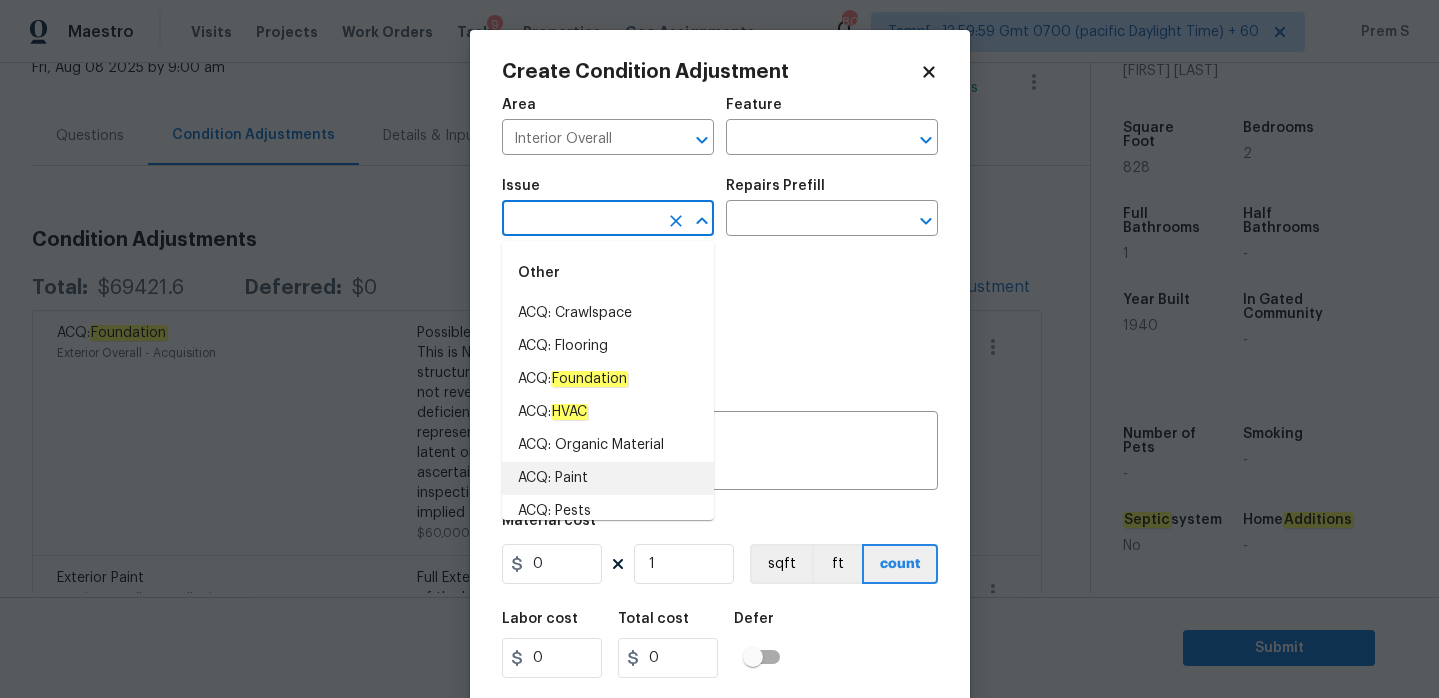 click on "ACQ: Paint" at bounding box center (608, 478) 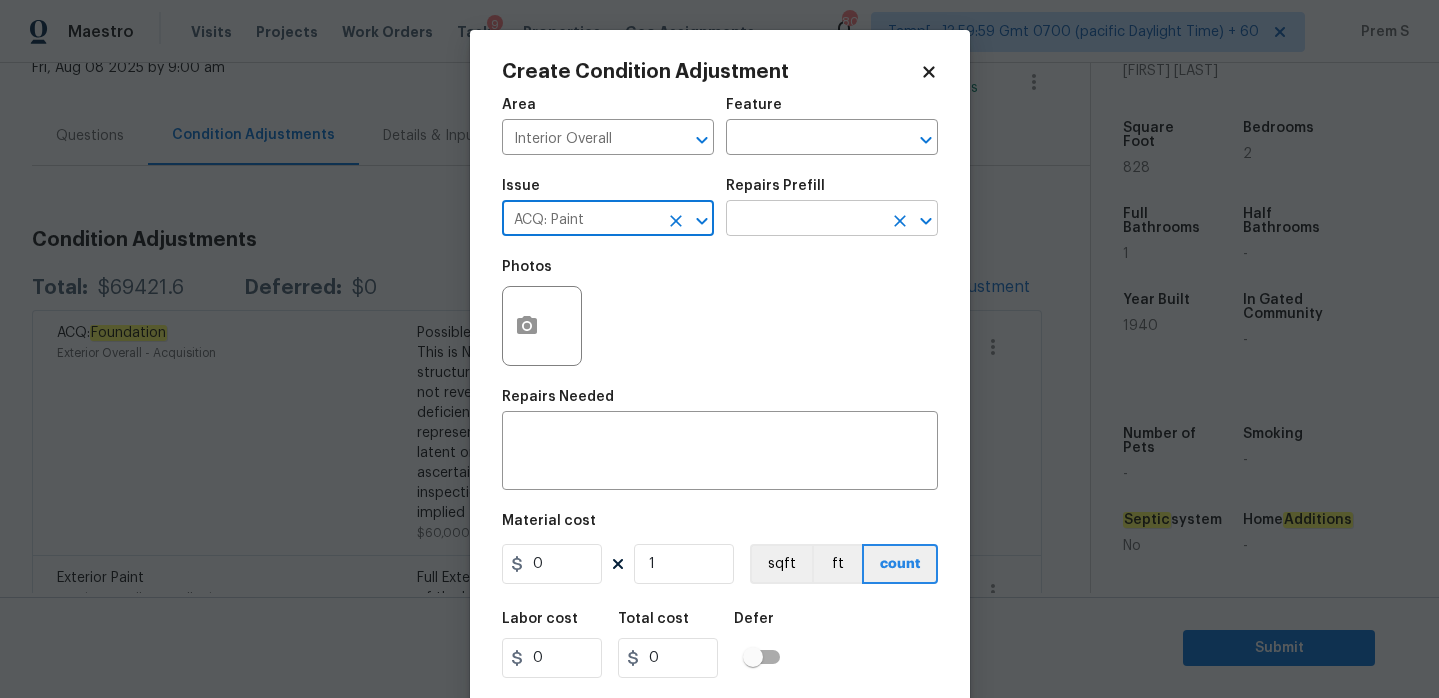 click at bounding box center [804, 220] 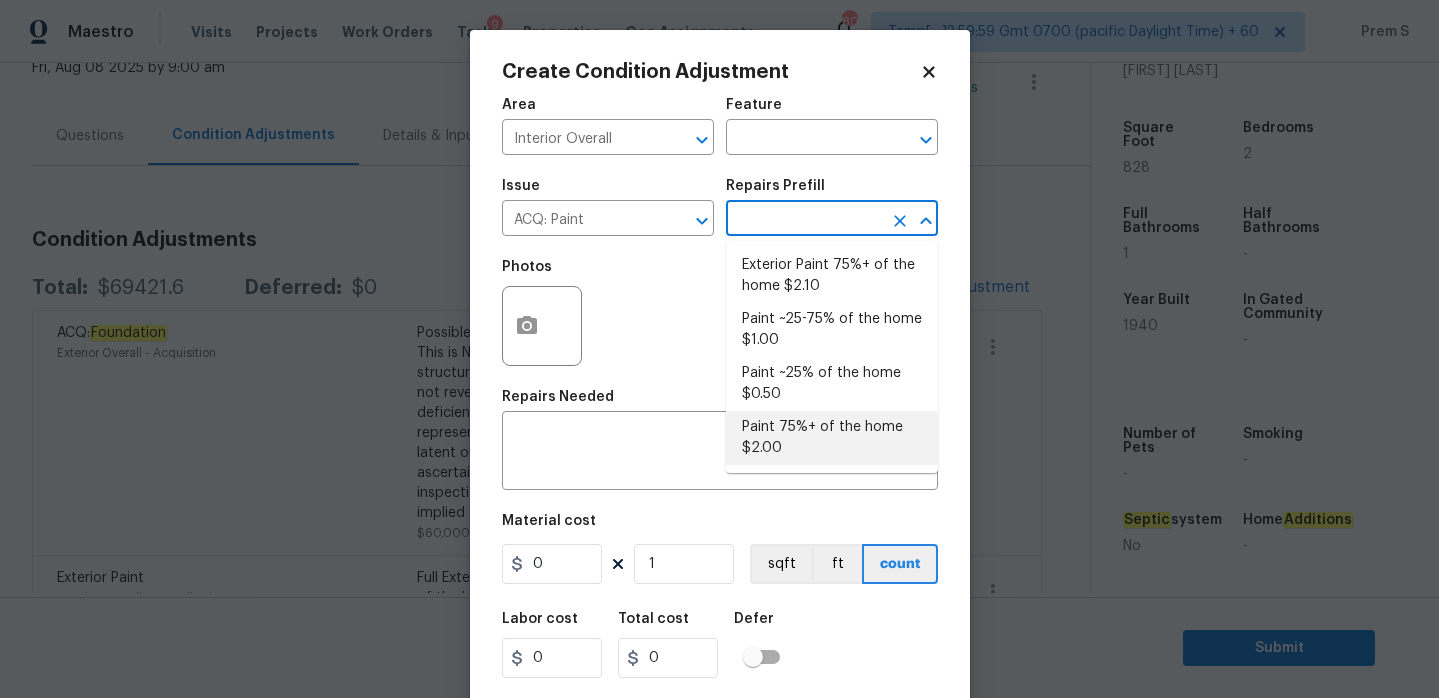 click on "Paint 75%+ of the home $2.00" at bounding box center (832, 438) 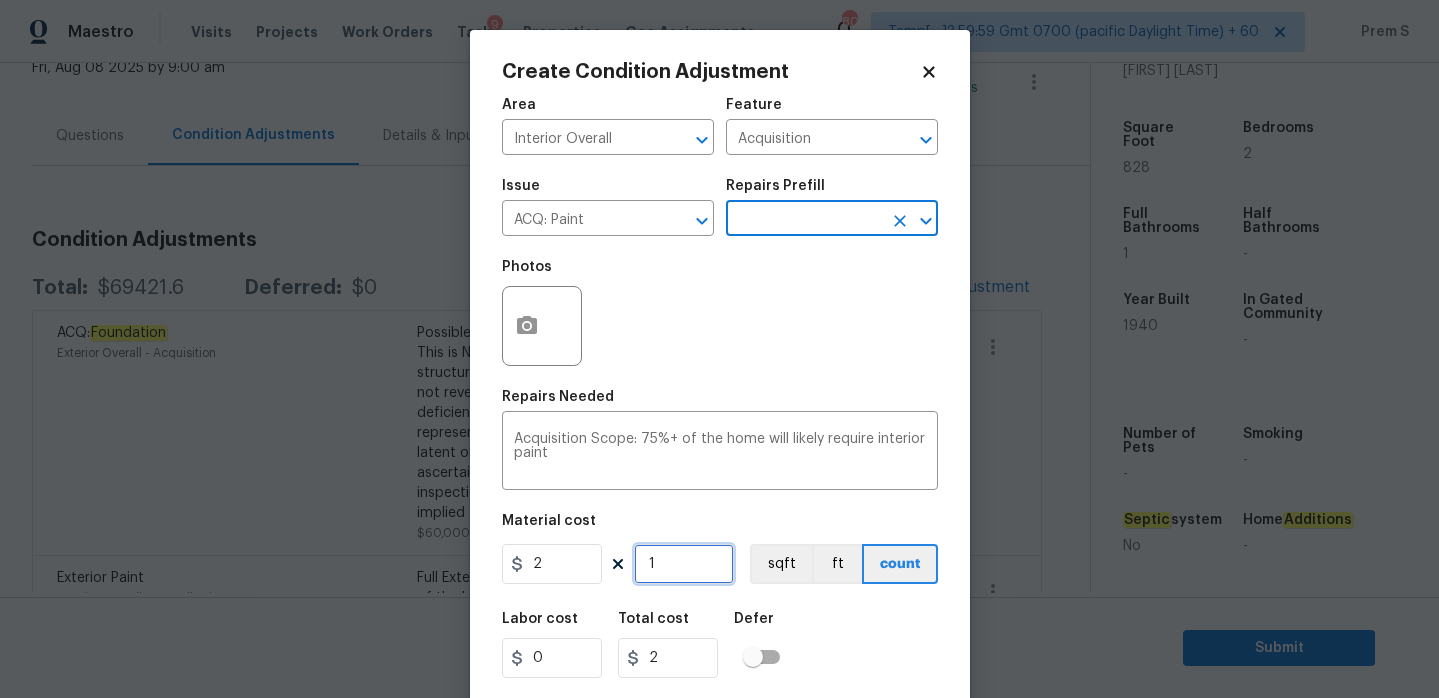 click on "1" at bounding box center (684, 564) 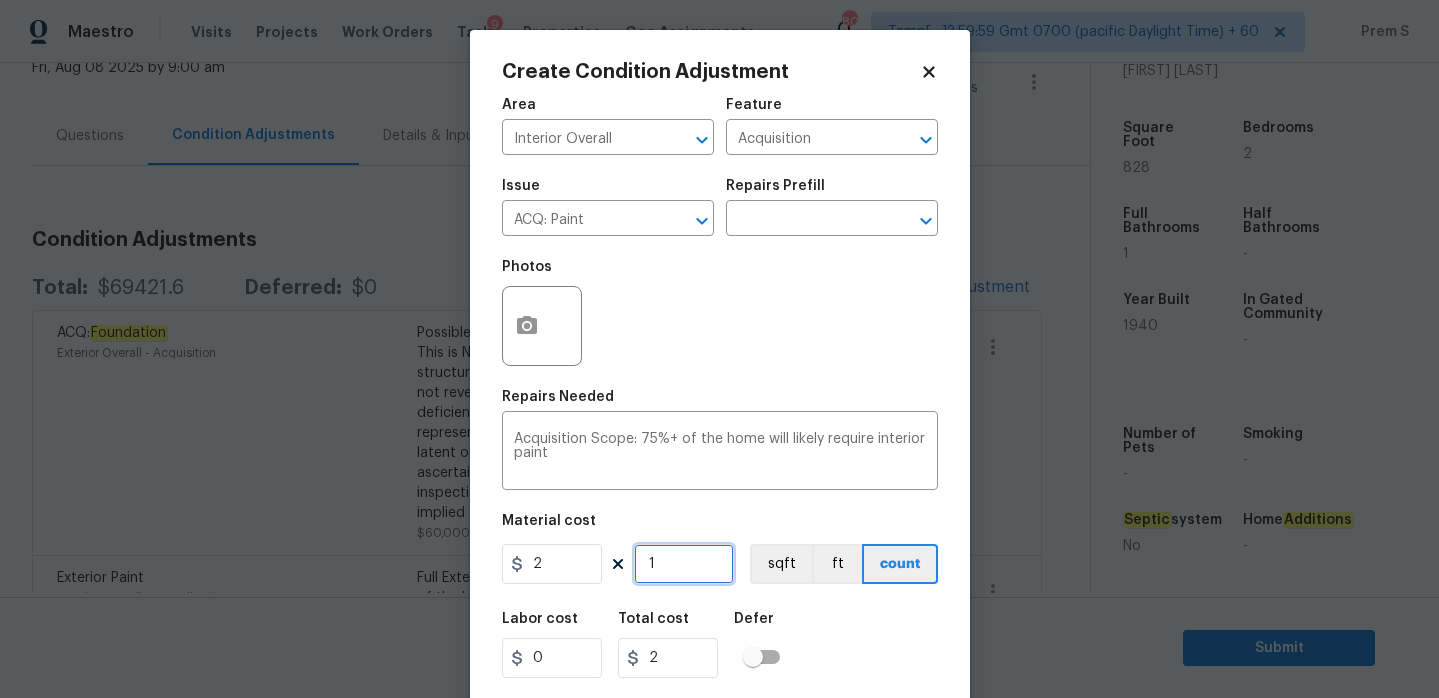 click on "1" at bounding box center (684, 564) 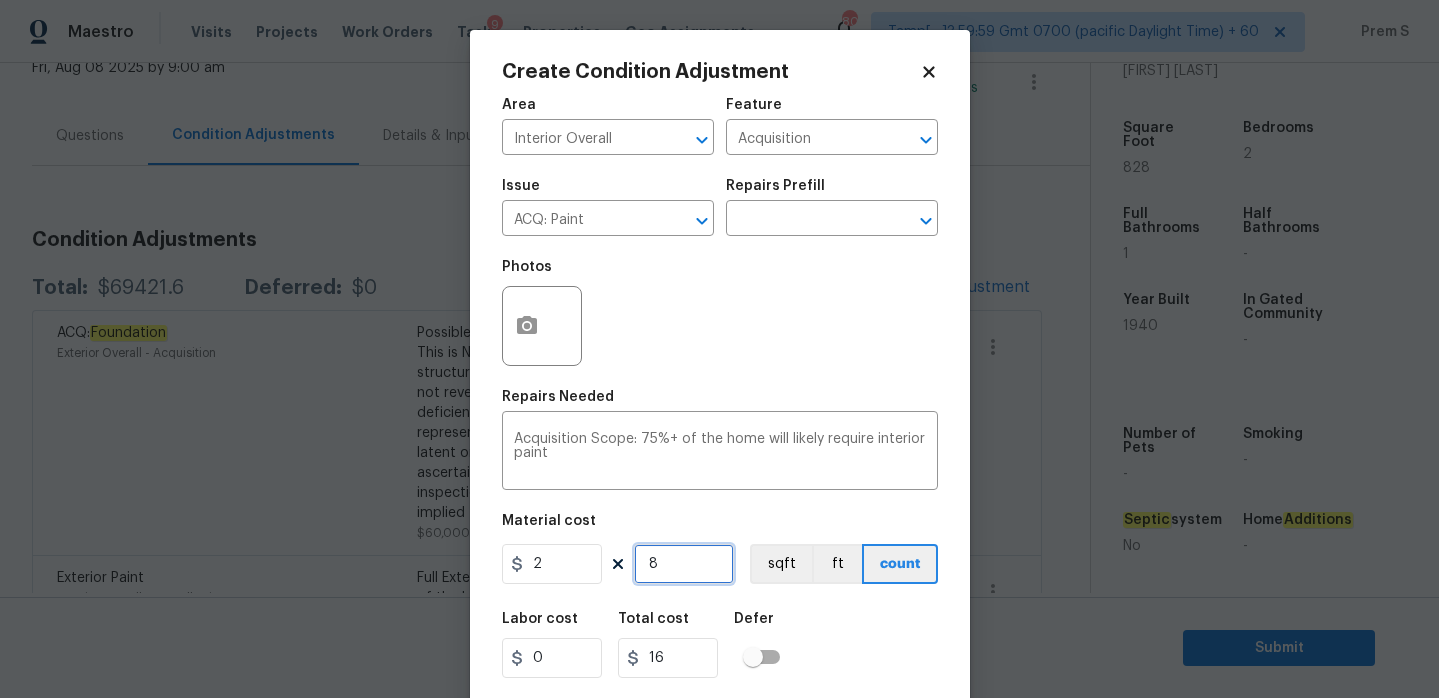 type on "82" 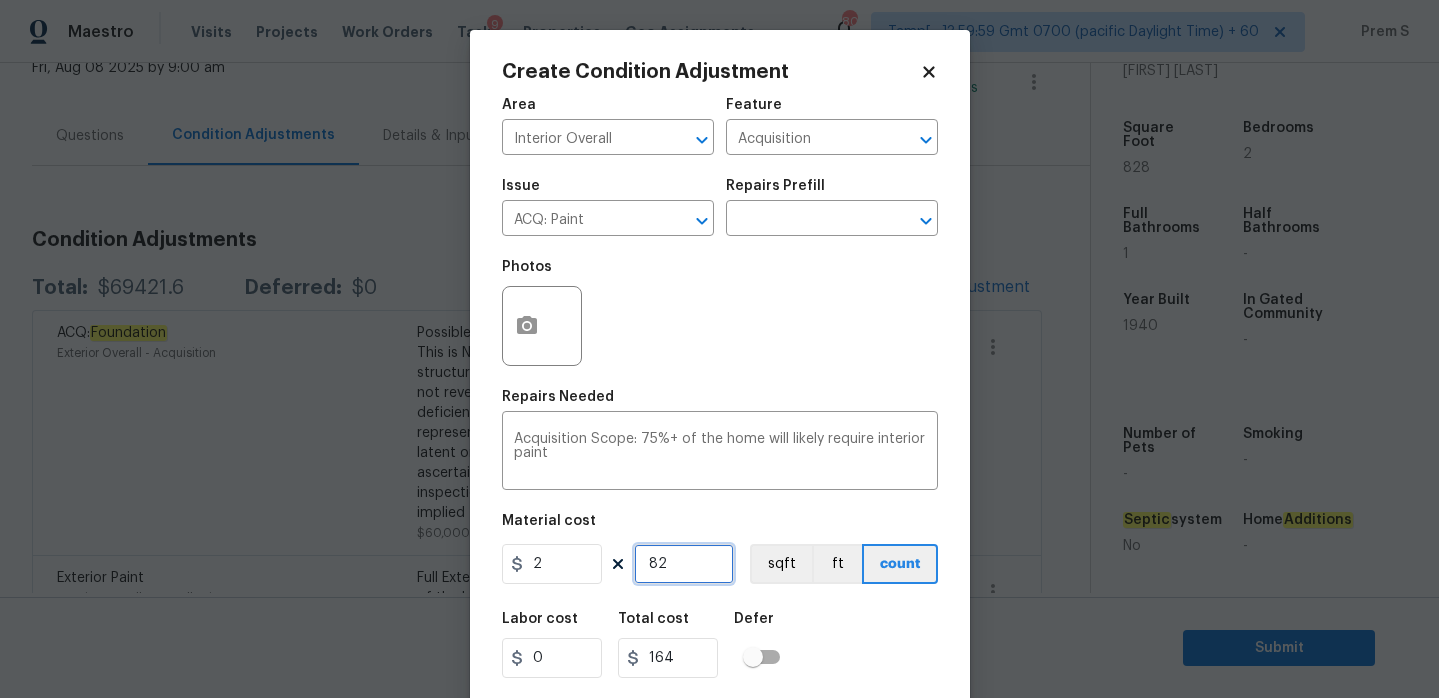 type on "828" 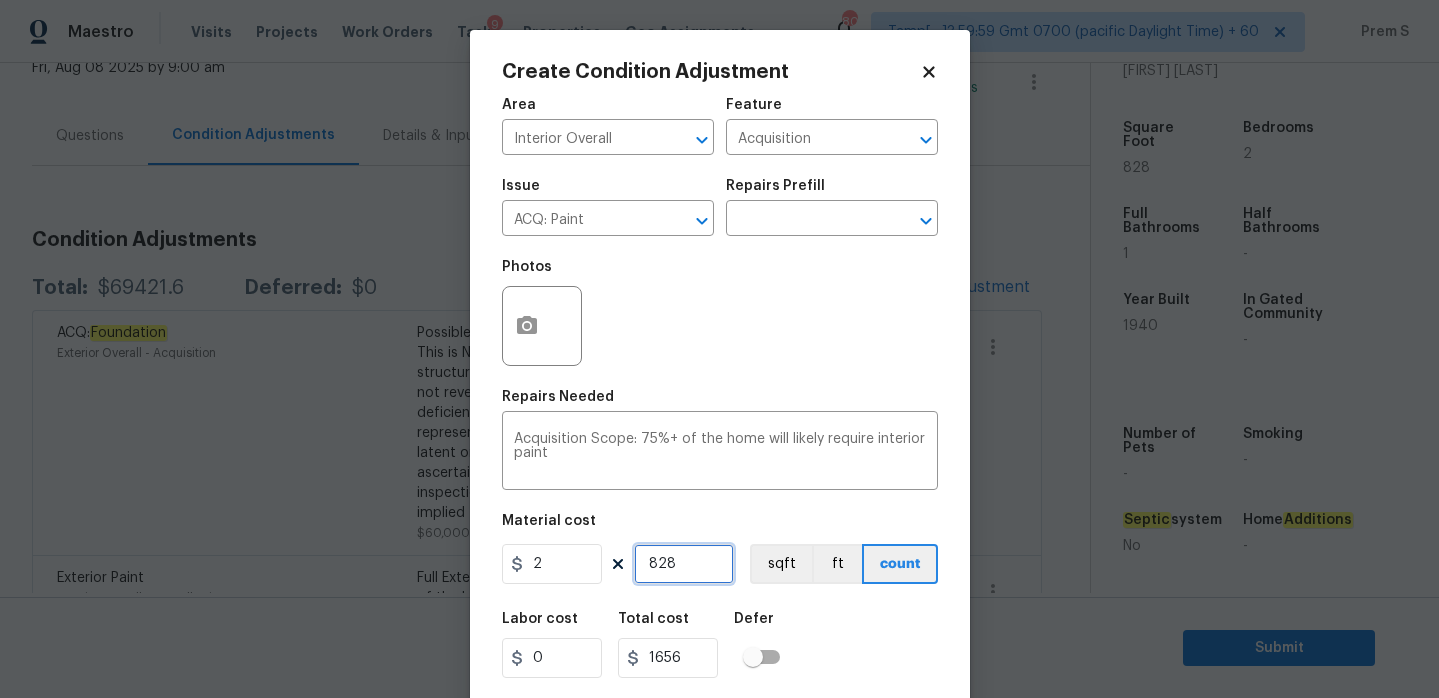 type on "828" 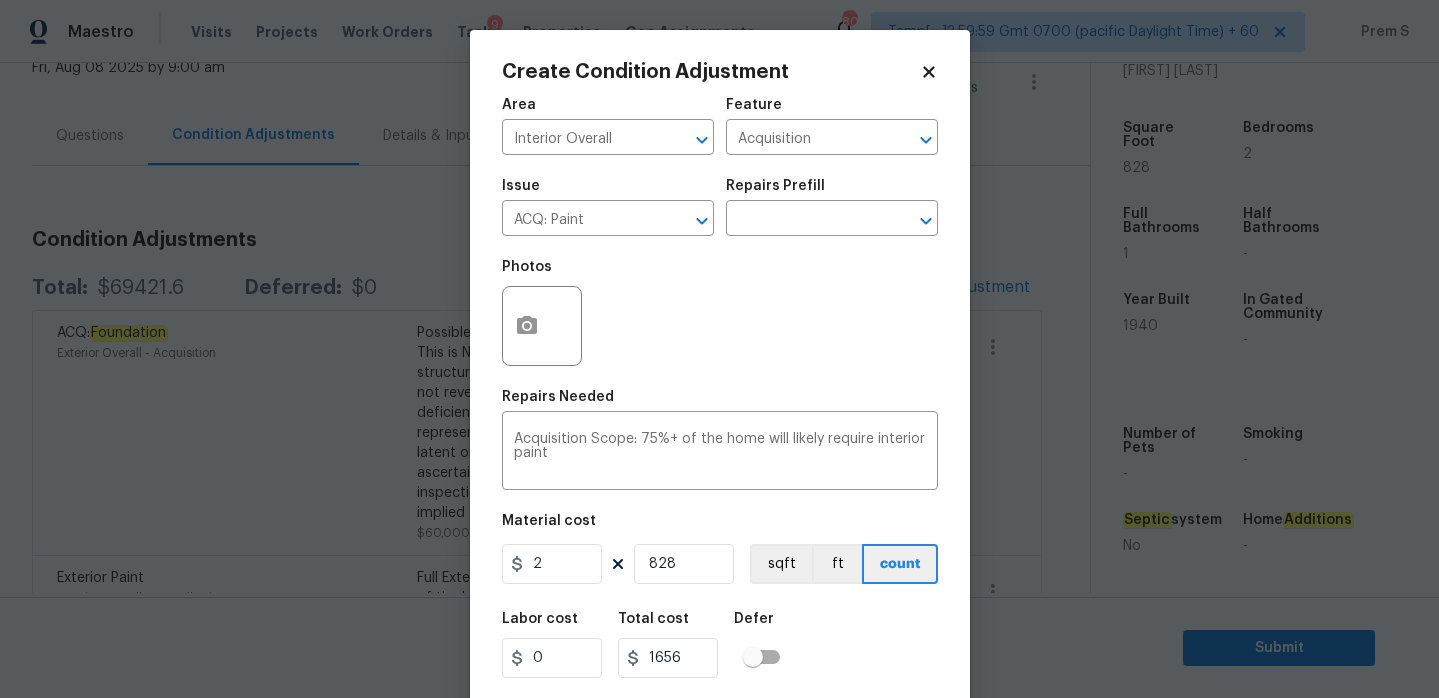 click on "Labor cost 0 Total cost 1656 Defer" at bounding box center [720, 645] 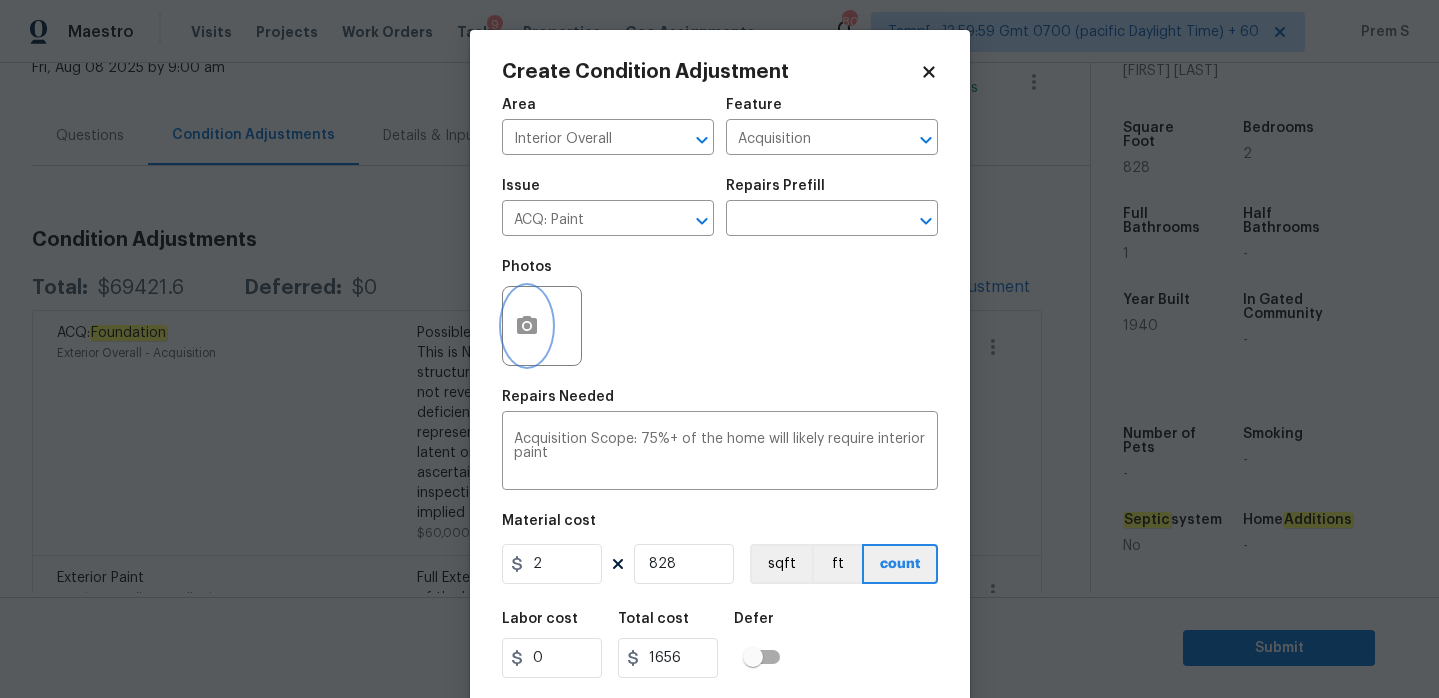 click at bounding box center [527, 326] 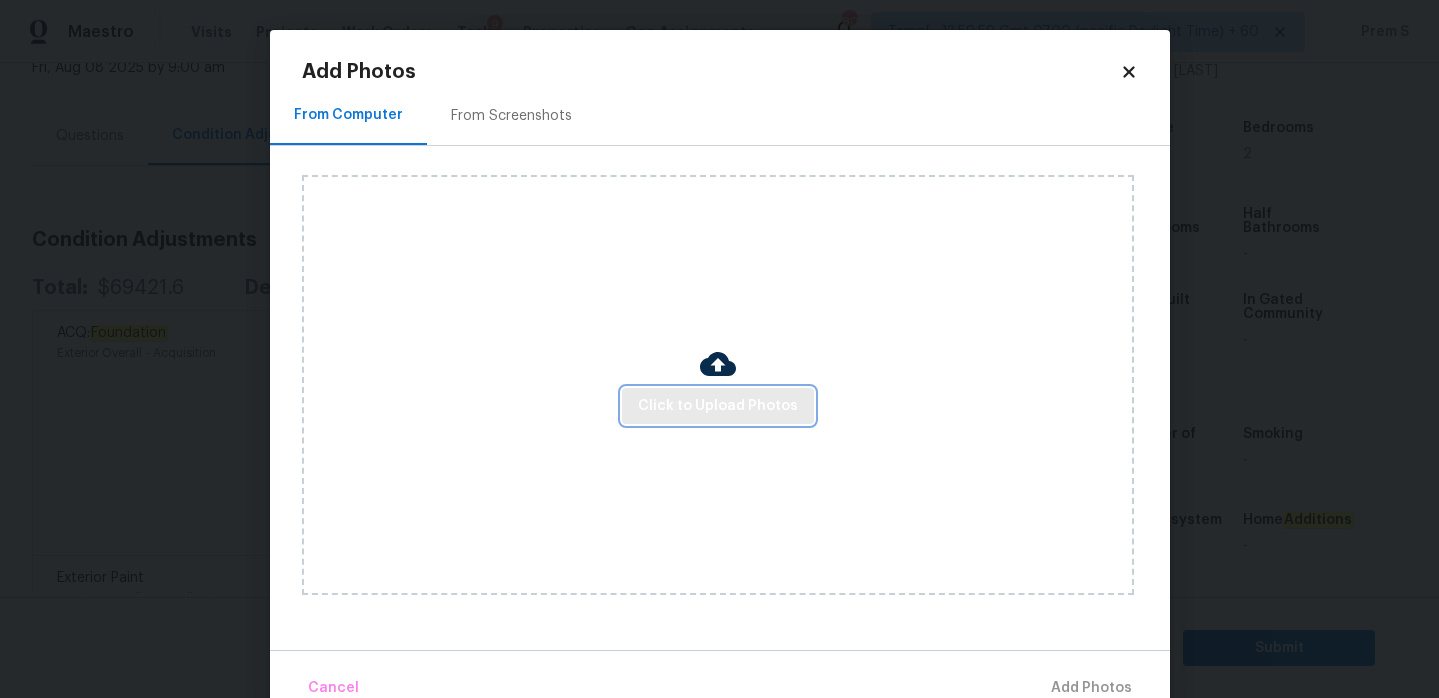 click on "Click to Upload Photos" at bounding box center [718, 406] 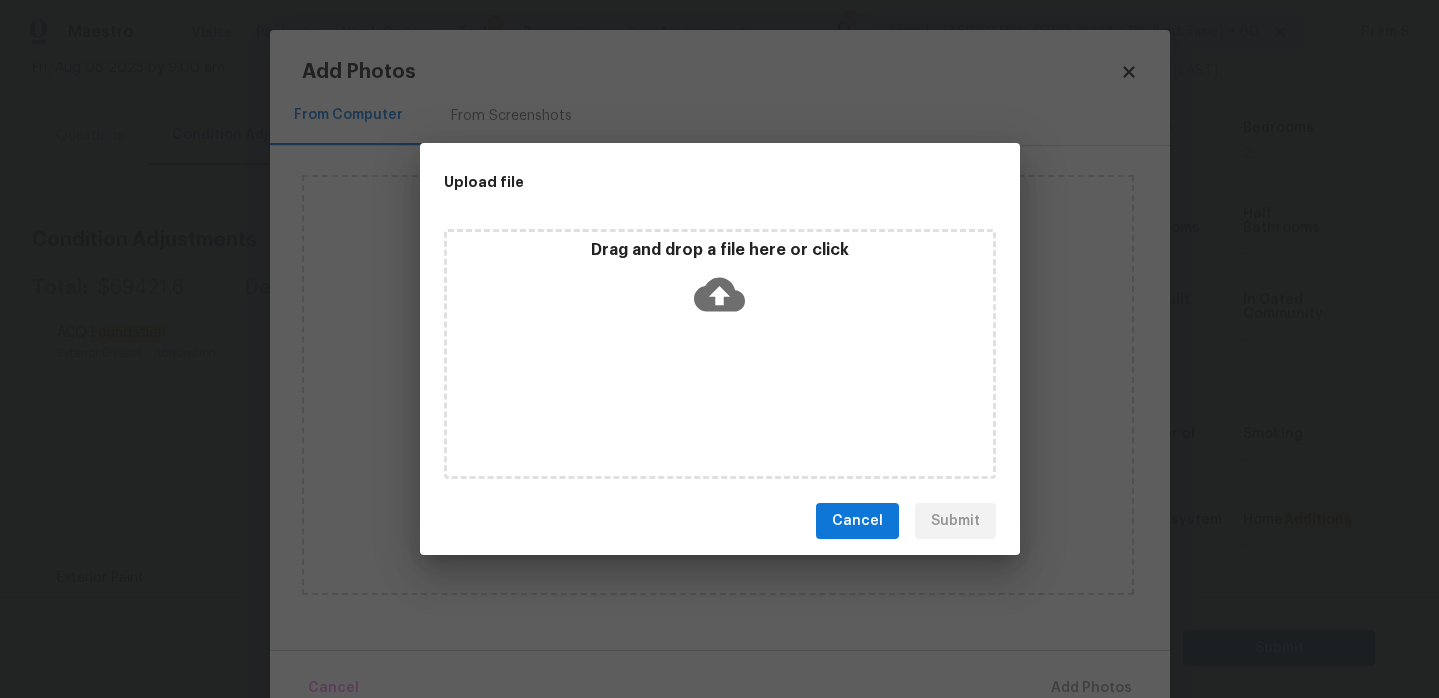 click 